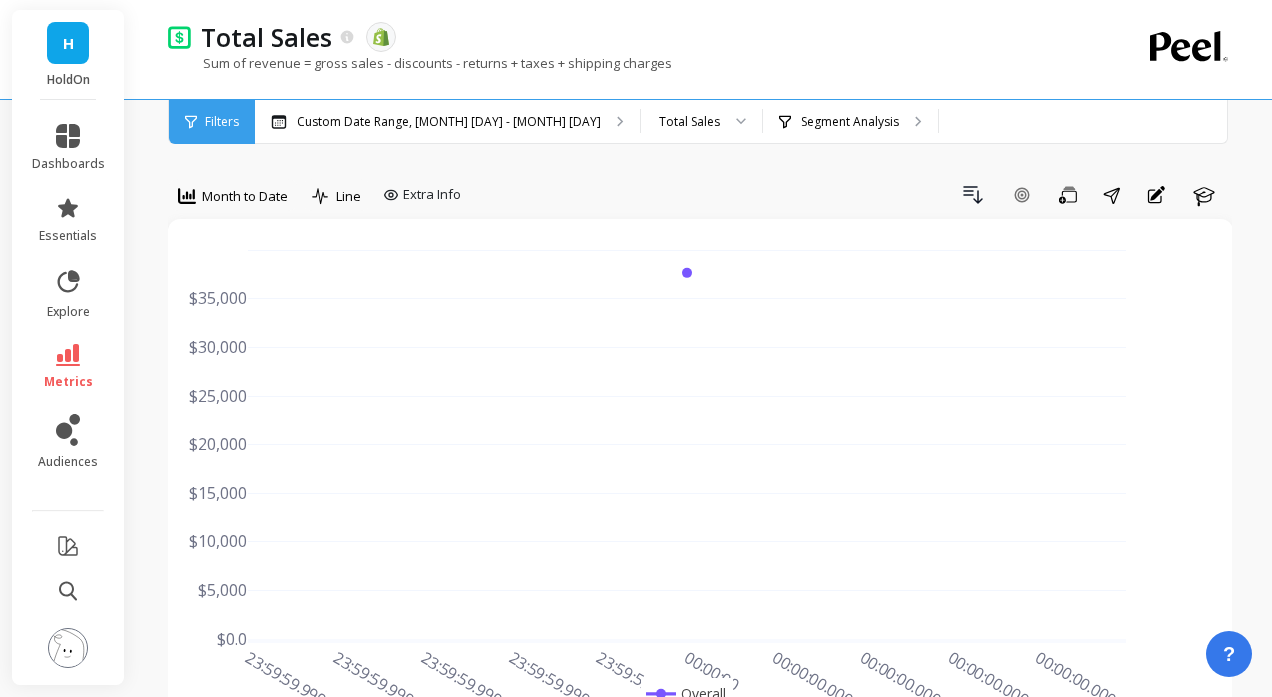 scroll, scrollTop: 0, scrollLeft: 0, axis: both 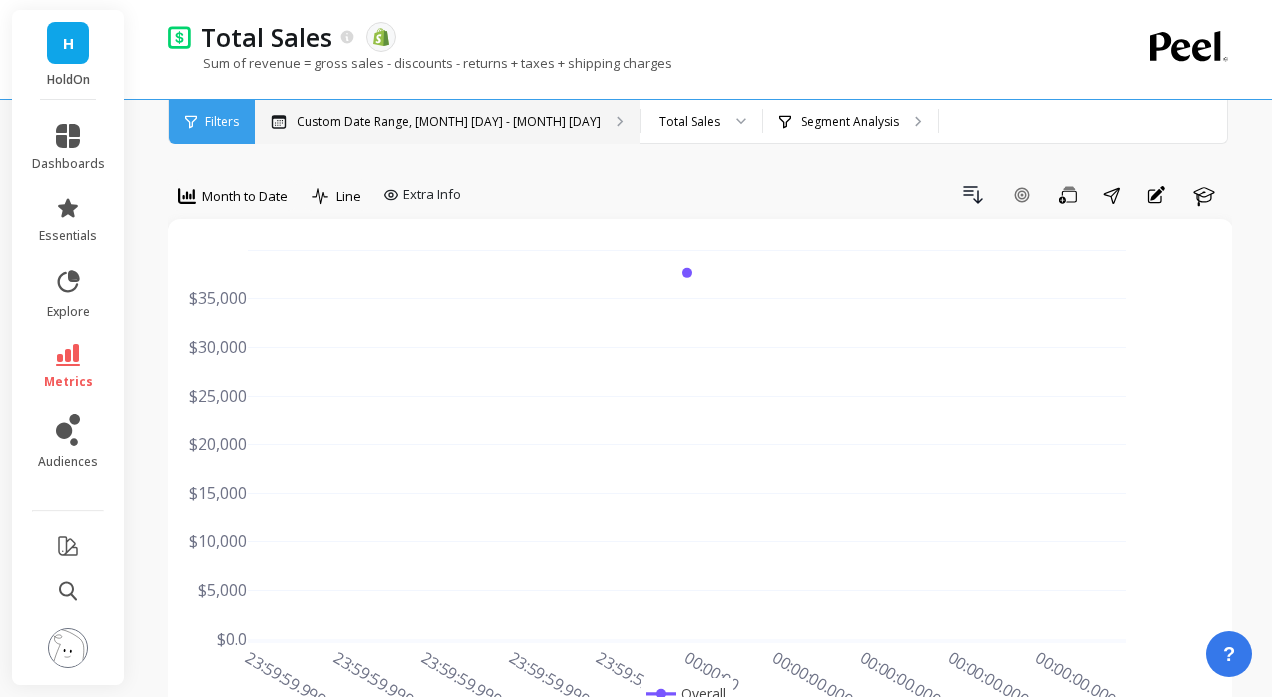 click on "Custom Date Range,  [MONTH] [DAY] - [MONTH] [DAY]" at bounding box center [447, 122] 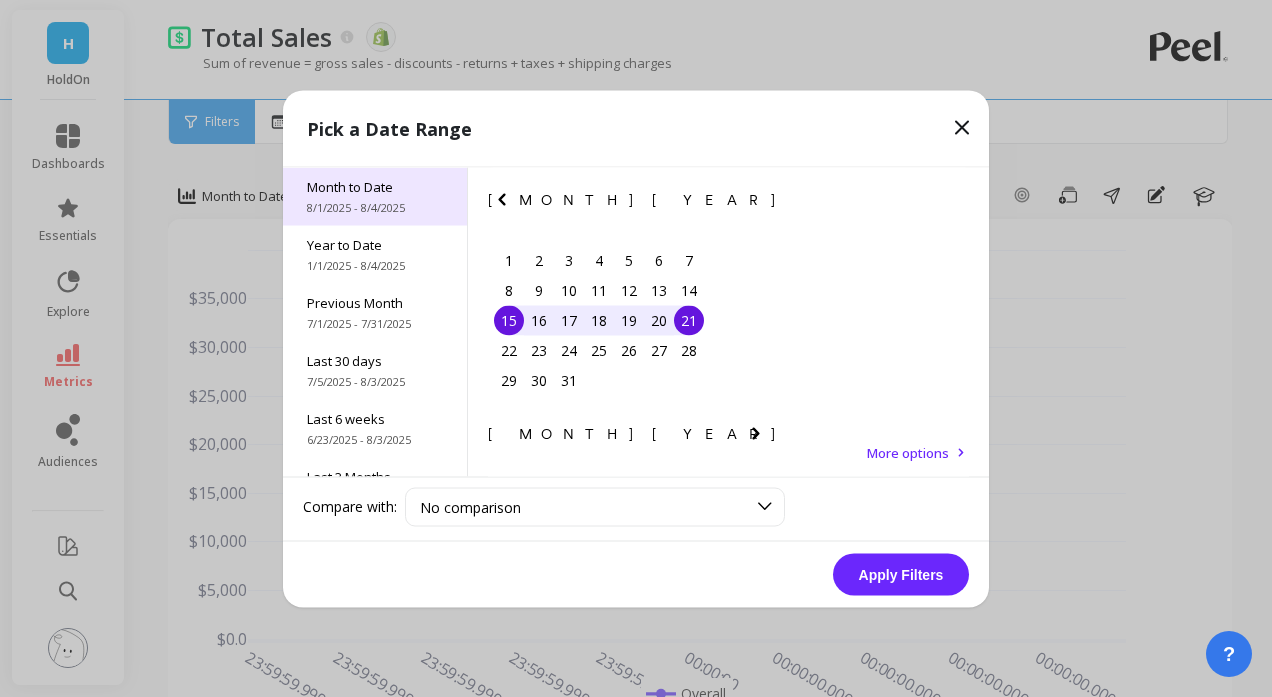 click on "8/1/2025 - 8/4/2025" at bounding box center [375, 207] 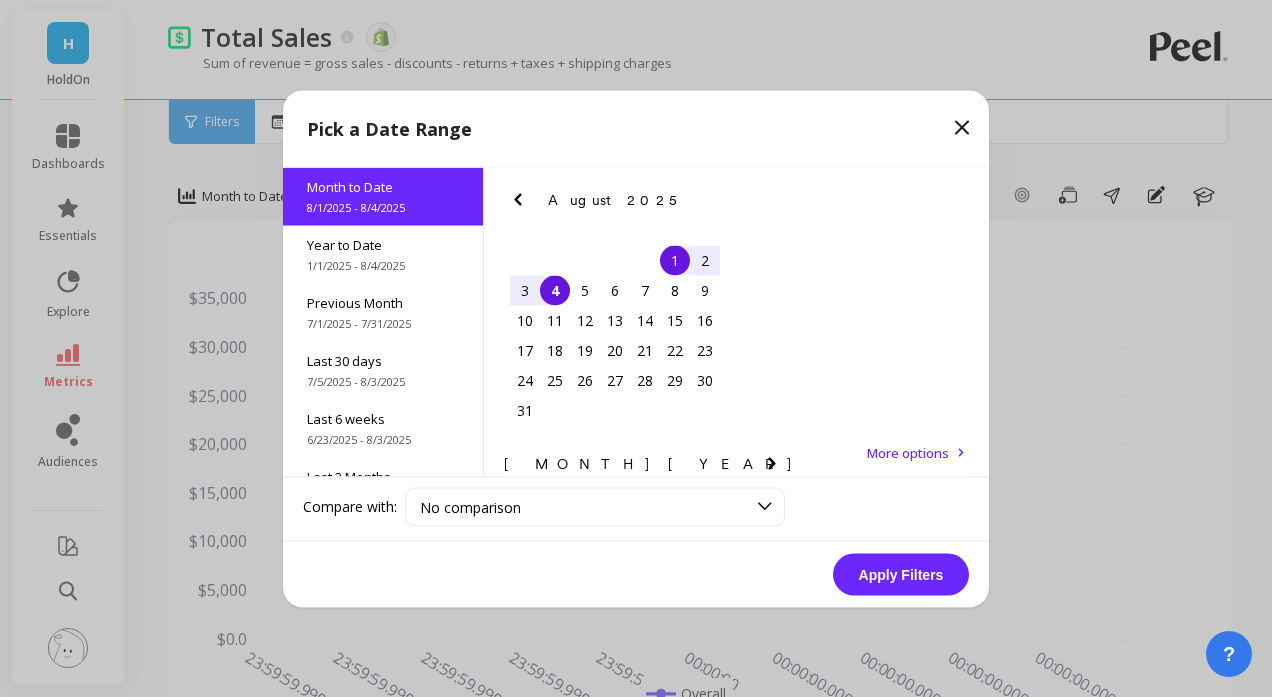 click 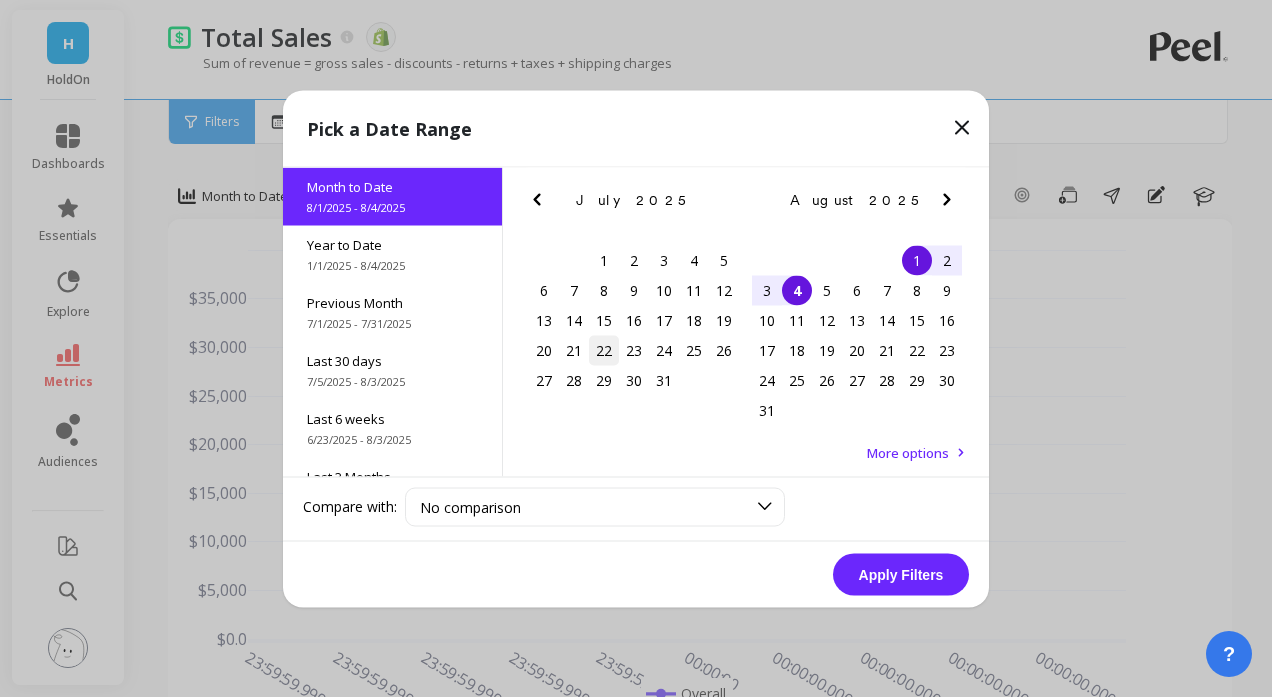 click on "22" at bounding box center (604, 350) 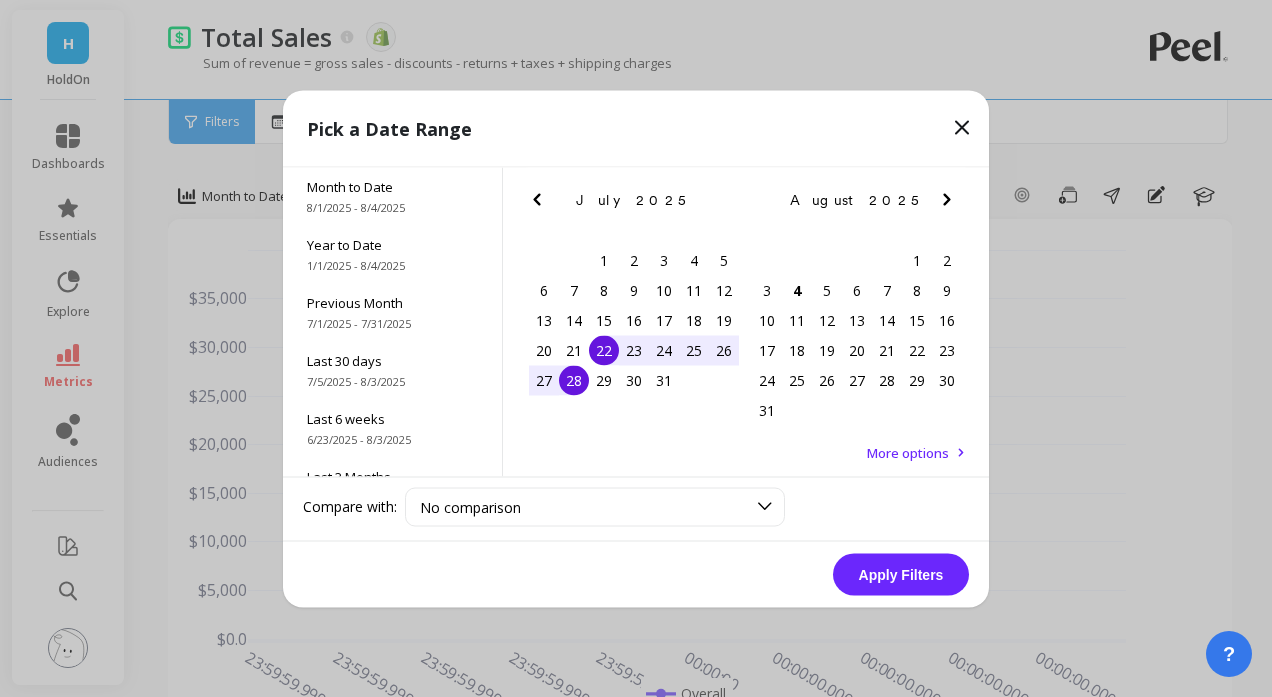 drag, startPoint x: 569, startPoint y: 382, endPoint x: 762, endPoint y: 475, distance: 214.23819 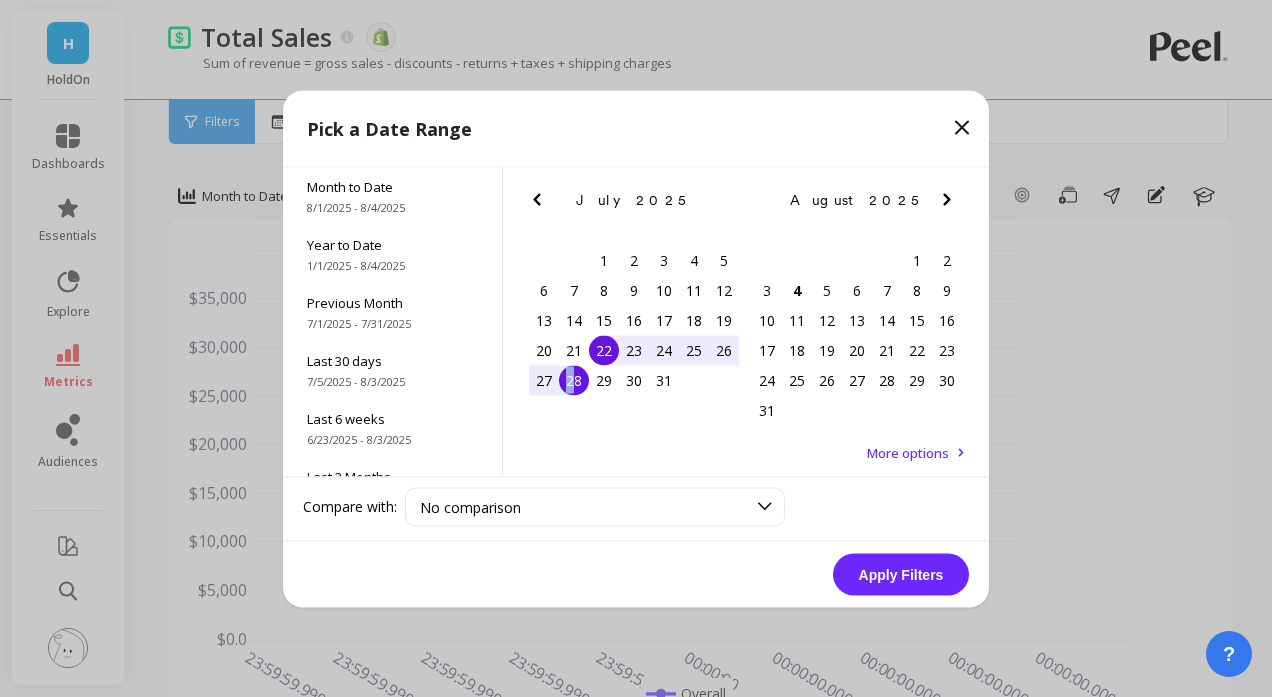 click on "Apply Filters" at bounding box center (901, 574) 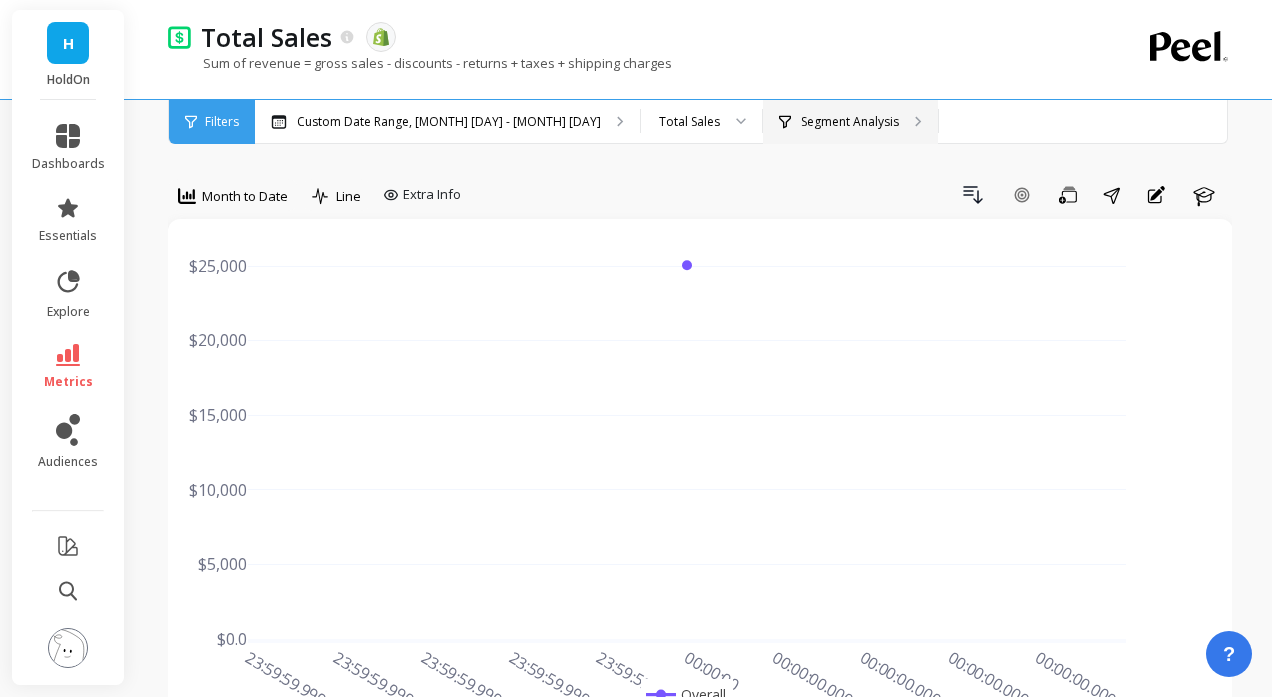 click on "Segment Analysis" at bounding box center (850, 122) 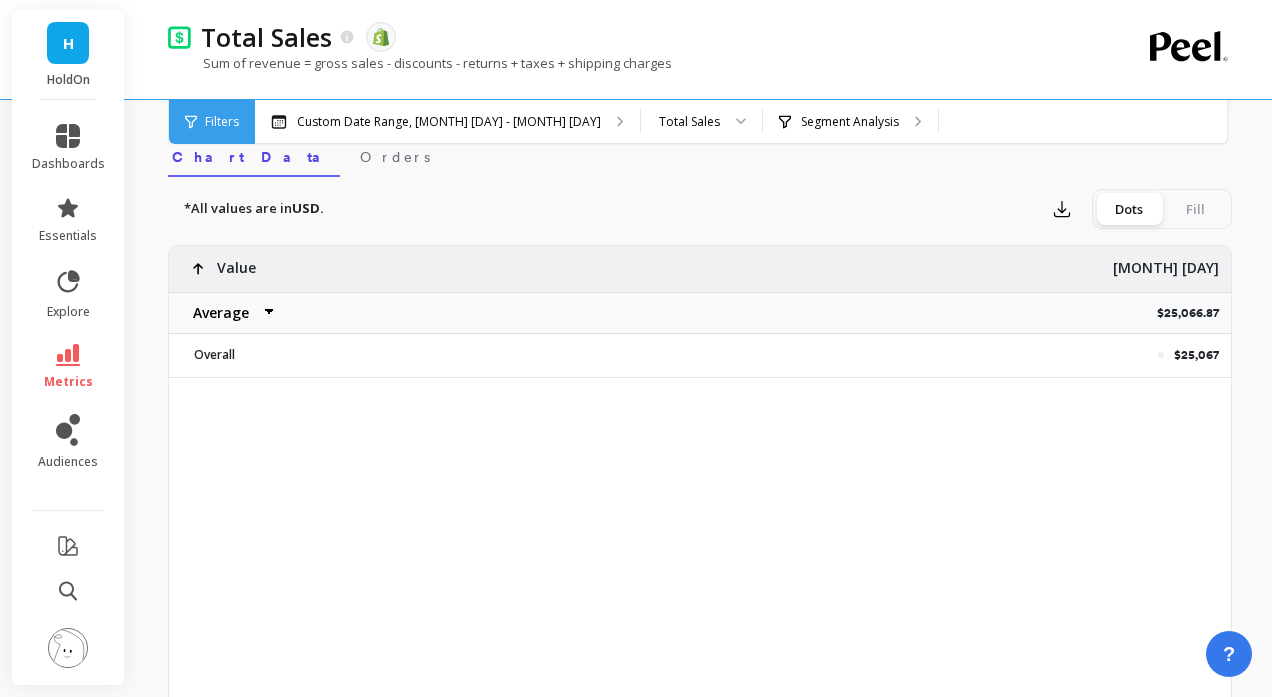 scroll, scrollTop: 645, scrollLeft: 0, axis: vertical 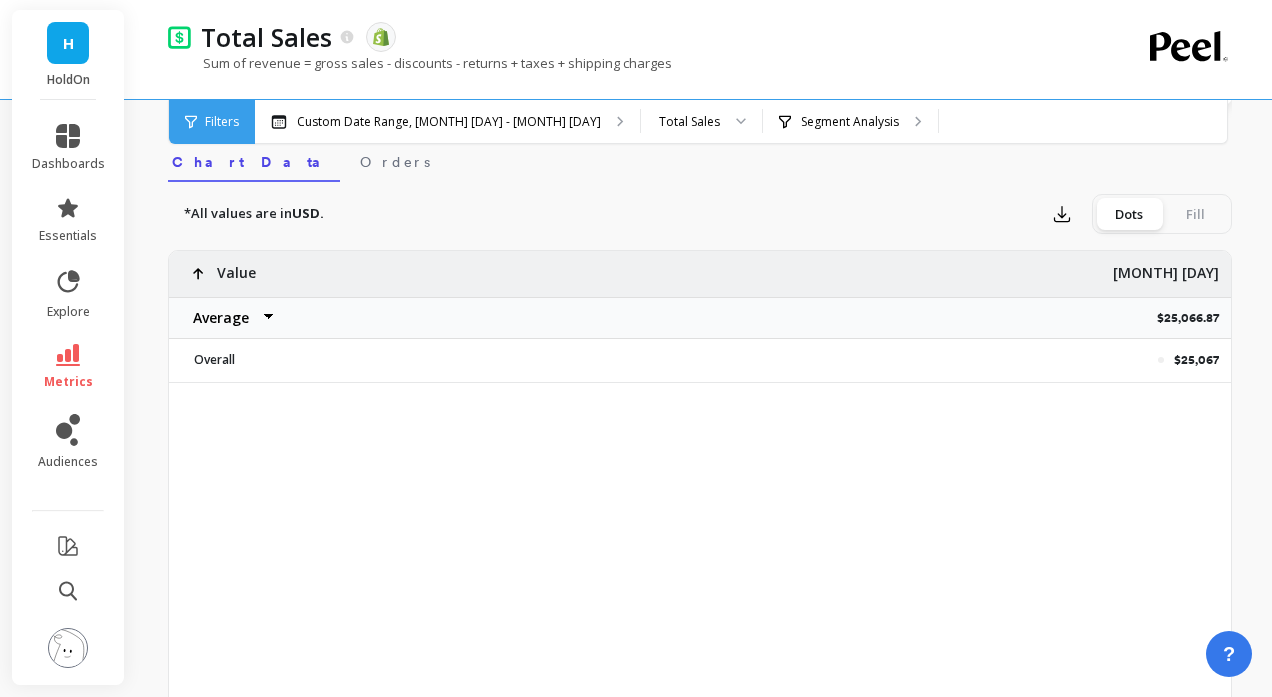 click on "Average Sum Max Min" at bounding box center [229, 318] 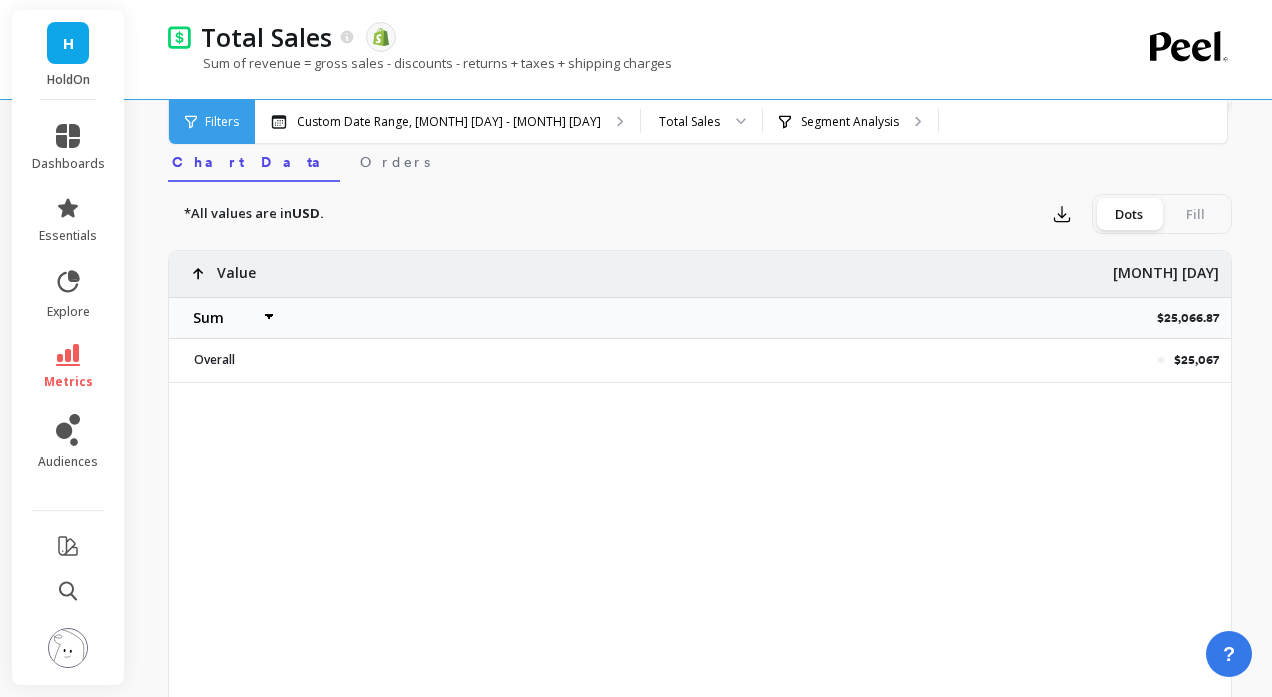 select on "sum" 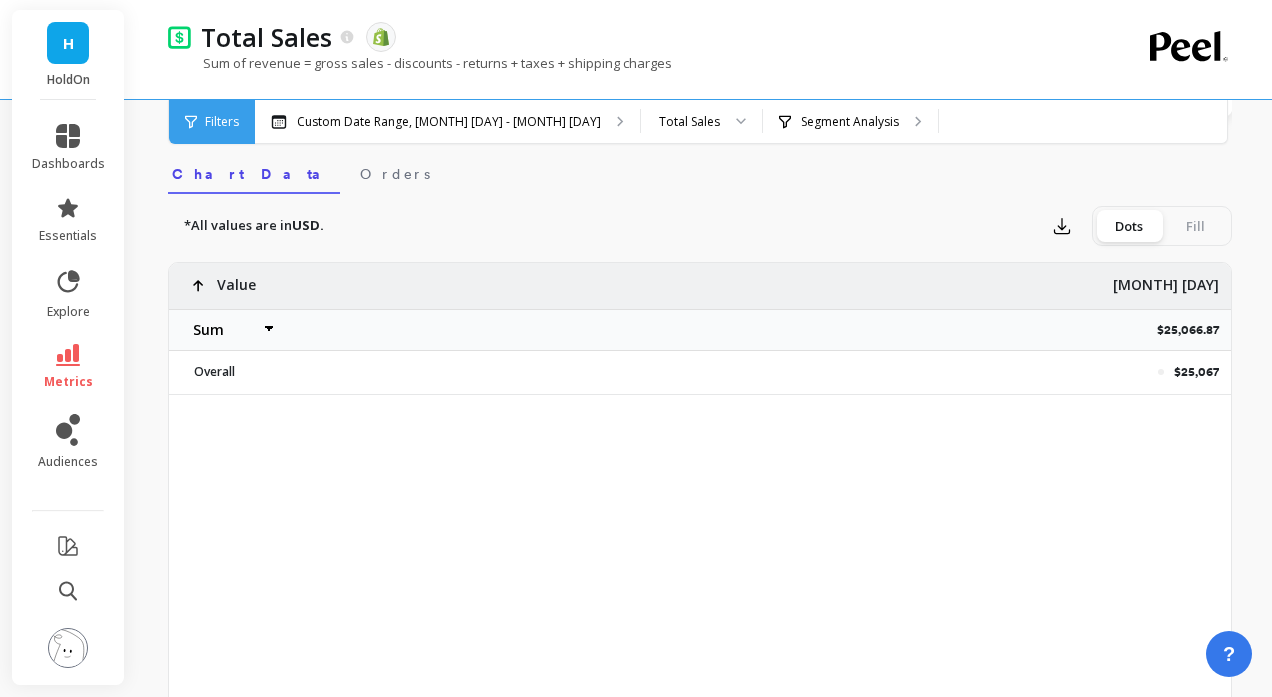 scroll, scrollTop: 635, scrollLeft: 0, axis: vertical 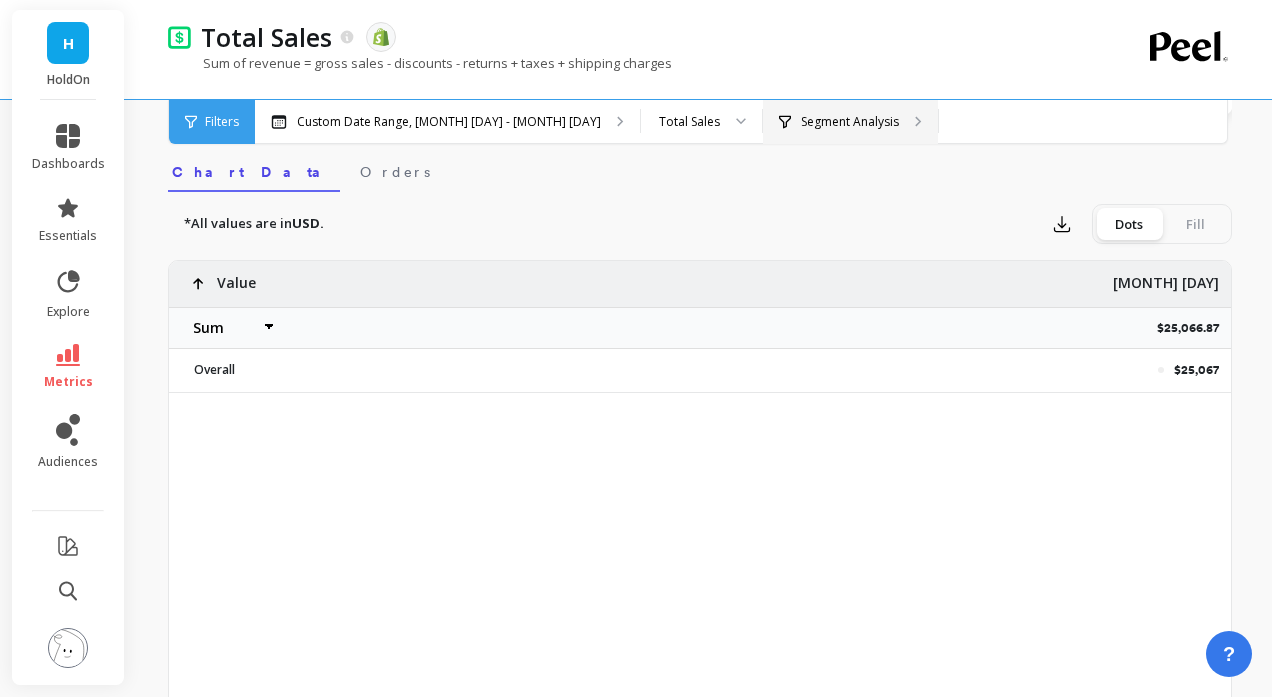 click on "Segment Analysis" at bounding box center (850, 122) 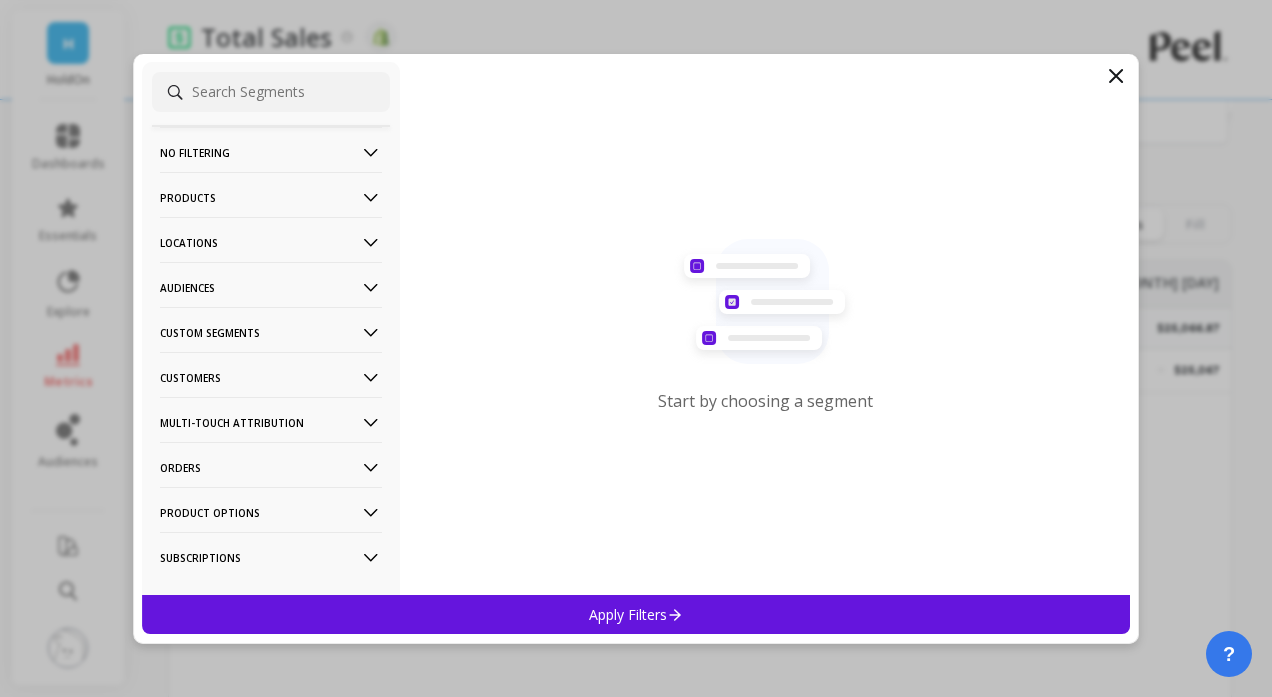 click at bounding box center [271, 92] 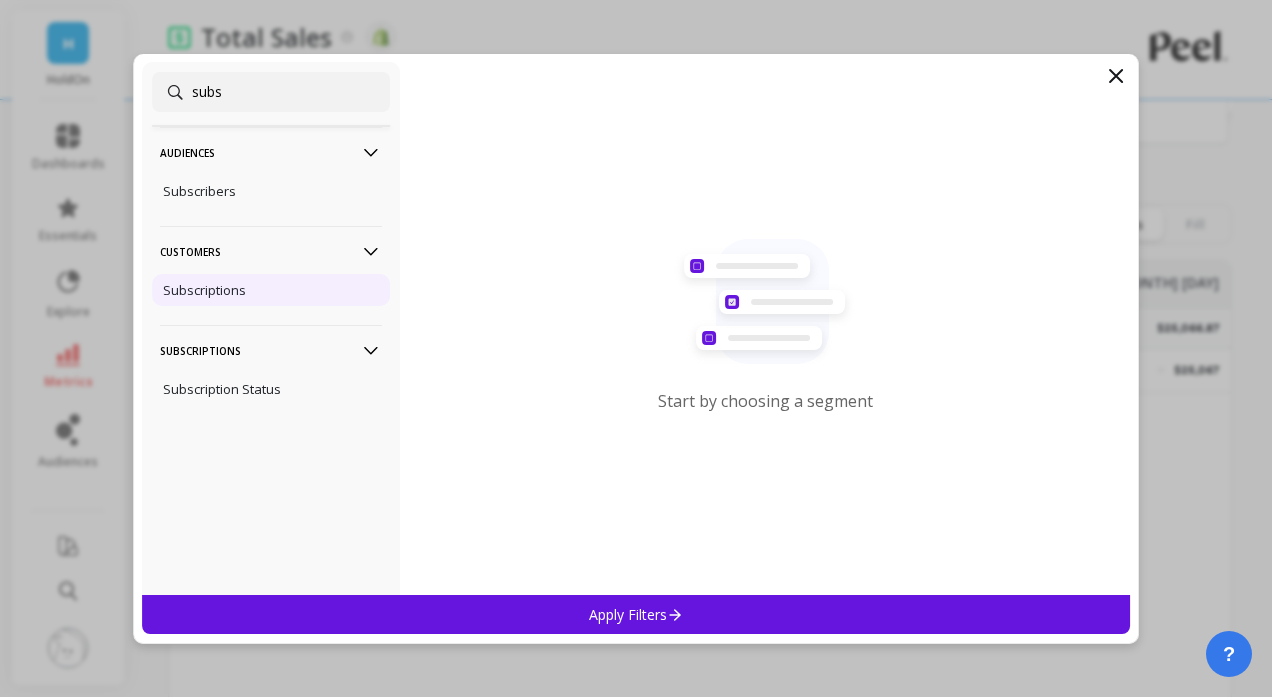 type on "subs" 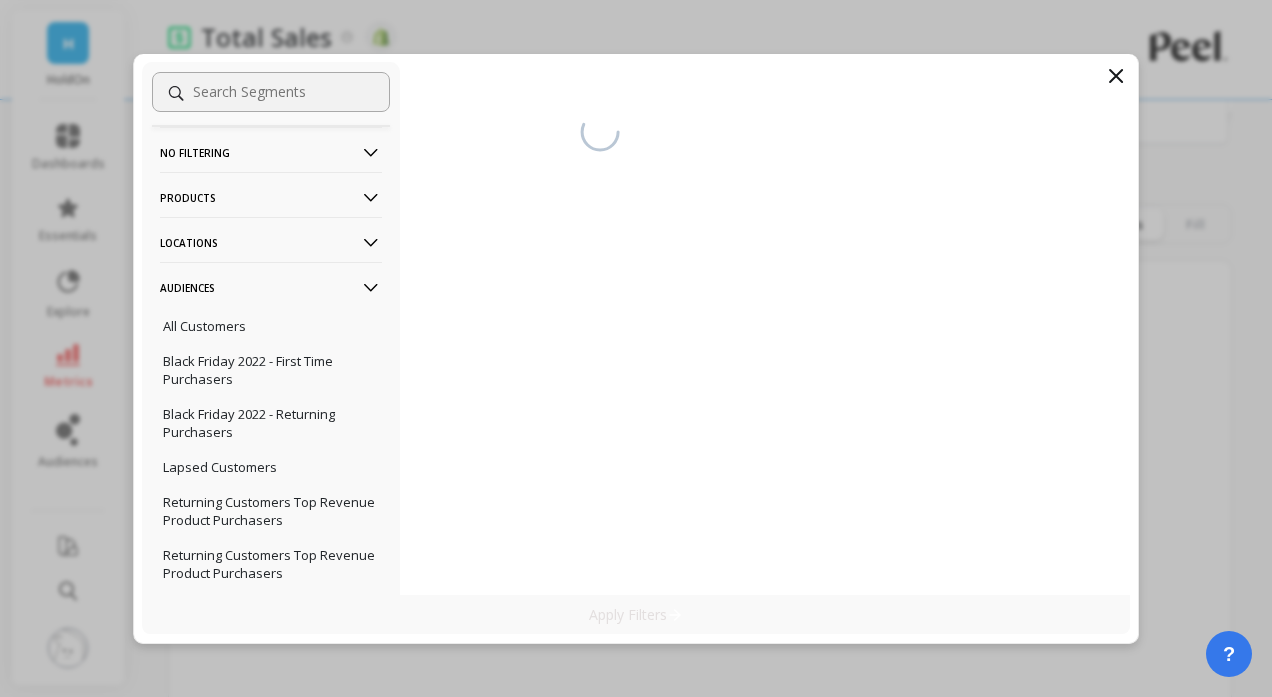 scroll, scrollTop: 1, scrollLeft: 0, axis: vertical 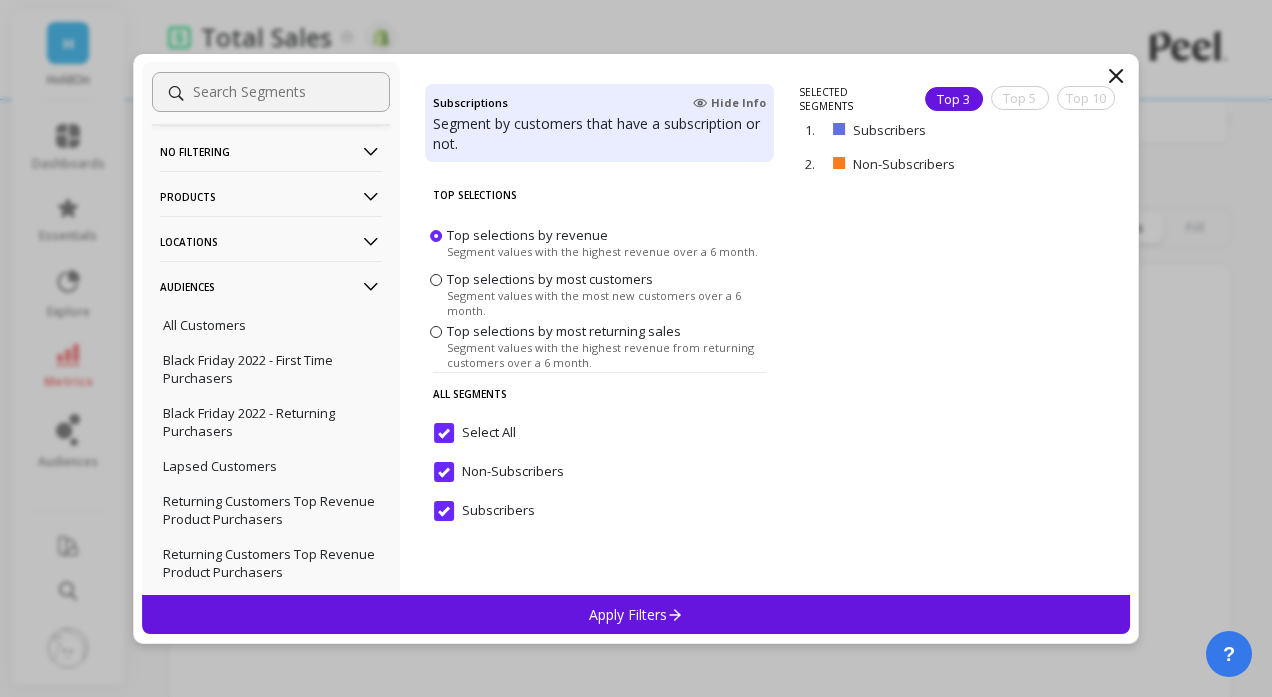 click on "Apply Filters" at bounding box center (636, 614) 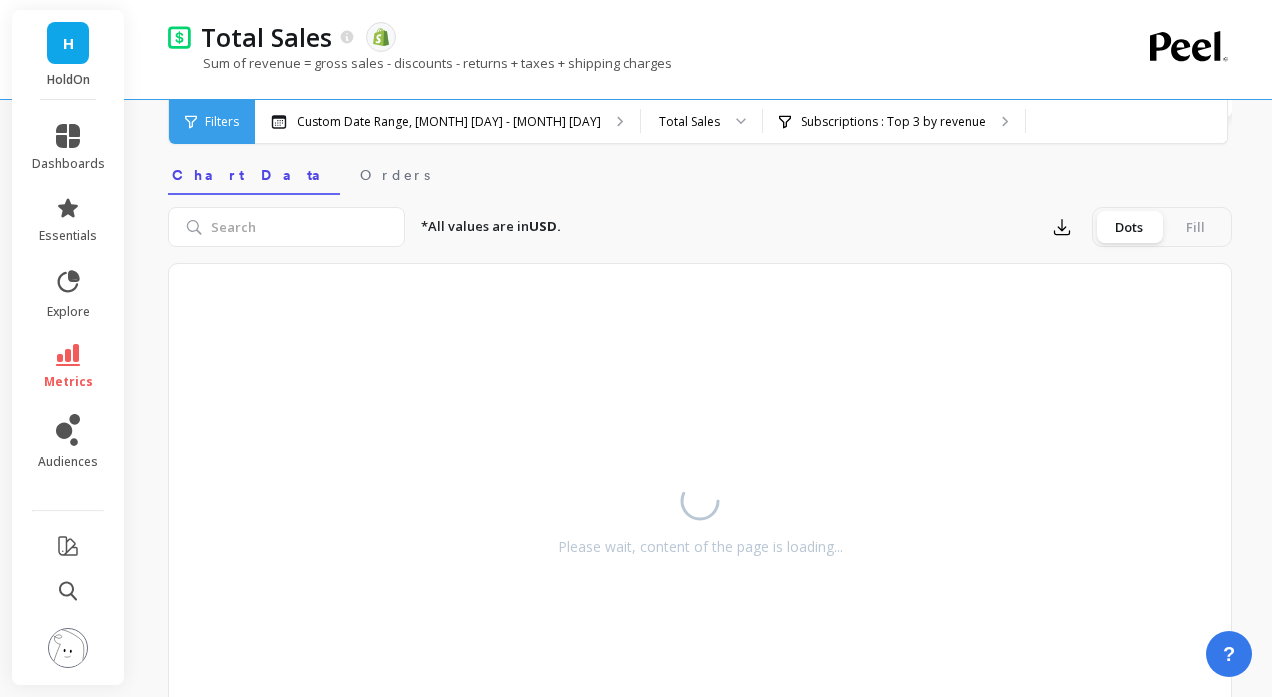 select on "sum" 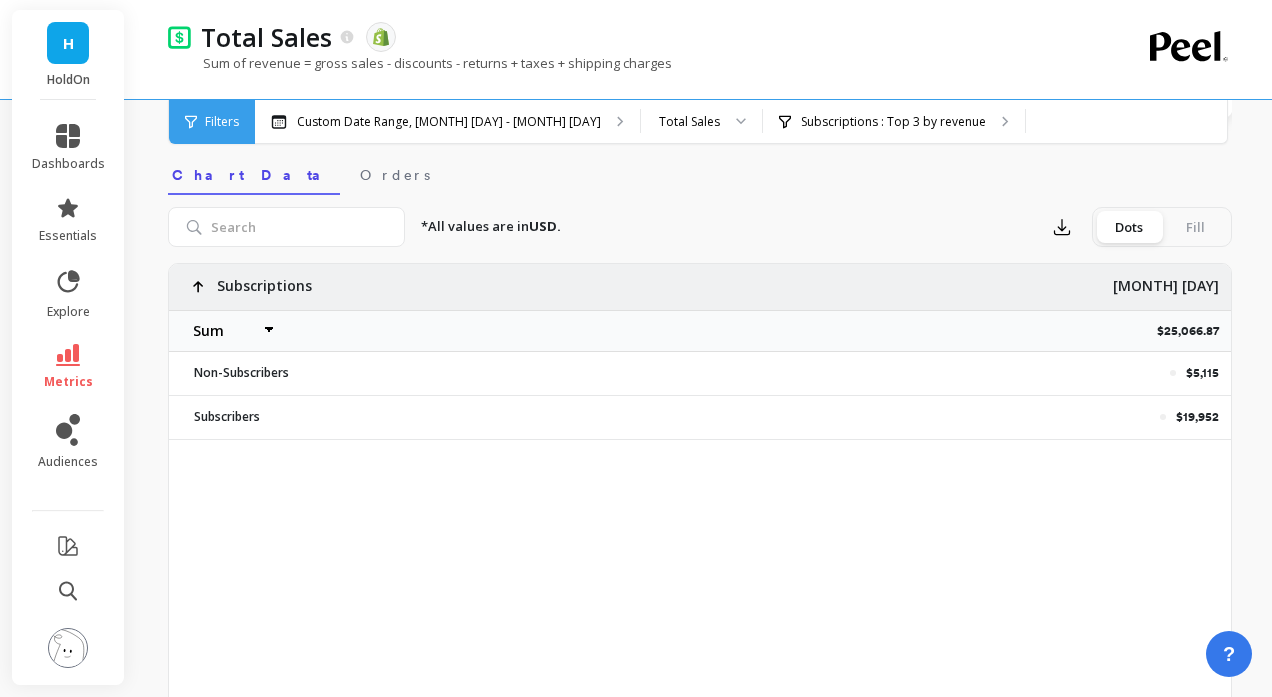 select on "sum" 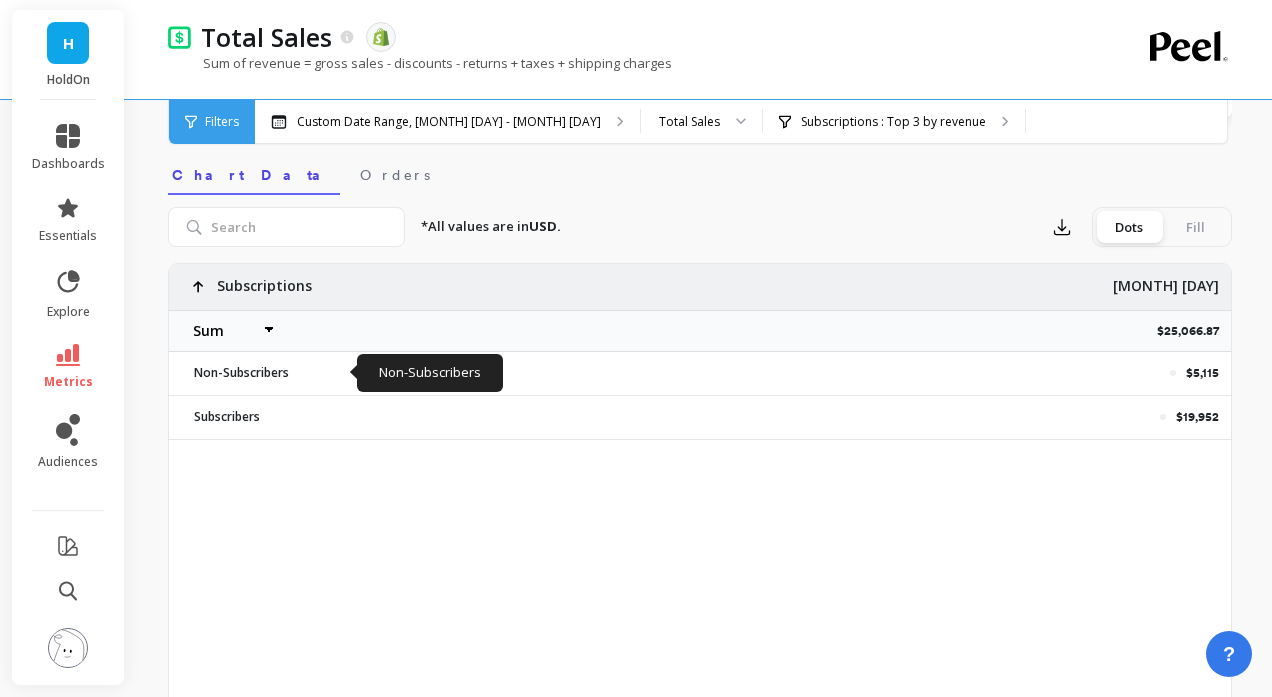 click on "$25,066.87" at bounding box center (1194, 331) 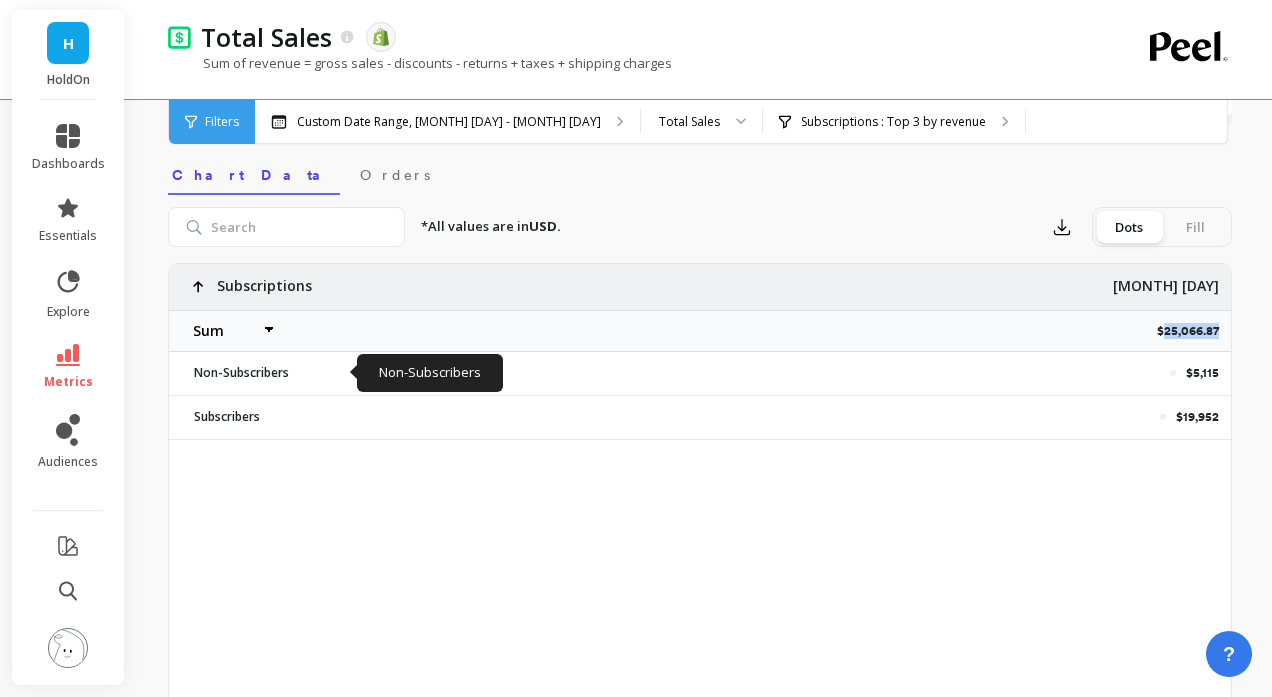 click on "$25,066.87" at bounding box center (1194, 331) 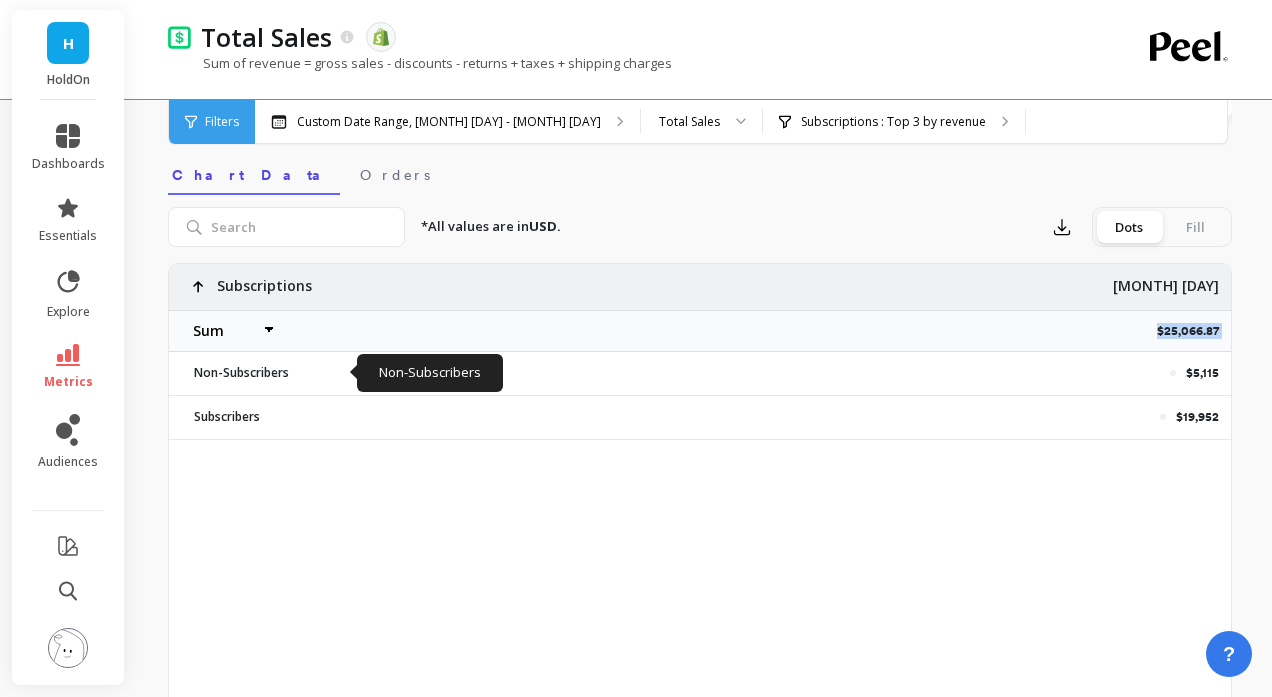 click on "$25,066.87" at bounding box center [1194, 331] 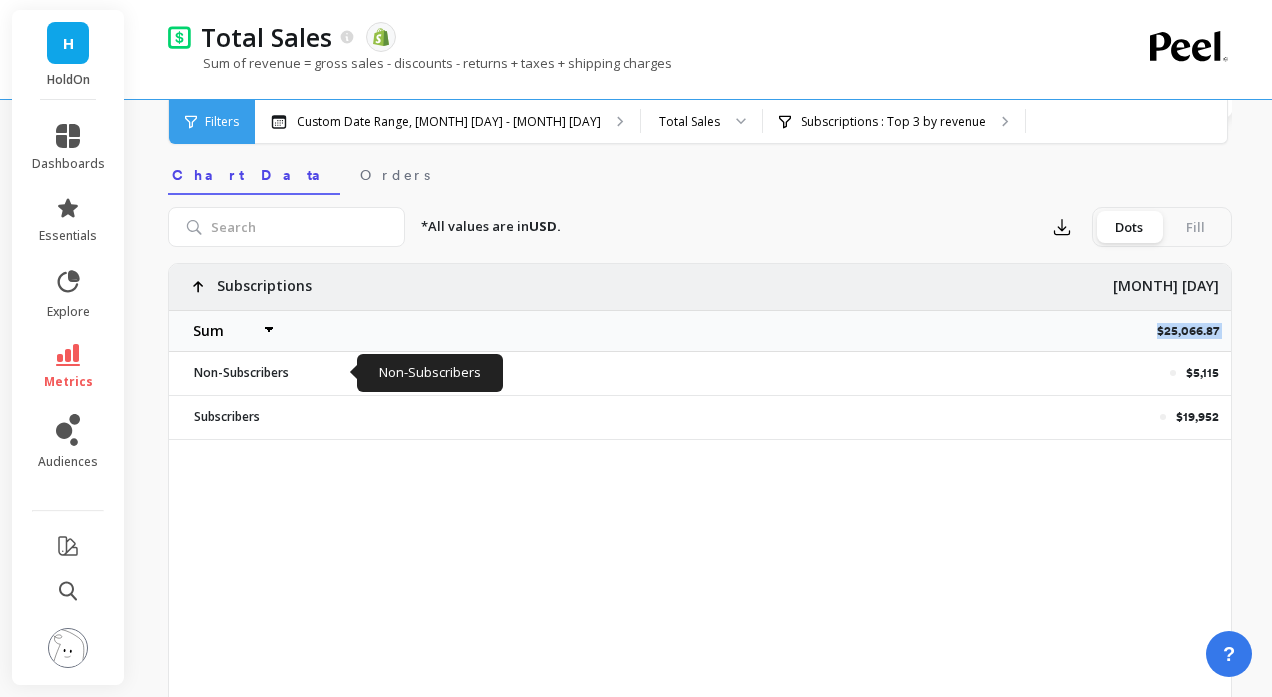 copy on "$25,066.87" 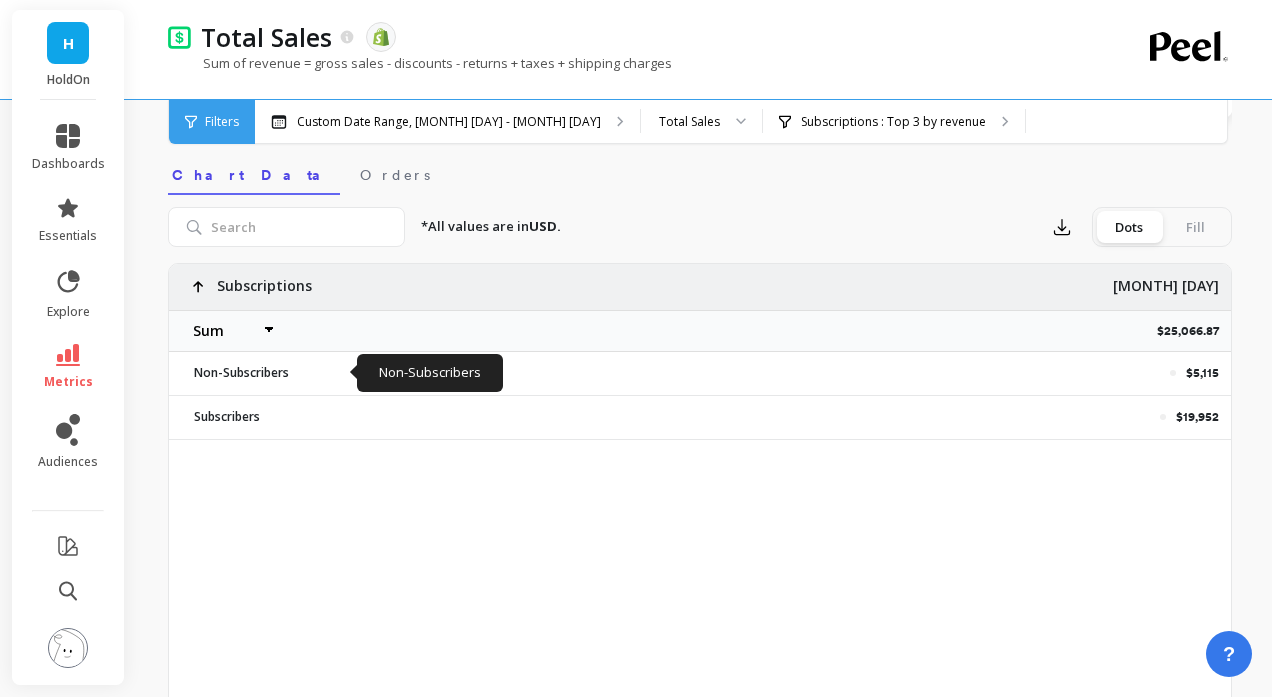 click on "$5,115" at bounding box center [1202, 373] 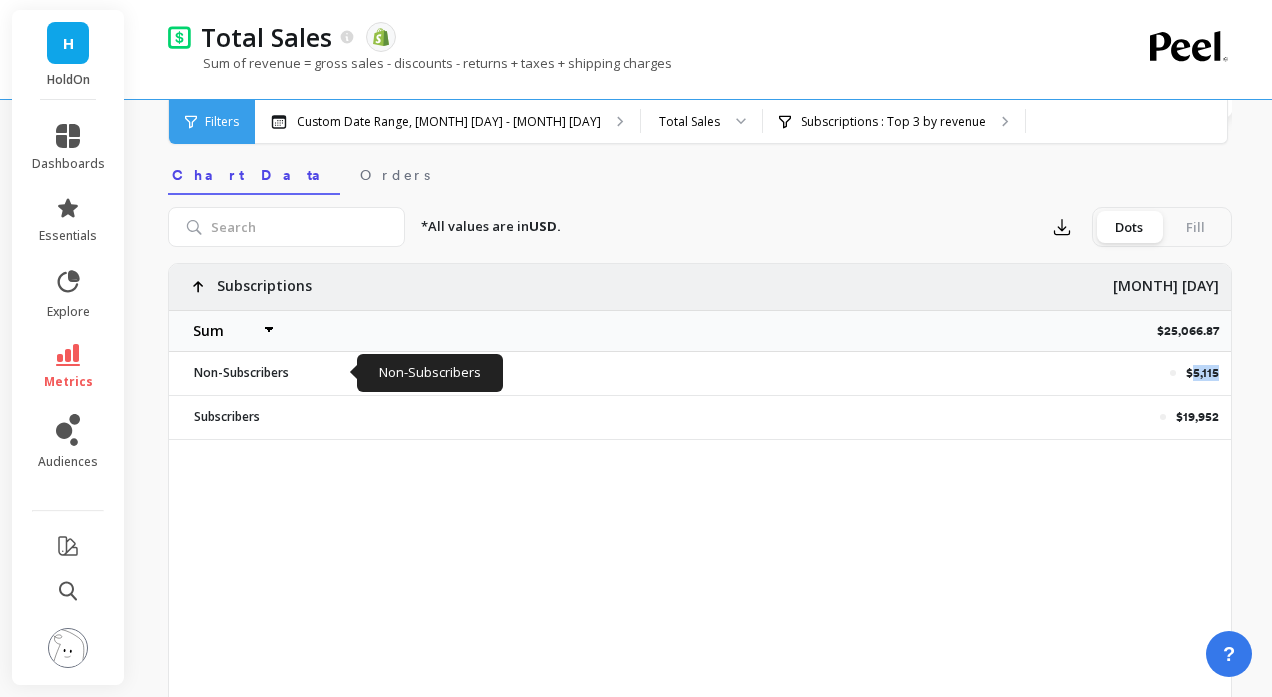 click on "$5,115" at bounding box center (1202, 373) 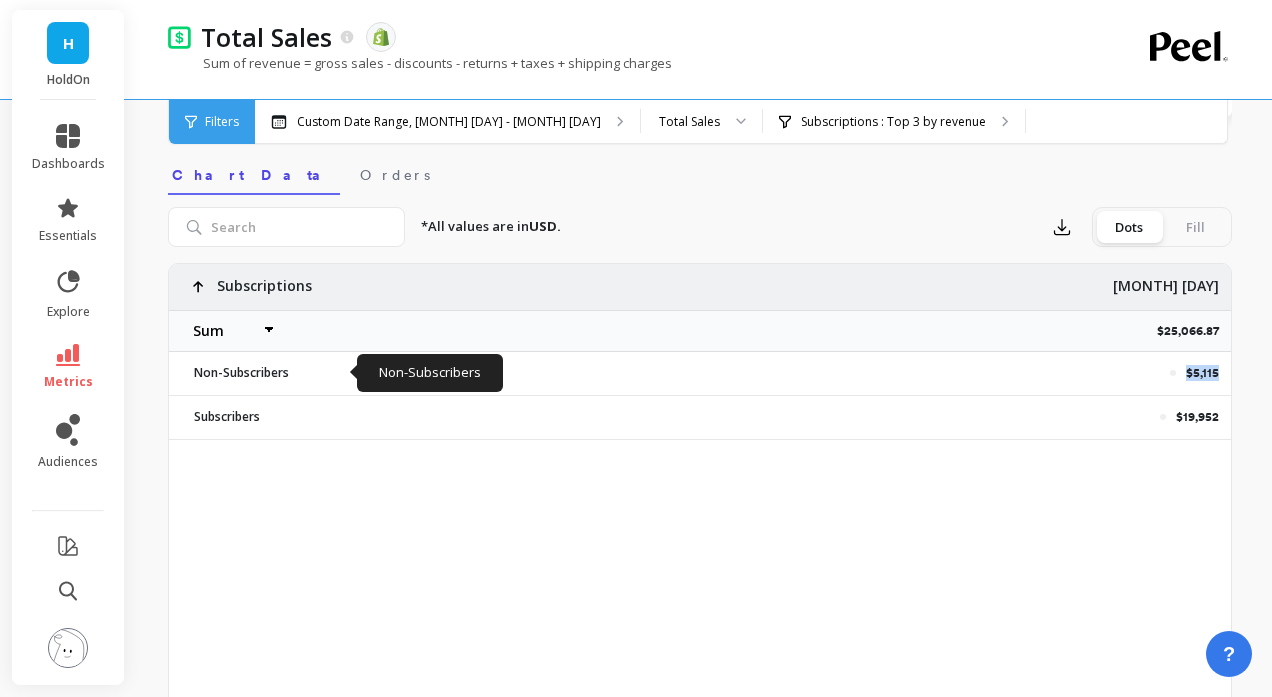 click on "$5,115" at bounding box center (1202, 373) 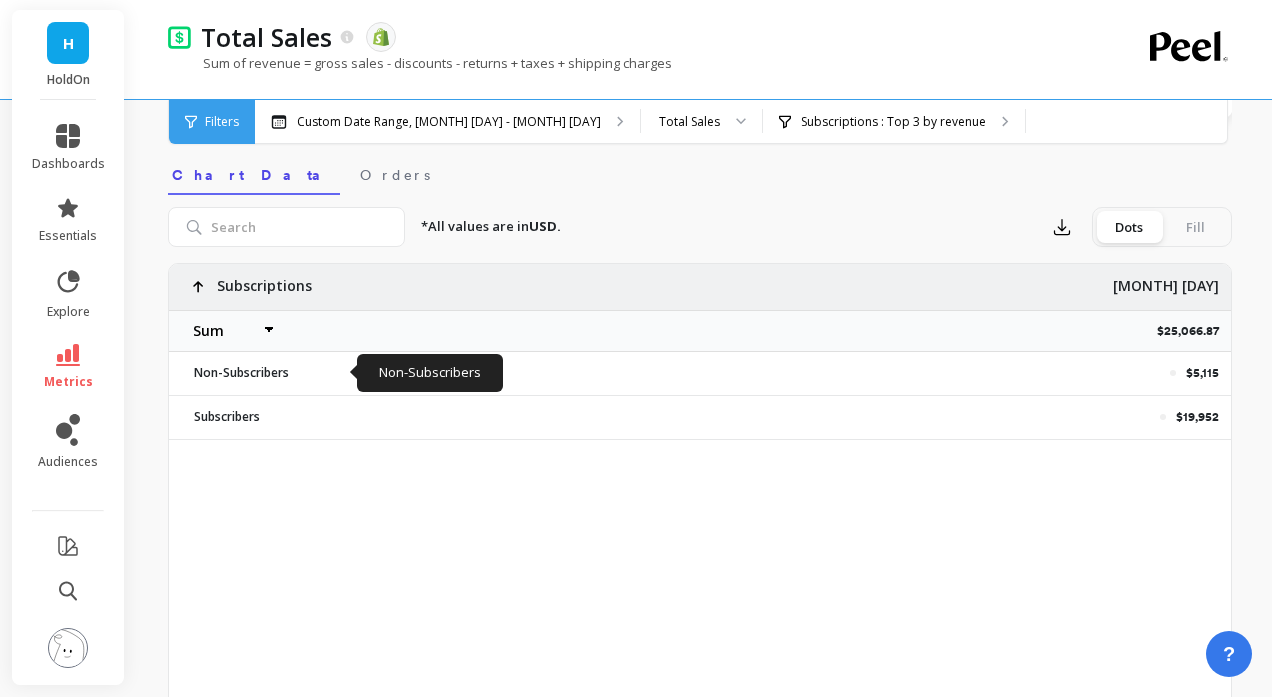 click on "$19,952" at bounding box center [1197, 417] 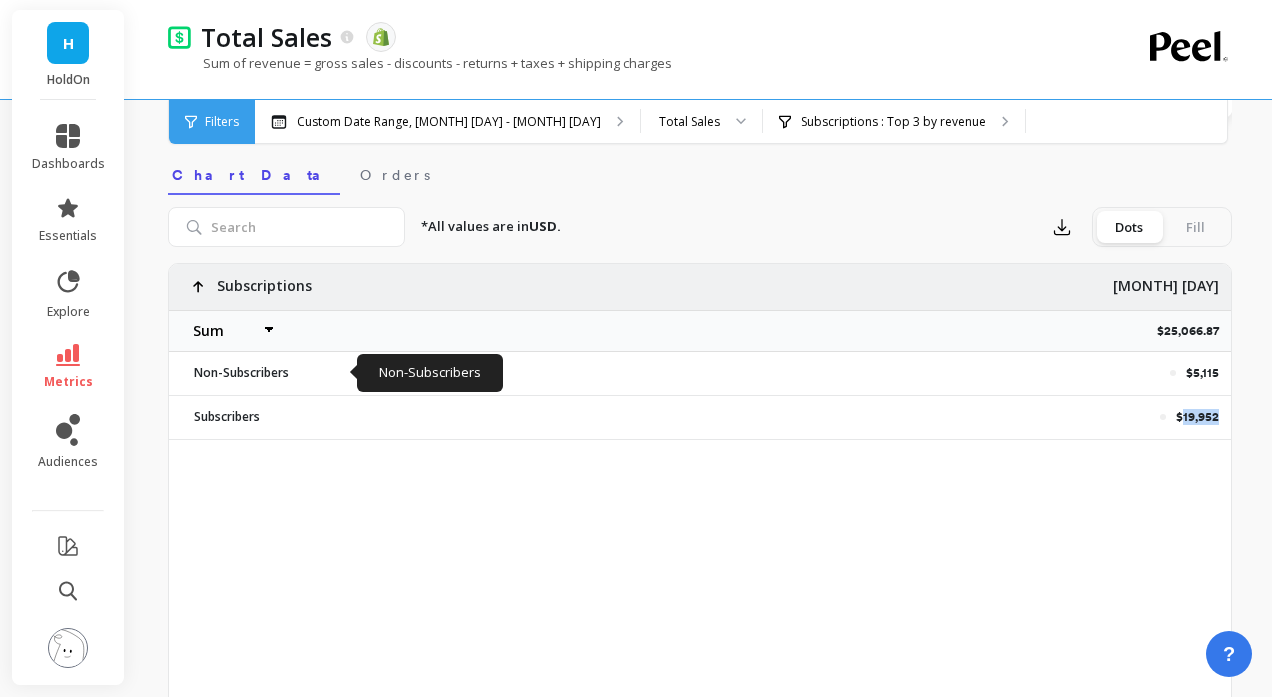 click on "$19,952" at bounding box center [1197, 417] 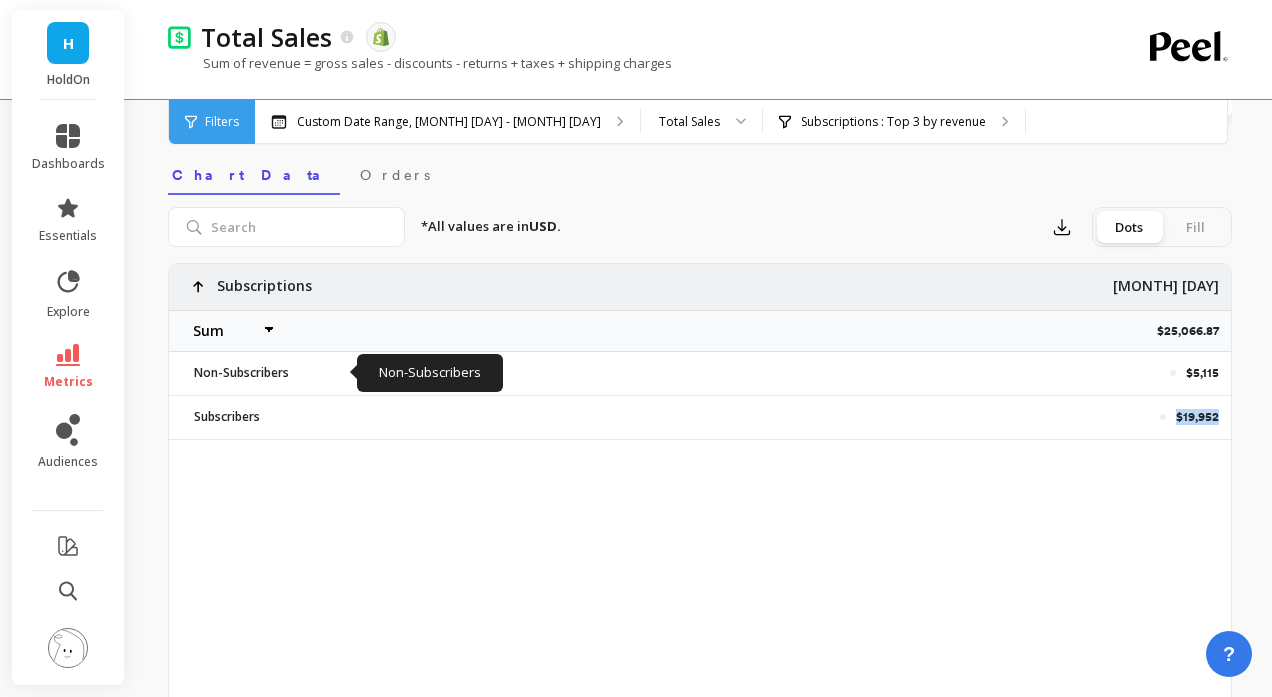 click on "$19,952" at bounding box center [1197, 417] 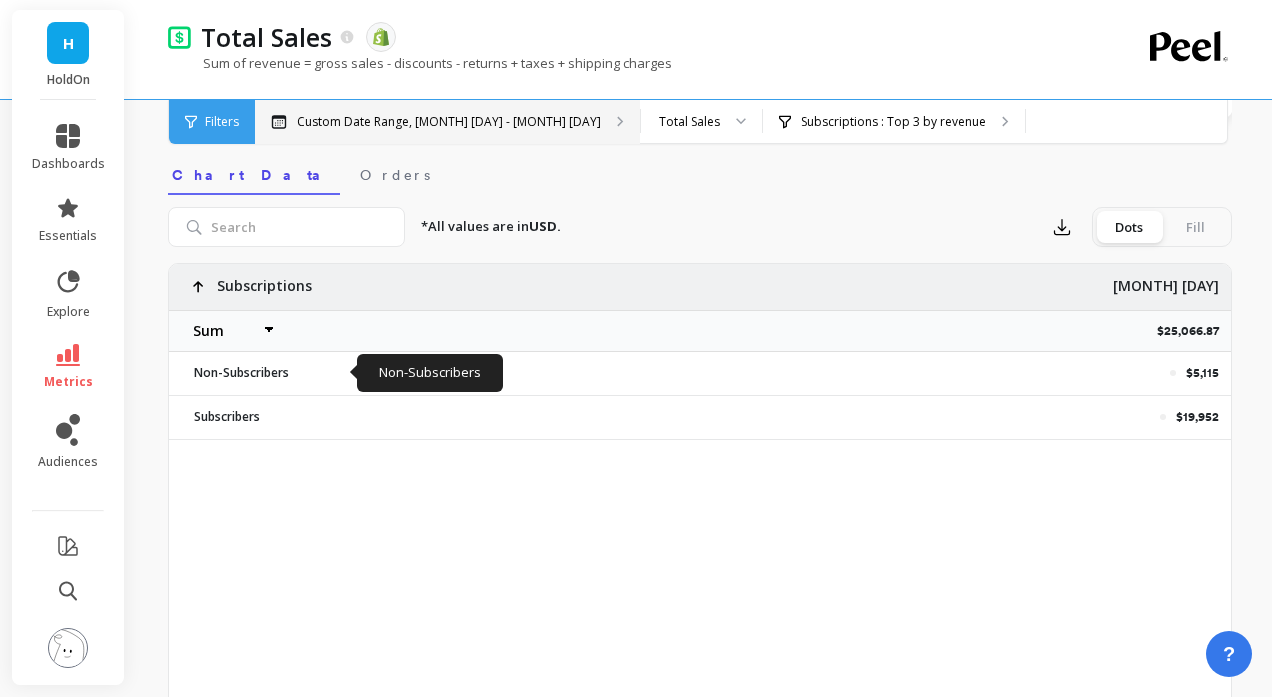 click on "Custom Date Range,  Jul 22 - Jul 28" at bounding box center (449, 122) 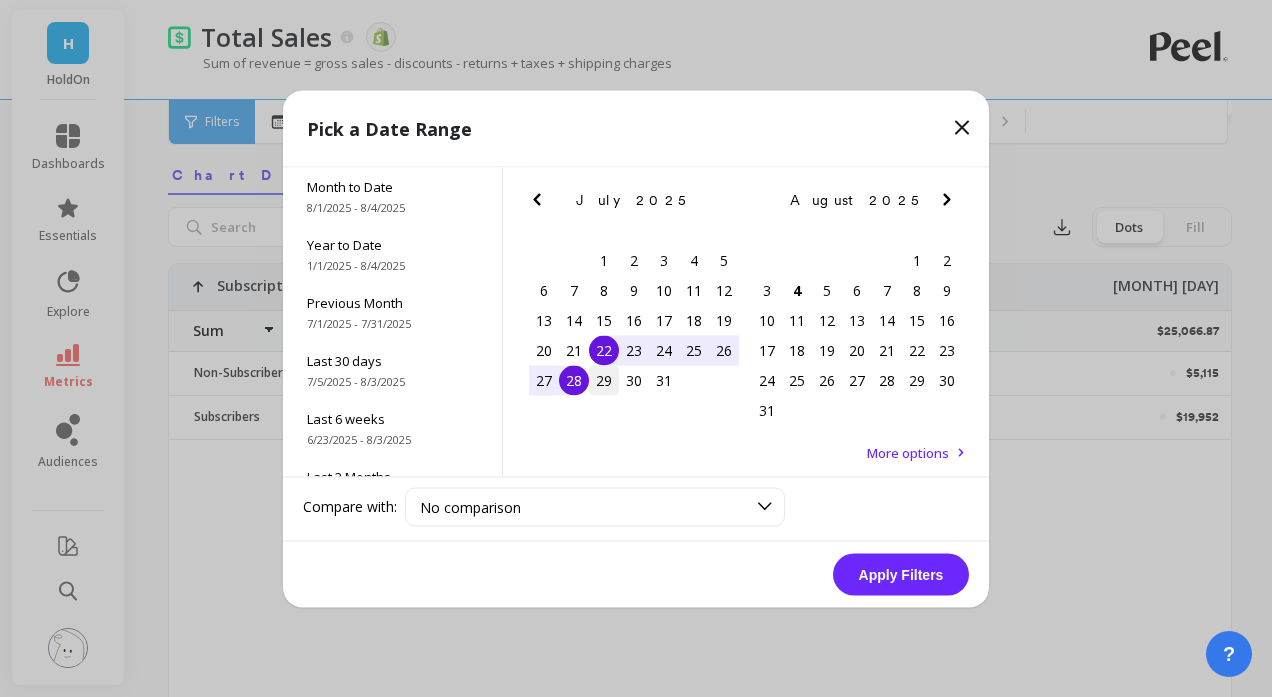drag, startPoint x: 595, startPoint y: 378, endPoint x: 614, endPoint y: 379, distance: 19.026299 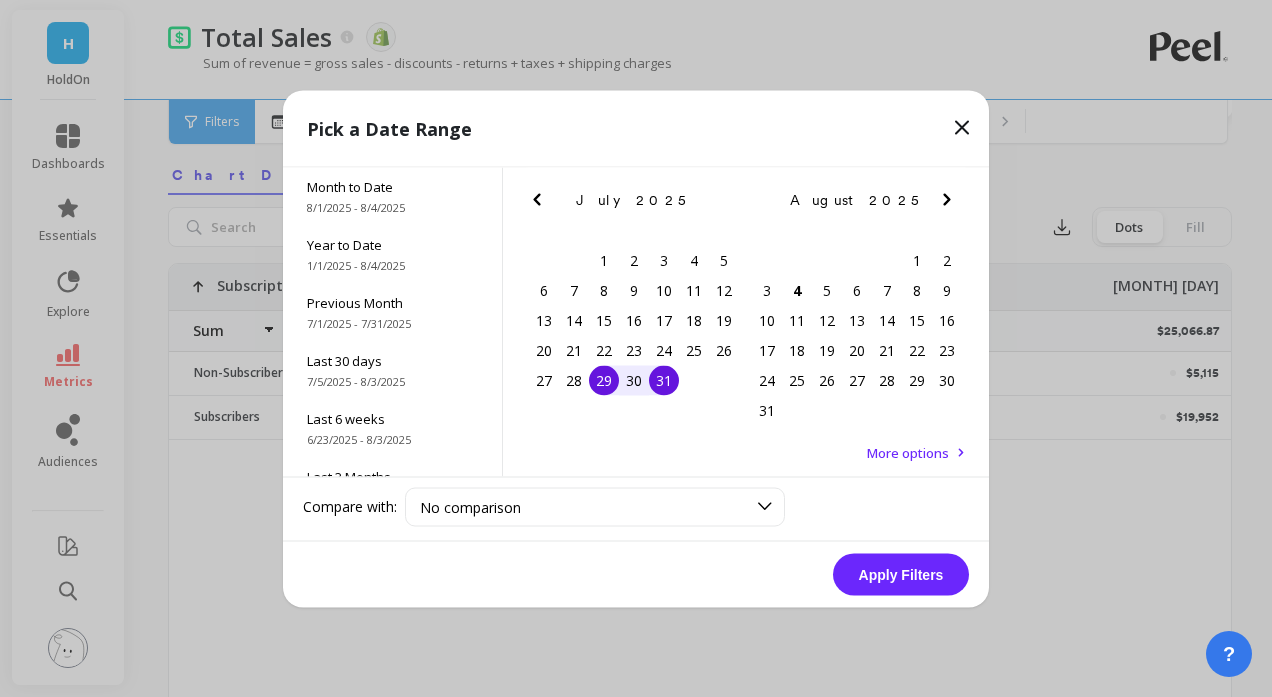 click on "31" at bounding box center (664, 380) 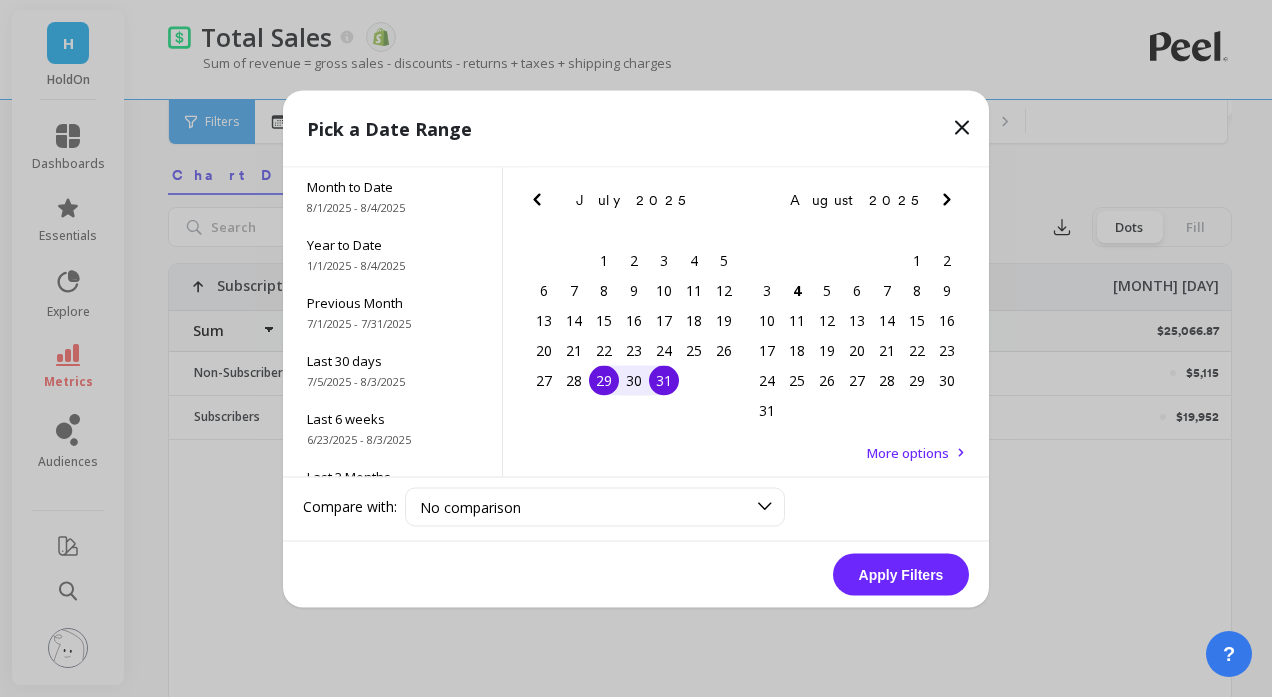 click on "Apply Filters" at bounding box center [901, 574] 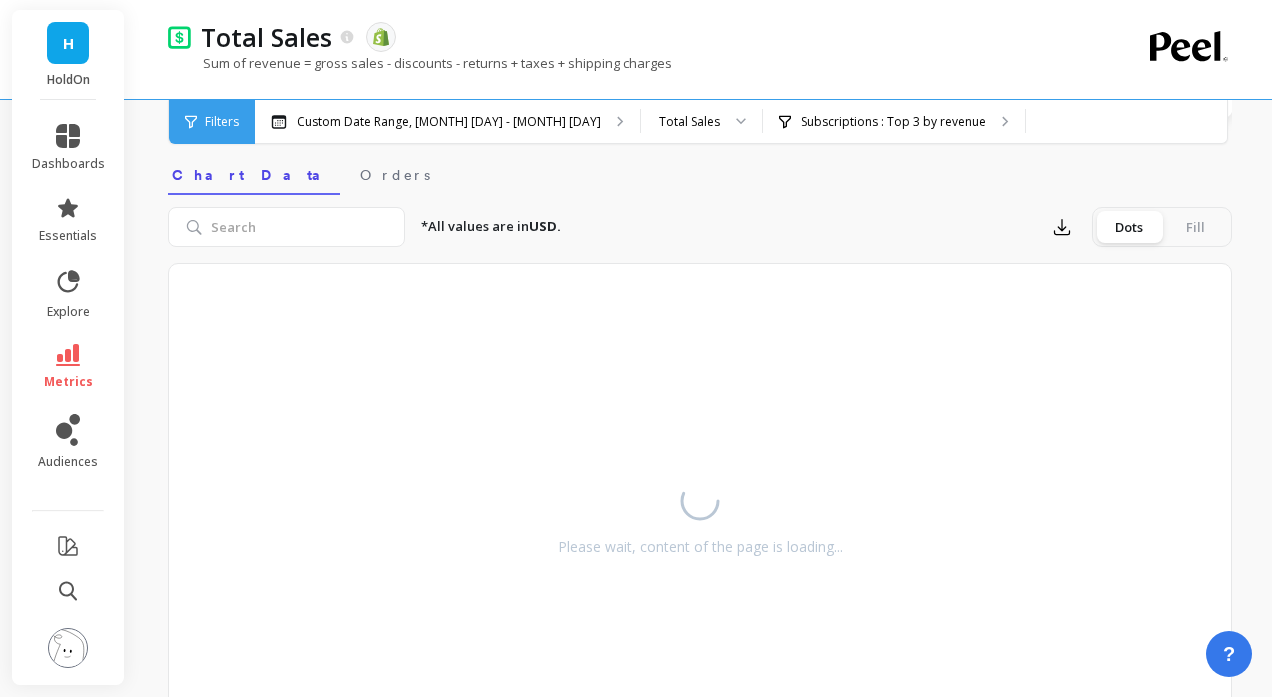 select on "sum" 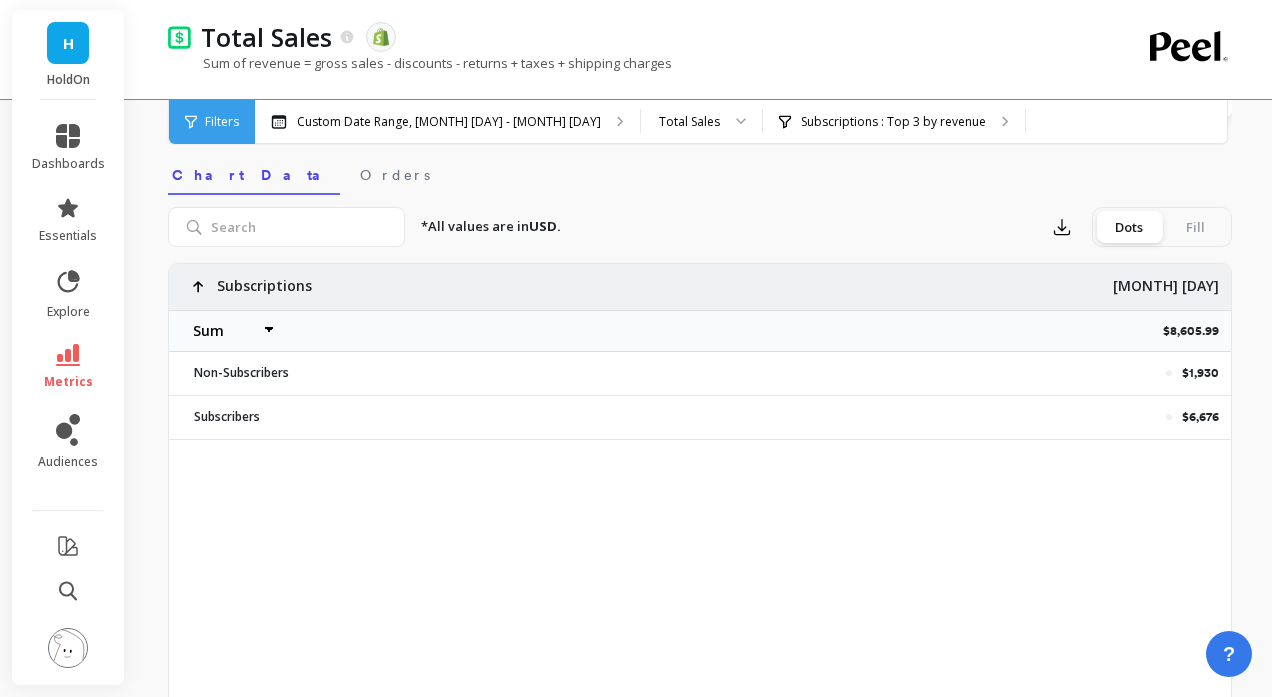 select on "sum" 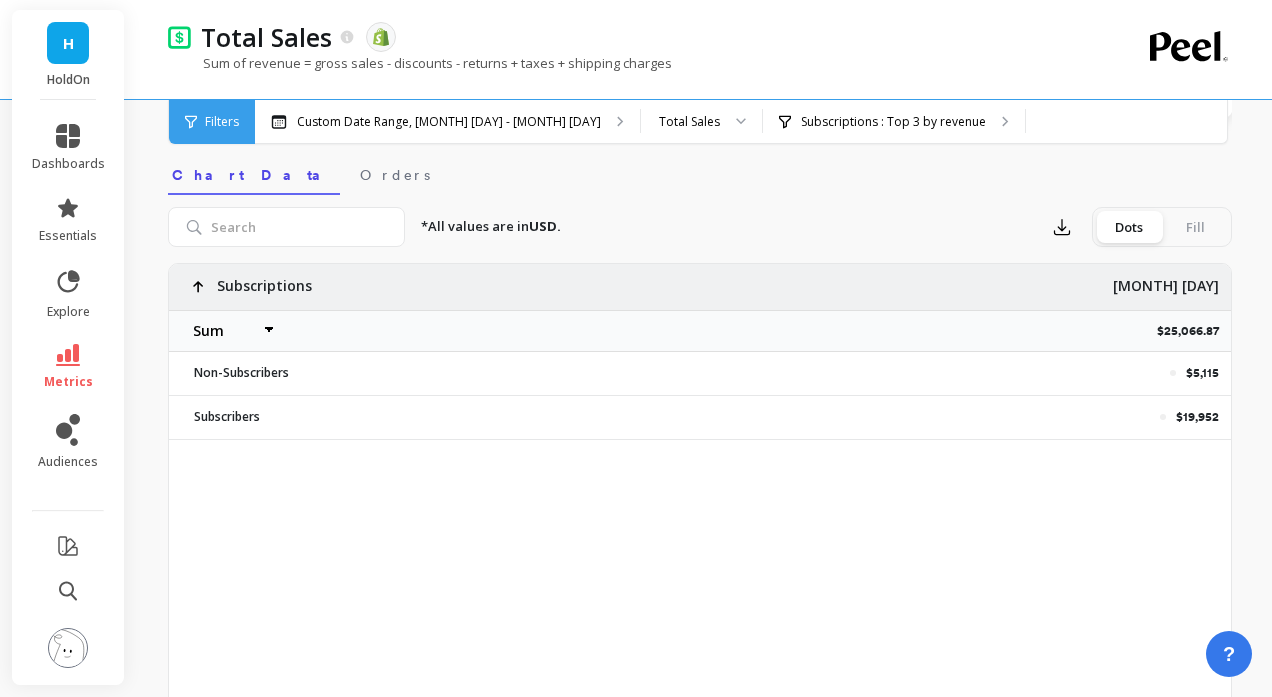select on "sum" 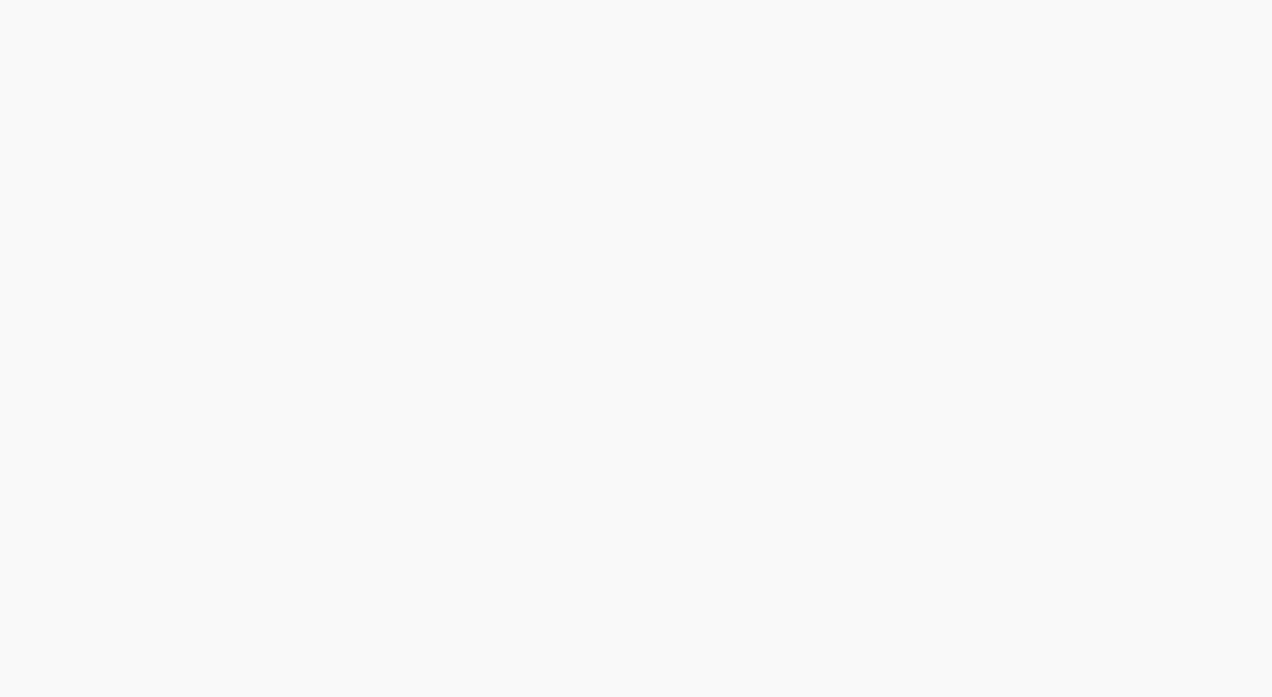 scroll, scrollTop: 0, scrollLeft: 0, axis: both 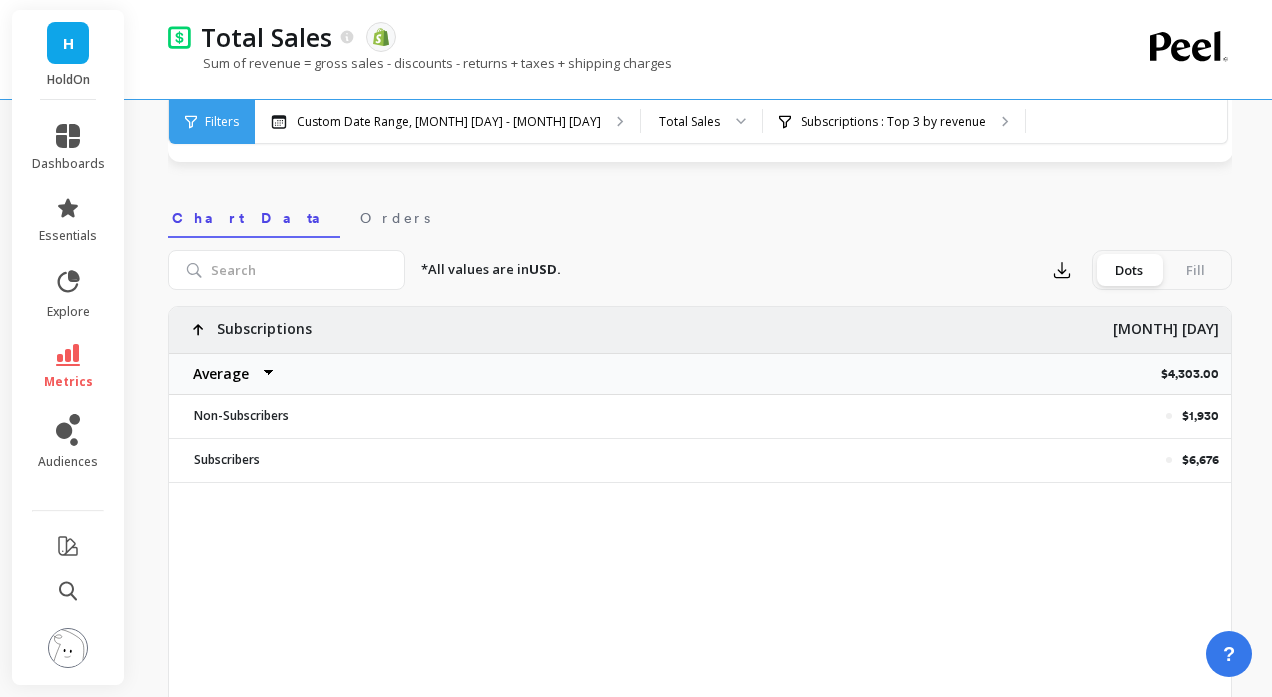 click on "Average Sum Max Min" at bounding box center (229, 374) 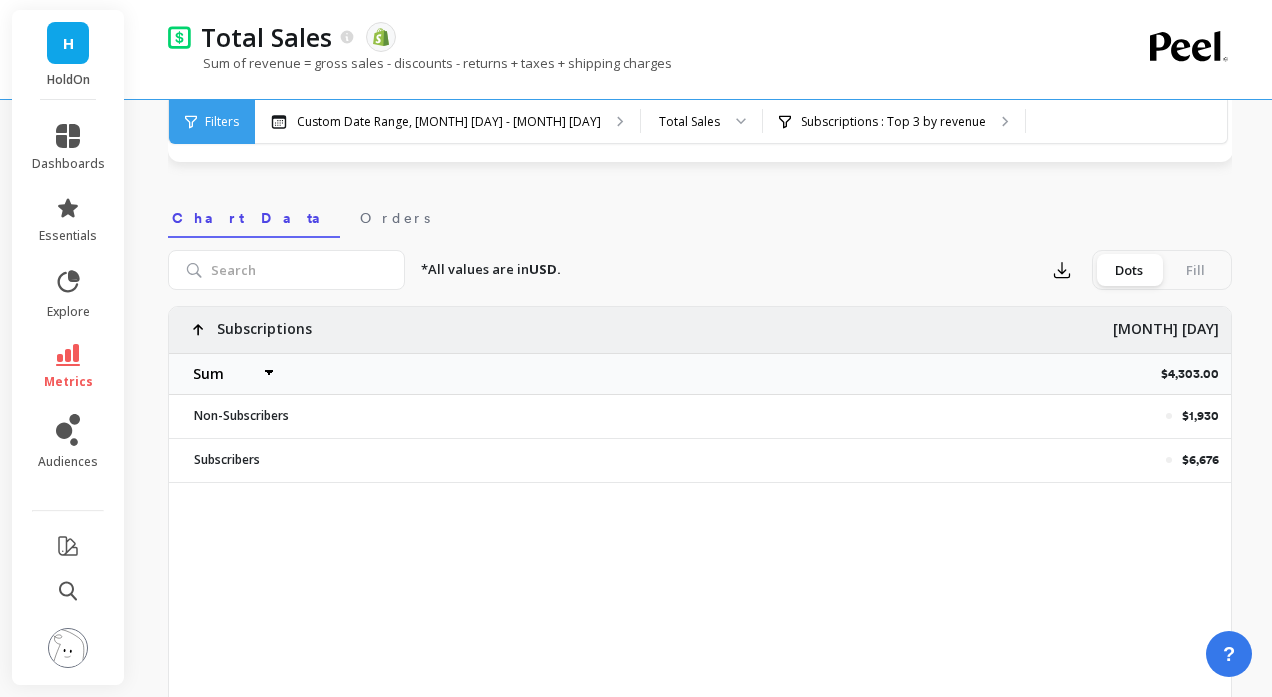 select on "sum" 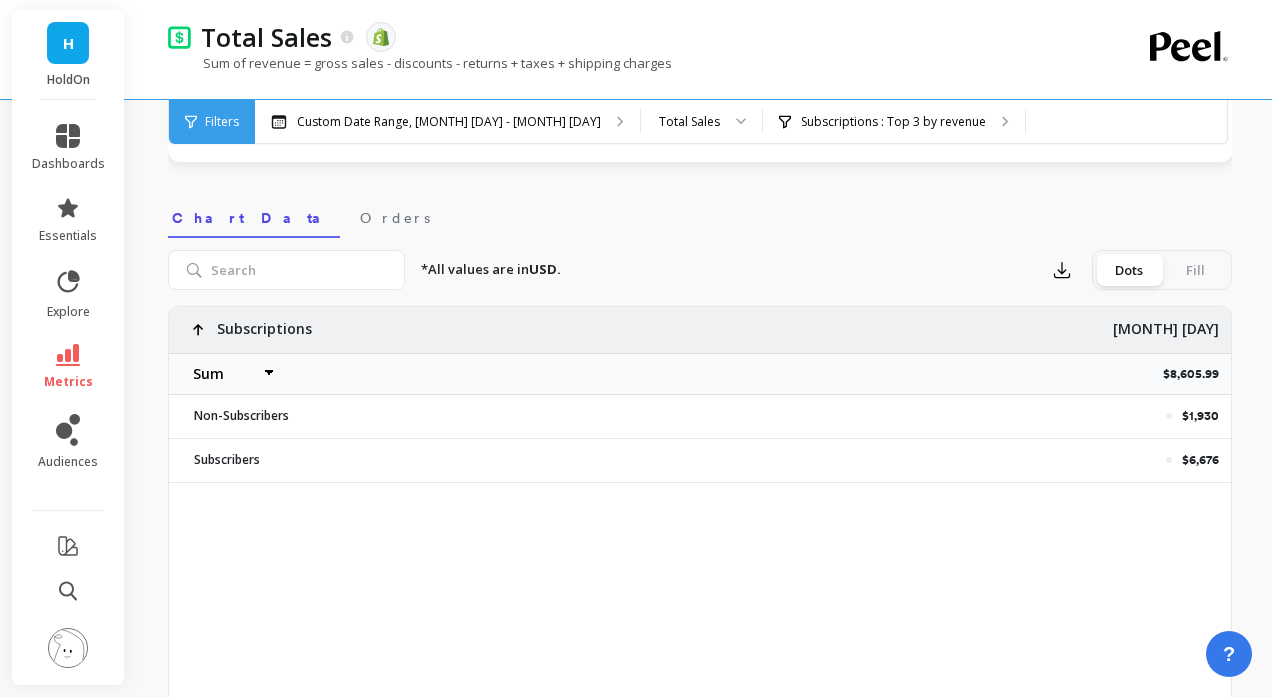 click on "$8,605.99" at bounding box center [1197, 374] 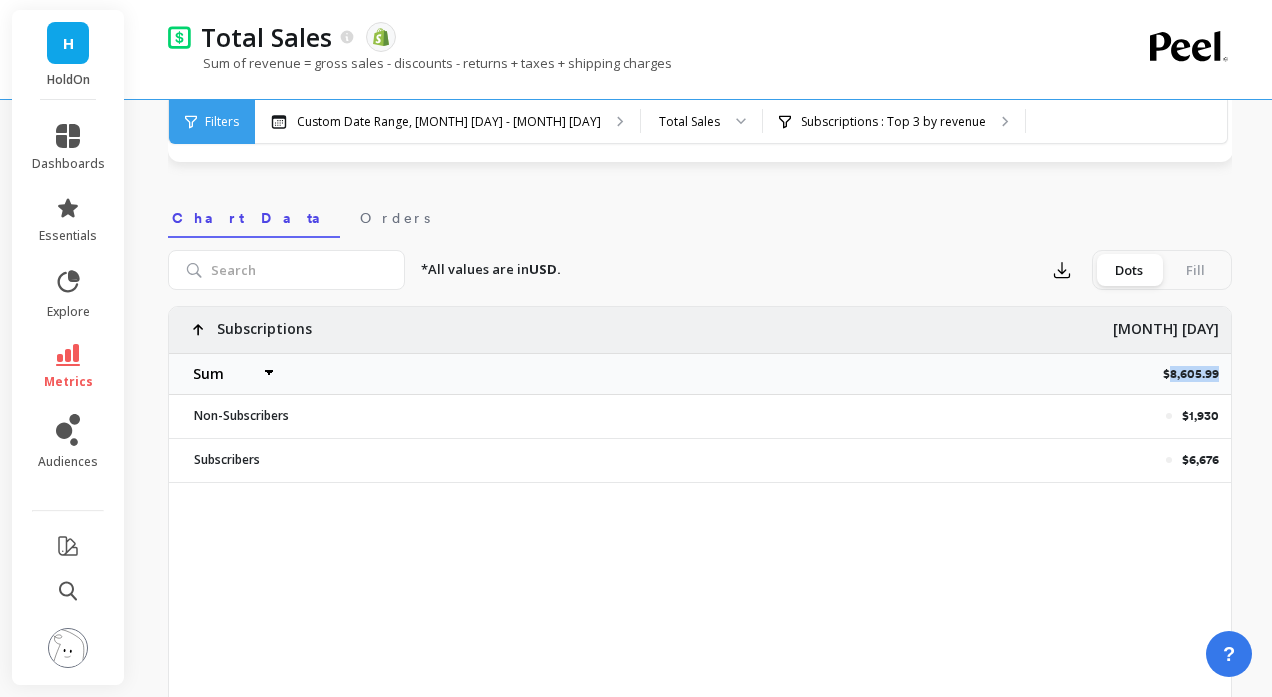 click on "$8,605.99" at bounding box center [1197, 374] 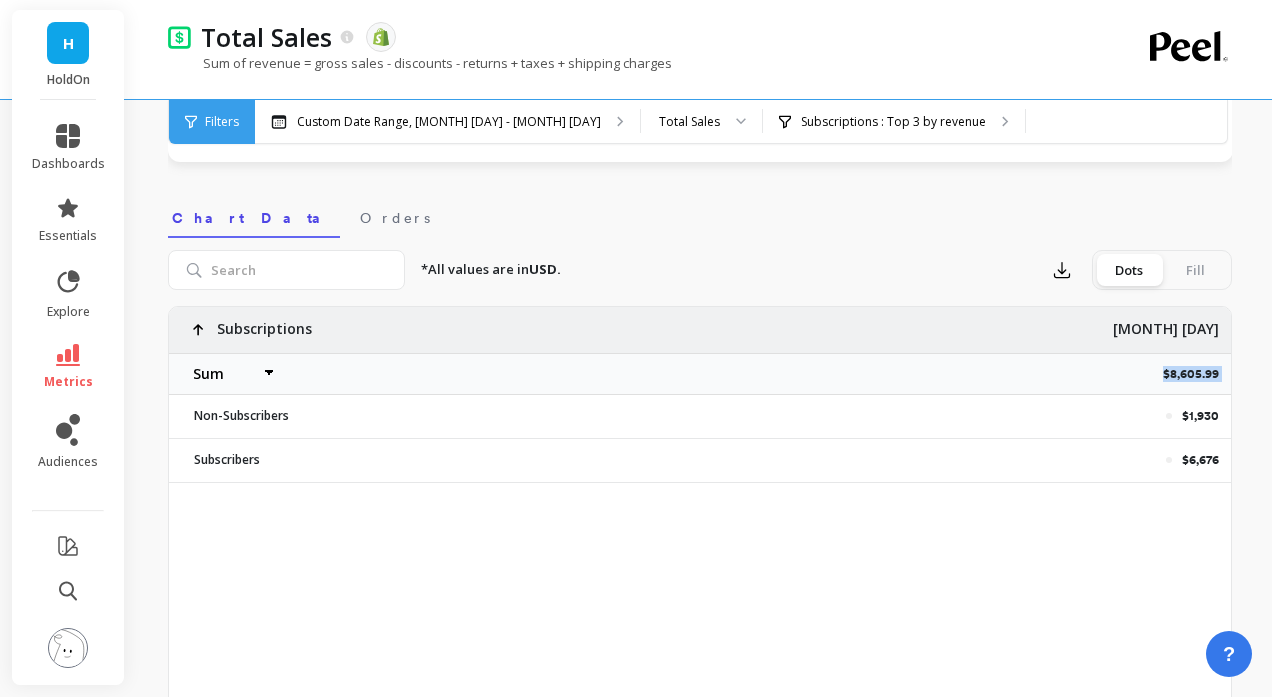 click on "$8,605.99" at bounding box center [1197, 374] 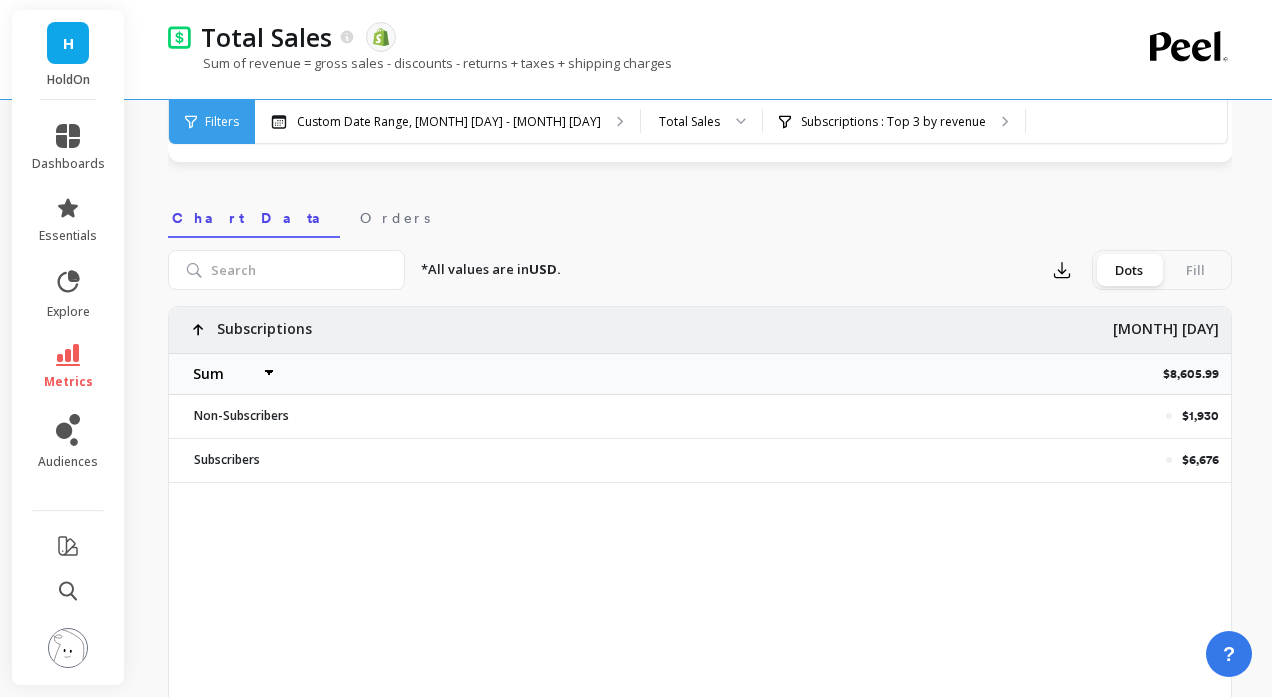 click on "$1,930" at bounding box center (1200, 416) 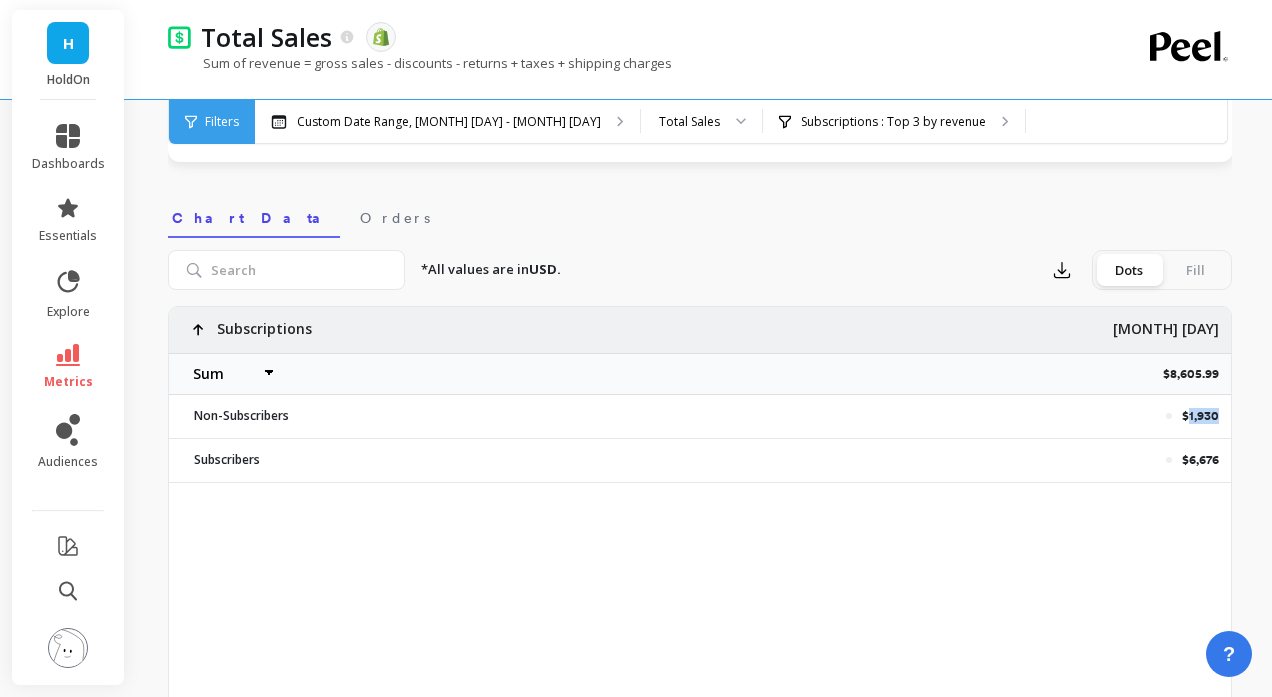 click on "$1,930" at bounding box center (1200, 416) 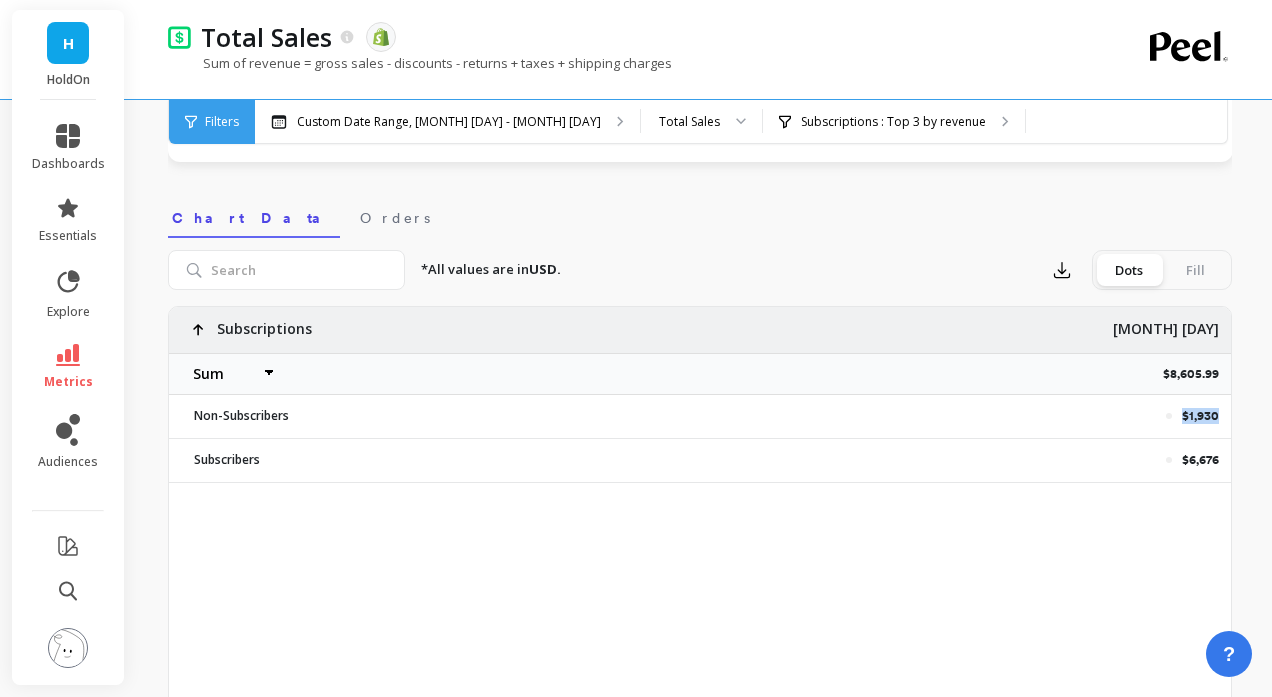 click on "$1,930" at bounding box center [1200, 416] 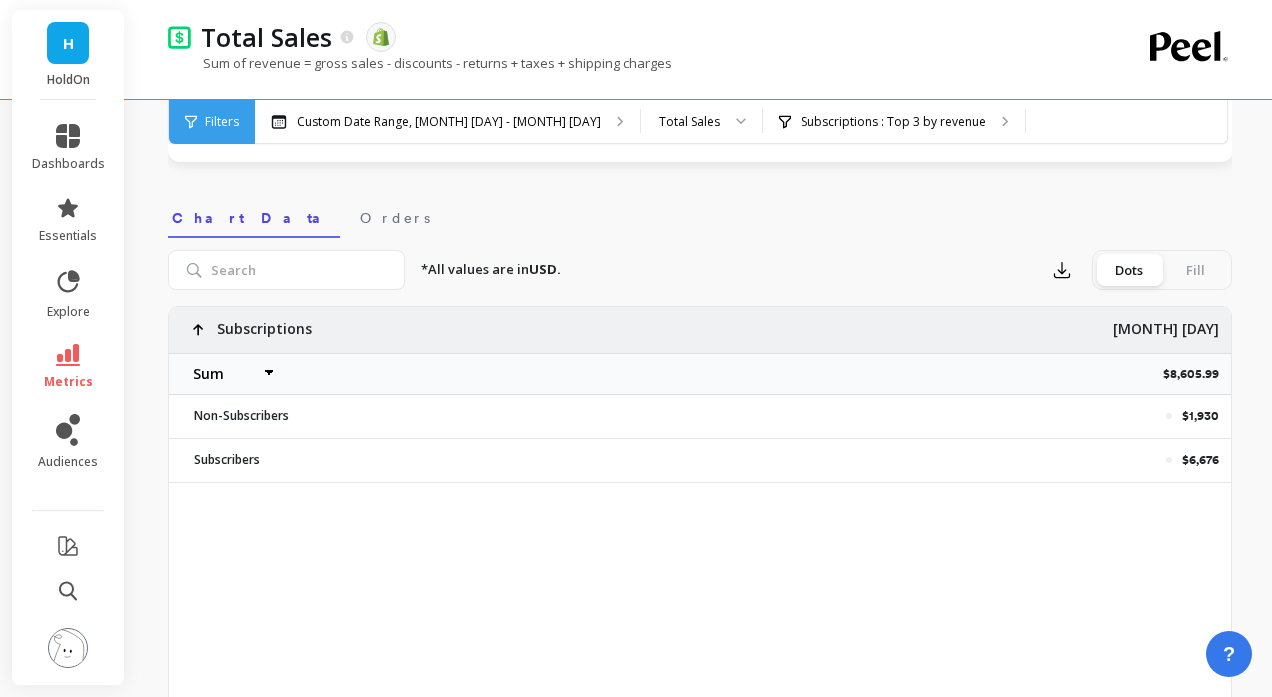 click on "$6,676" at bounding box center [1200, 460] 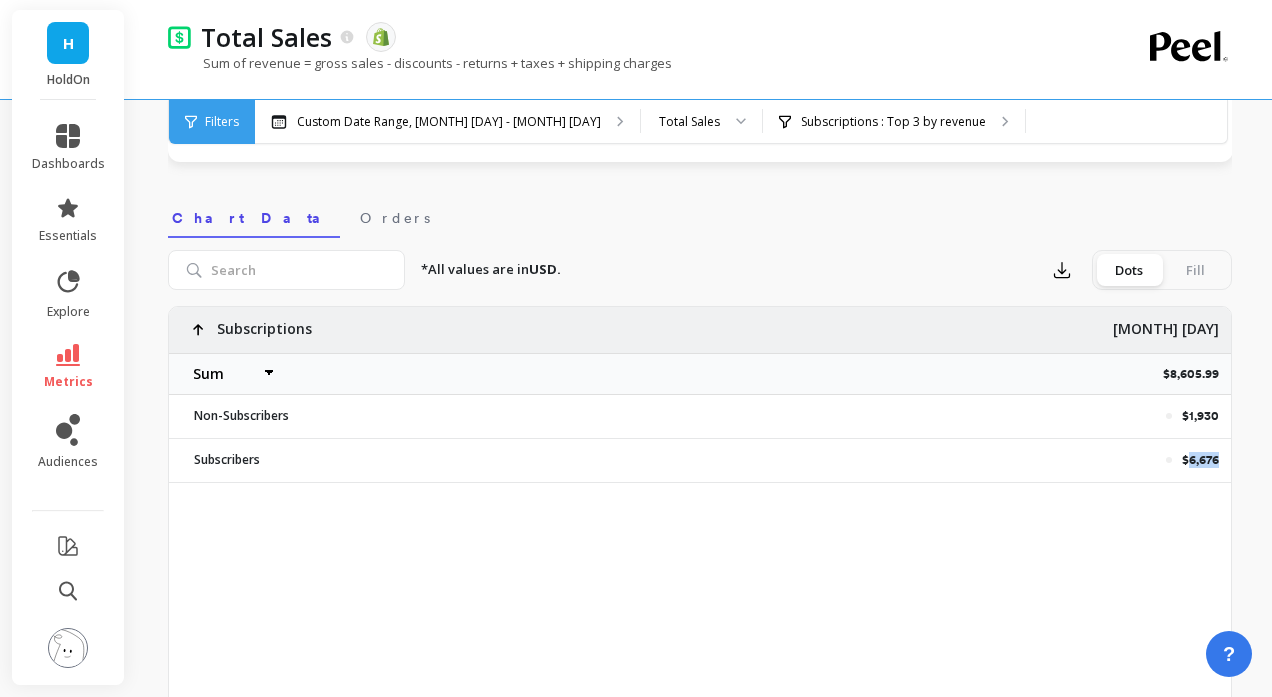 click on "$6,676" at bounding box center (1200, 460) 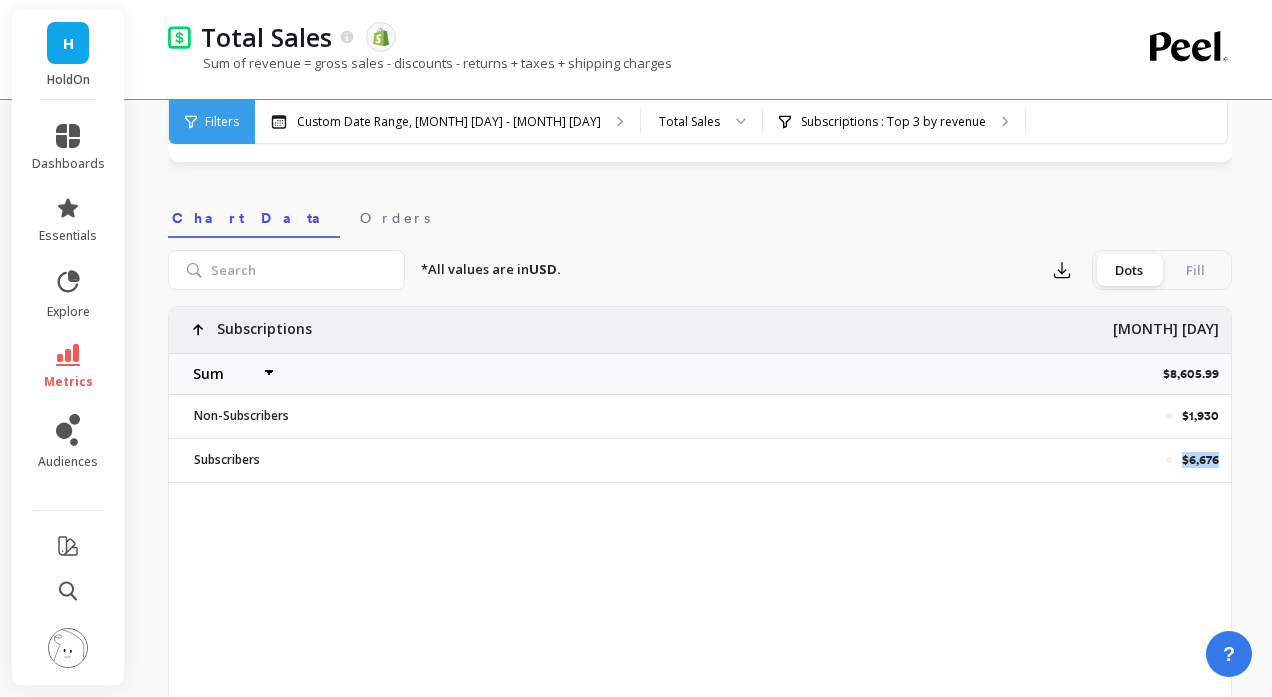 click on "$6,676" at bounding box center [1200, 460] 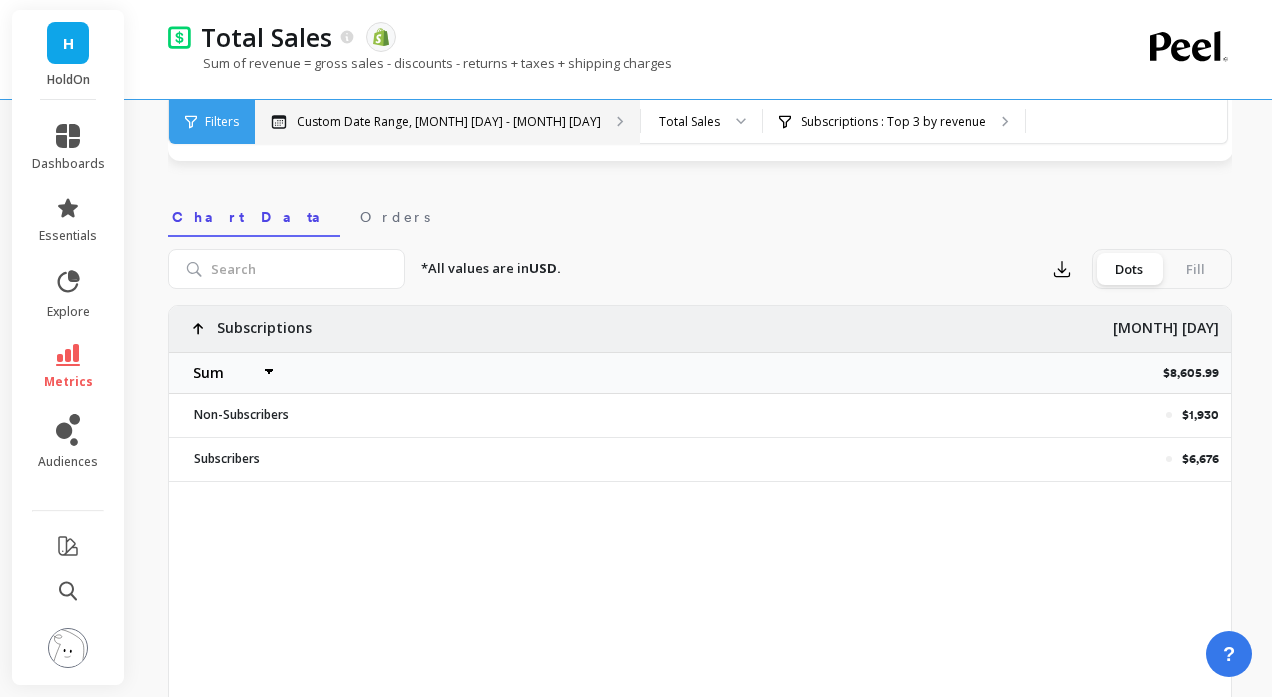click on "Custom Date Range,  [MONTH] [DAY] - [MONTH] [DAY]" at bounding box center (449, 122) 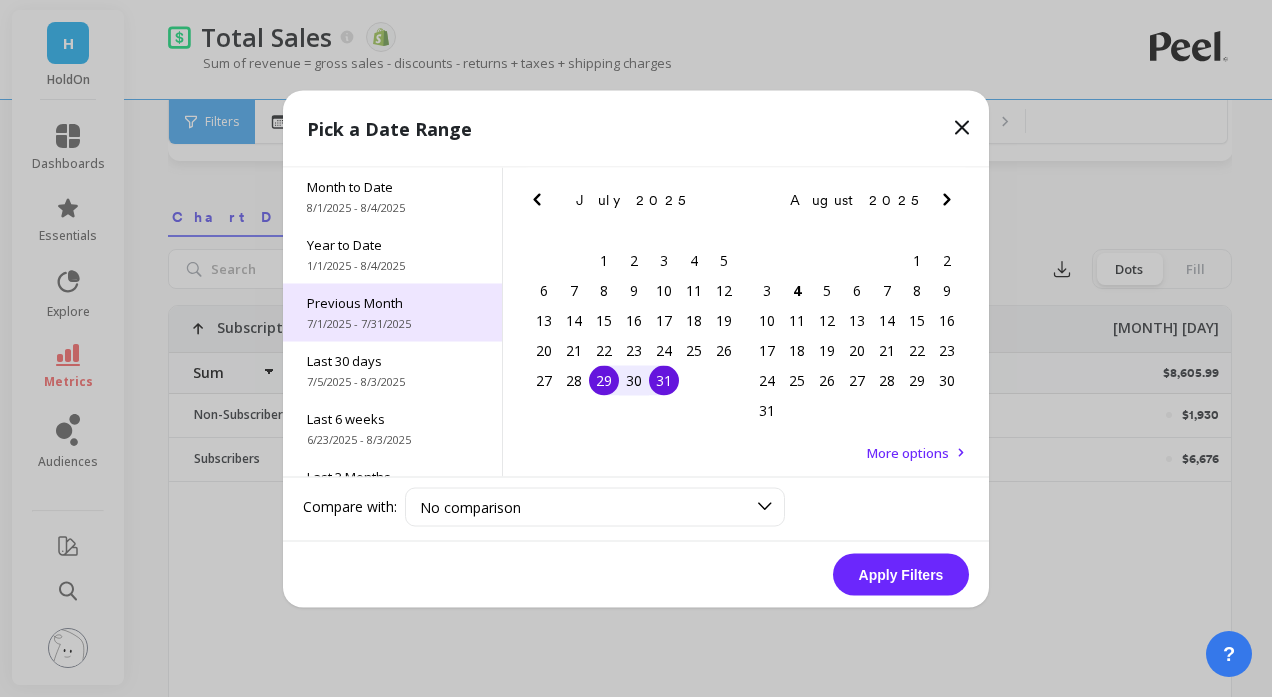 click on "Previous Month [MONTH]/[DAY]/[YEAR] - [MONTH]/[DAY]/[YEAR]" at bounding box center (392, 312) 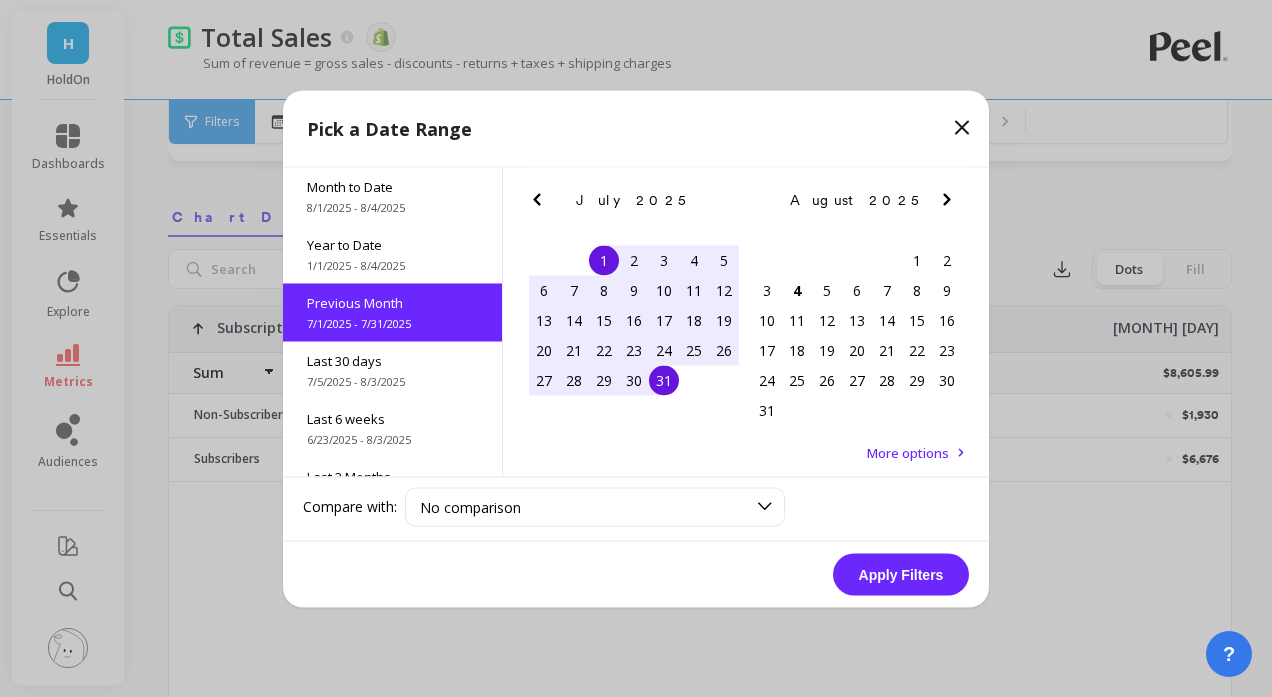 click on "Apply Filters" at bounding box center [901, 574] 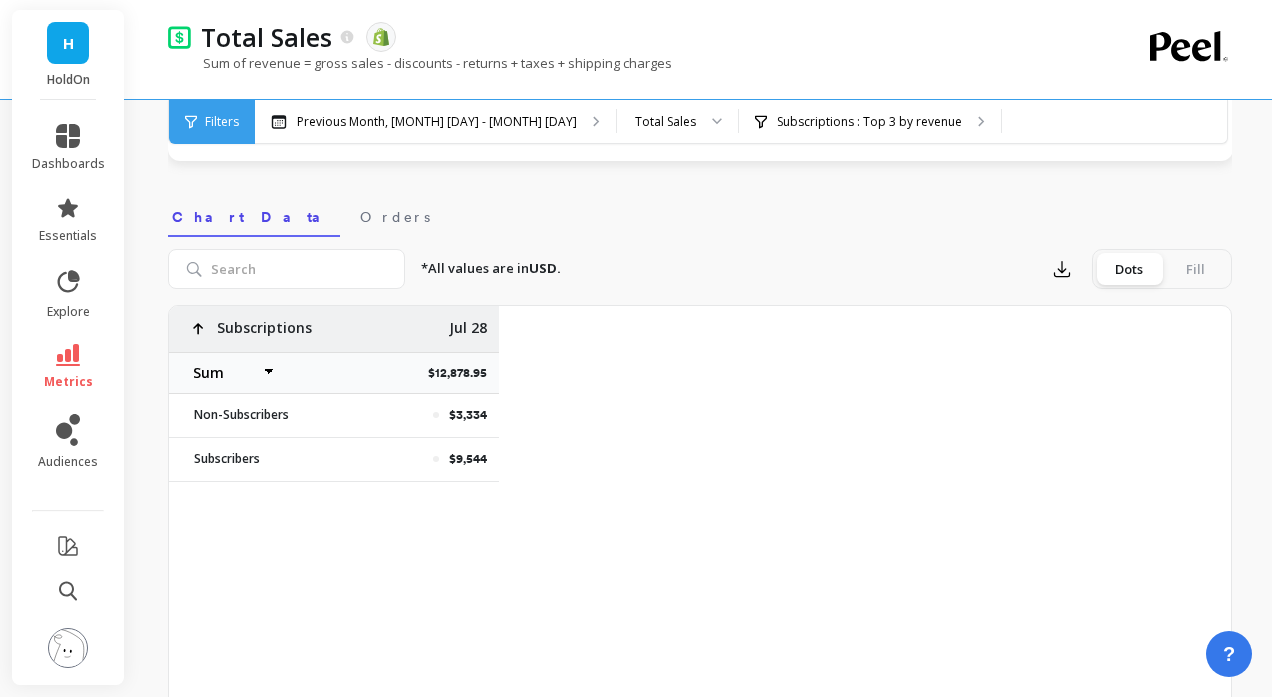 select on "sum" 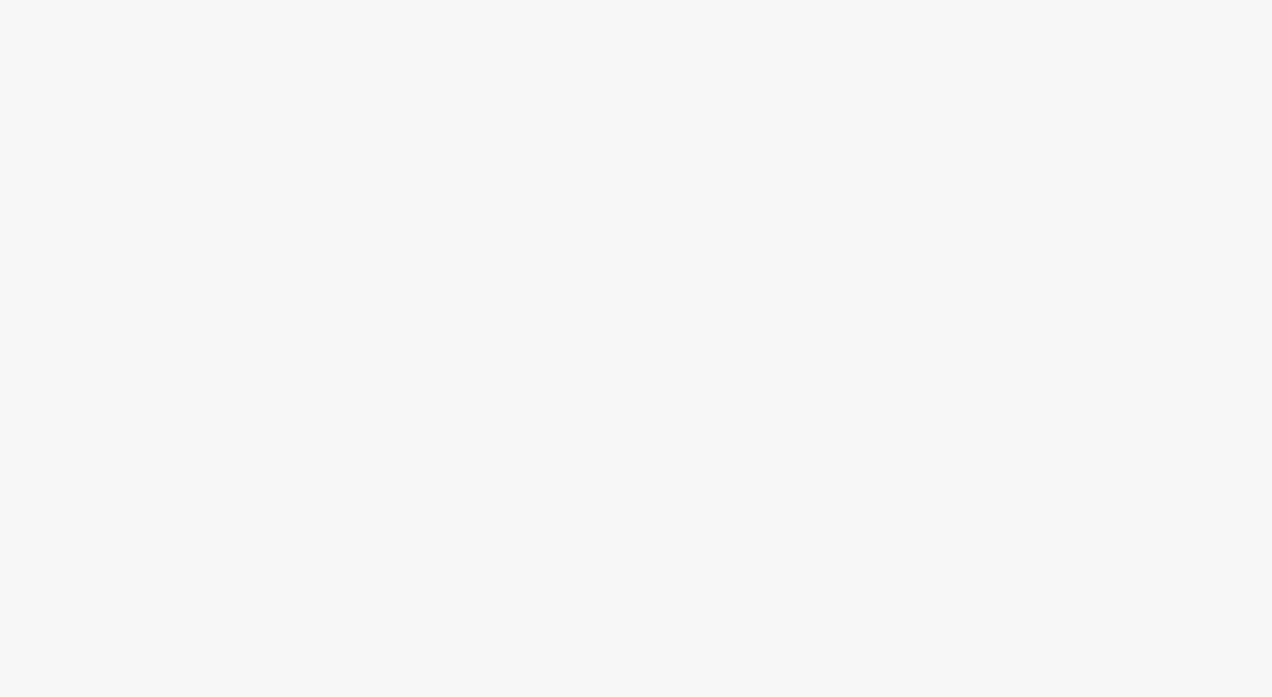 scroll, scrollTop: 0, scrollLeft: 0, axis: both 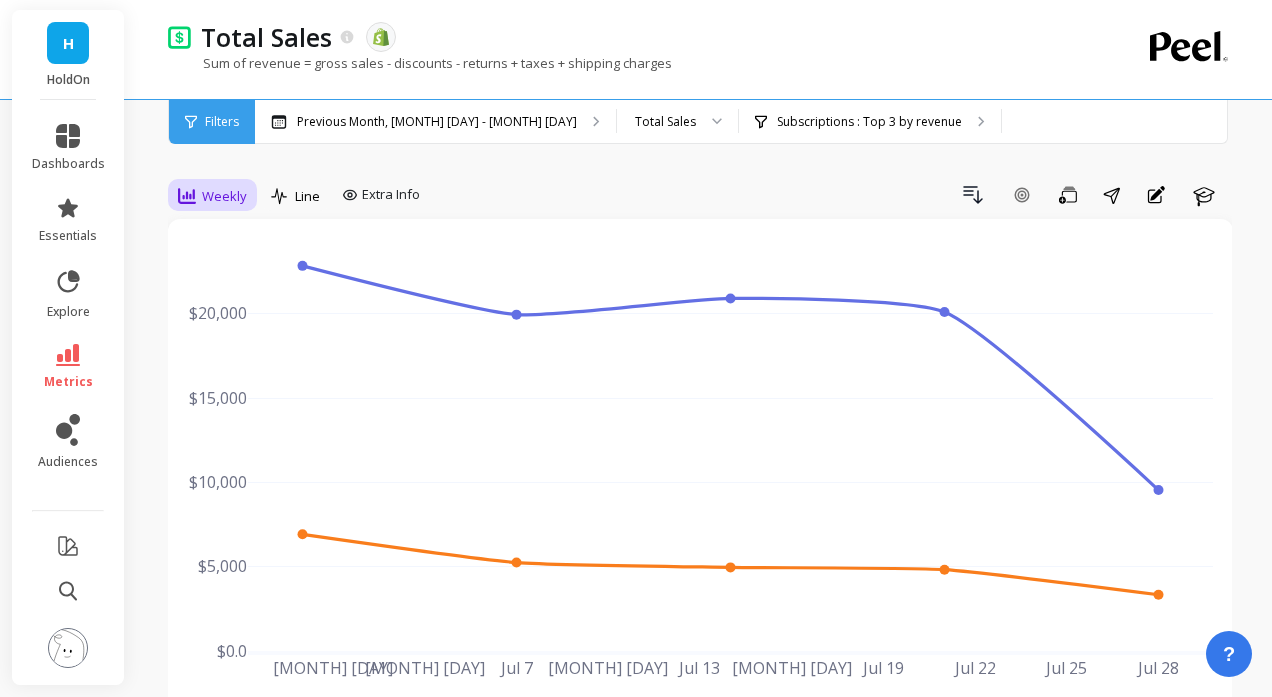 click on "Weekly" at bounding box center (212, 196) 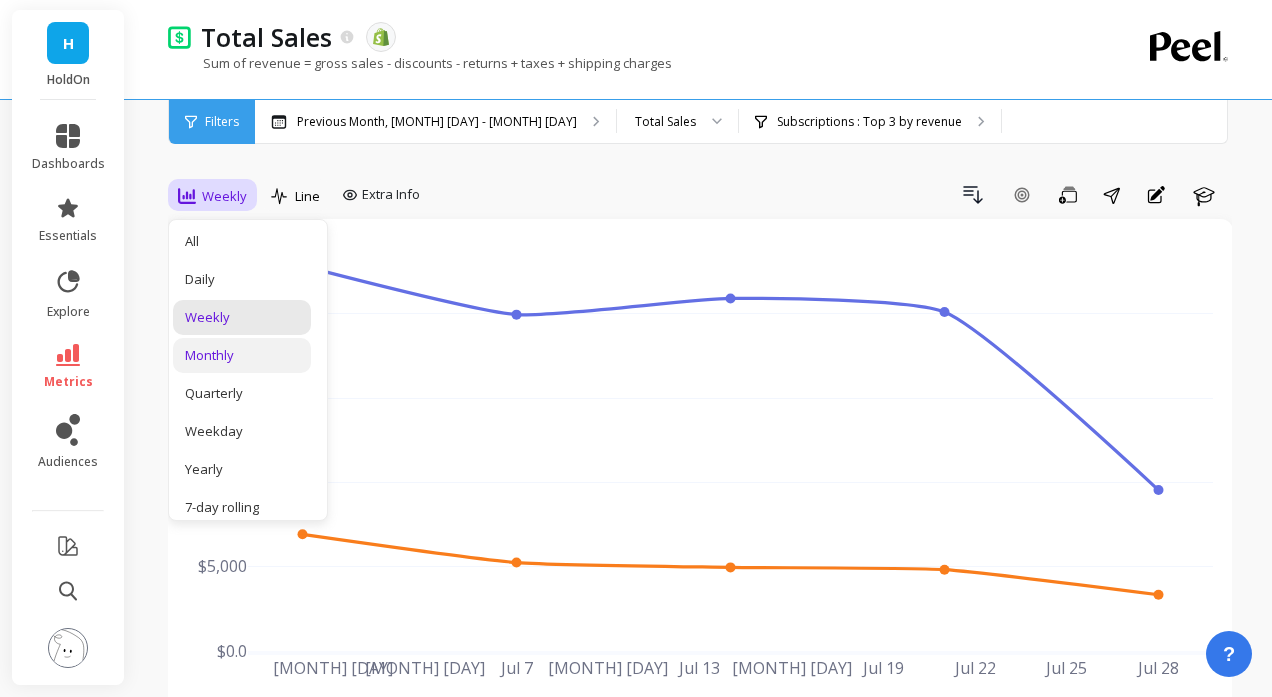 click on "Monthly" at bounding box center (242, 355) 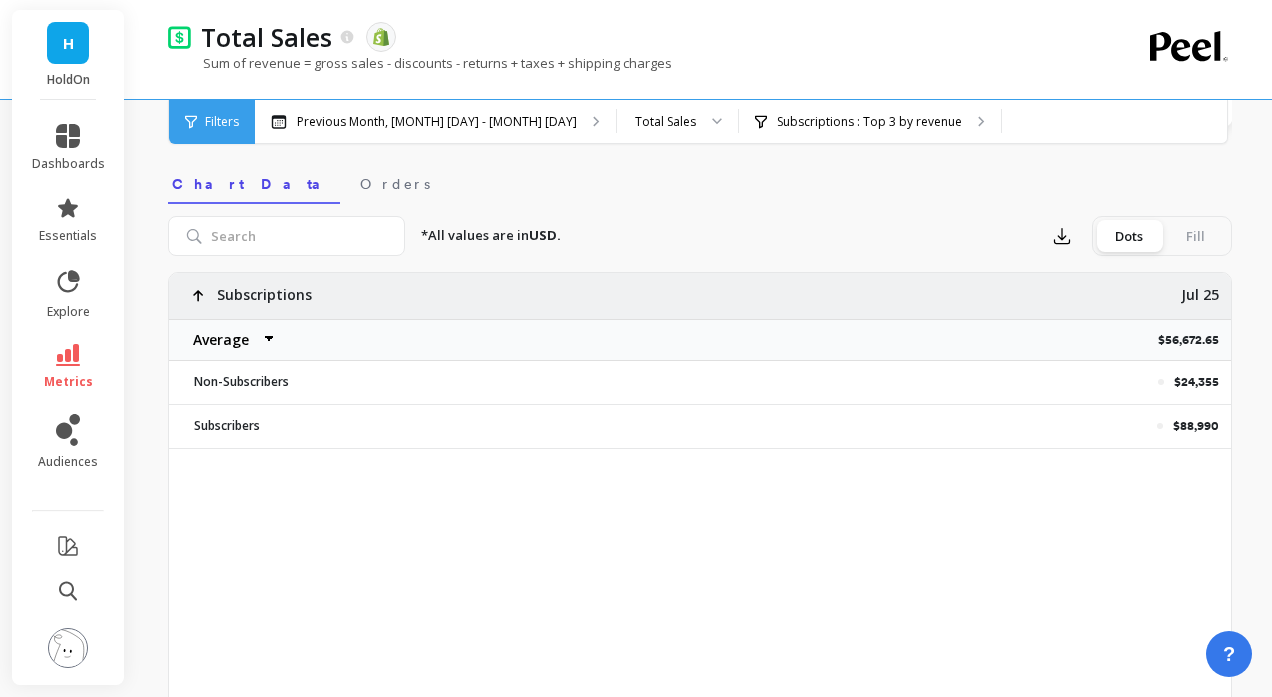scroll, scrollTop: 622, scrollLeft: 0, axis: vertical 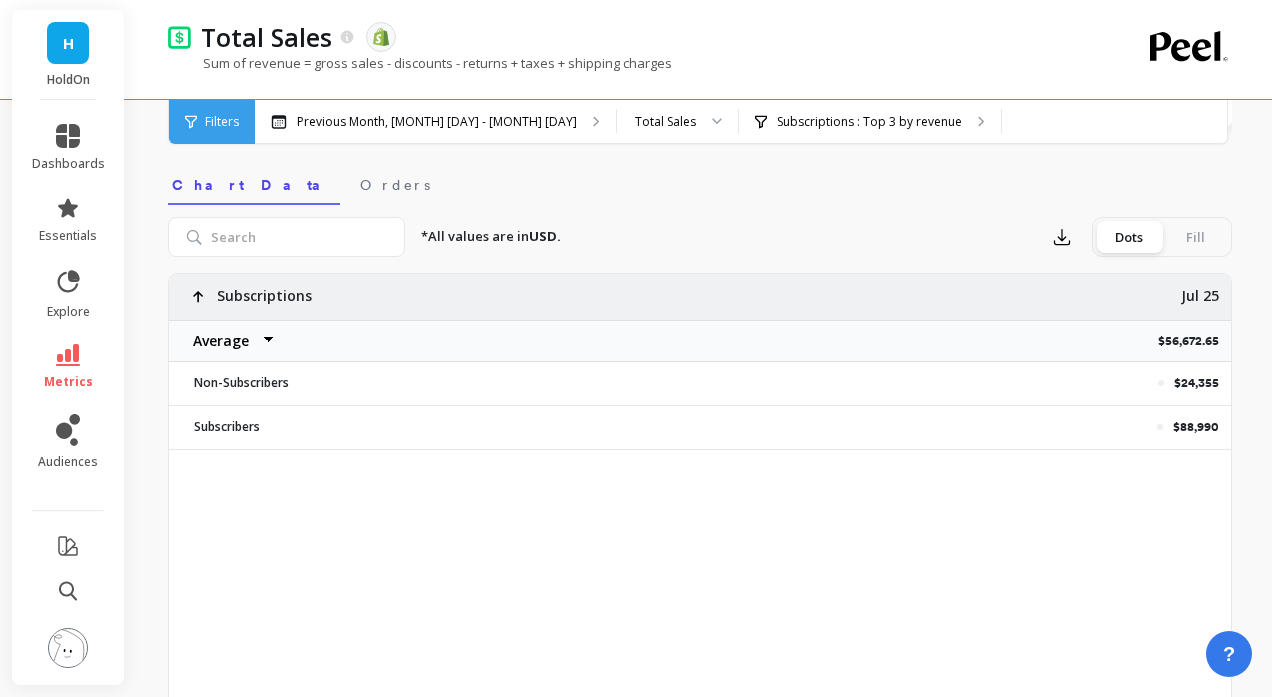 click on "Average Sum Max Min" at bounding box center (229, 341) 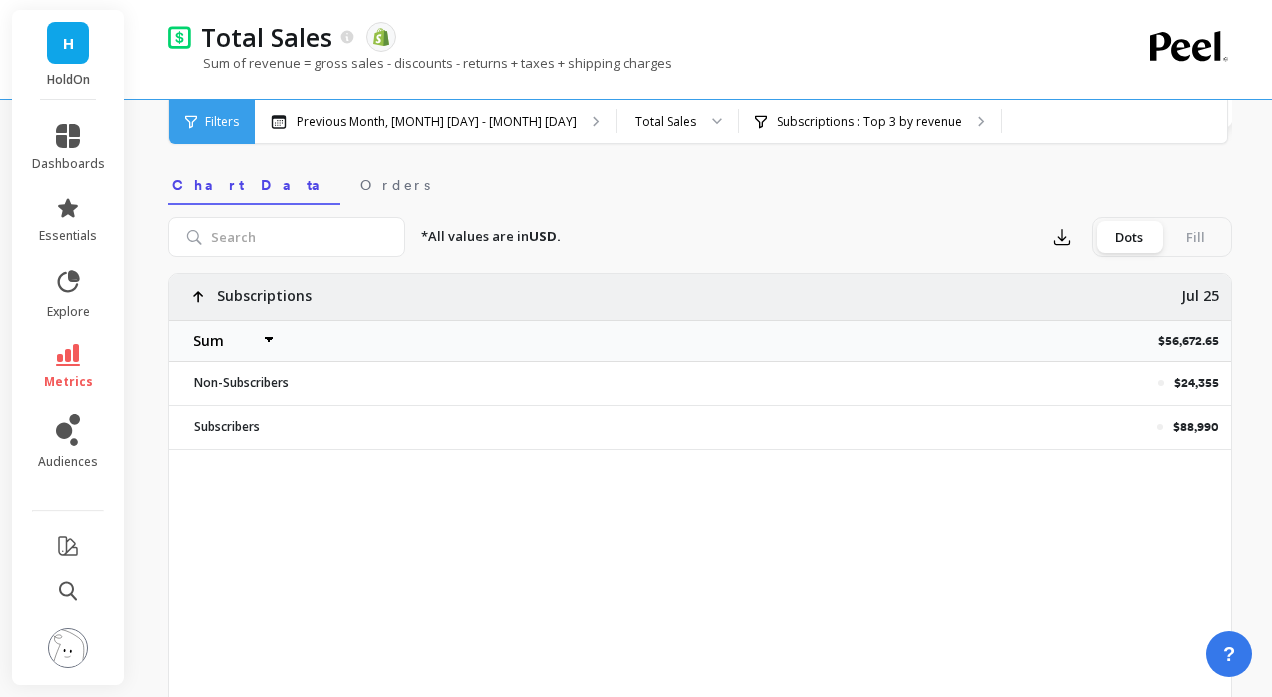 select on "sum" 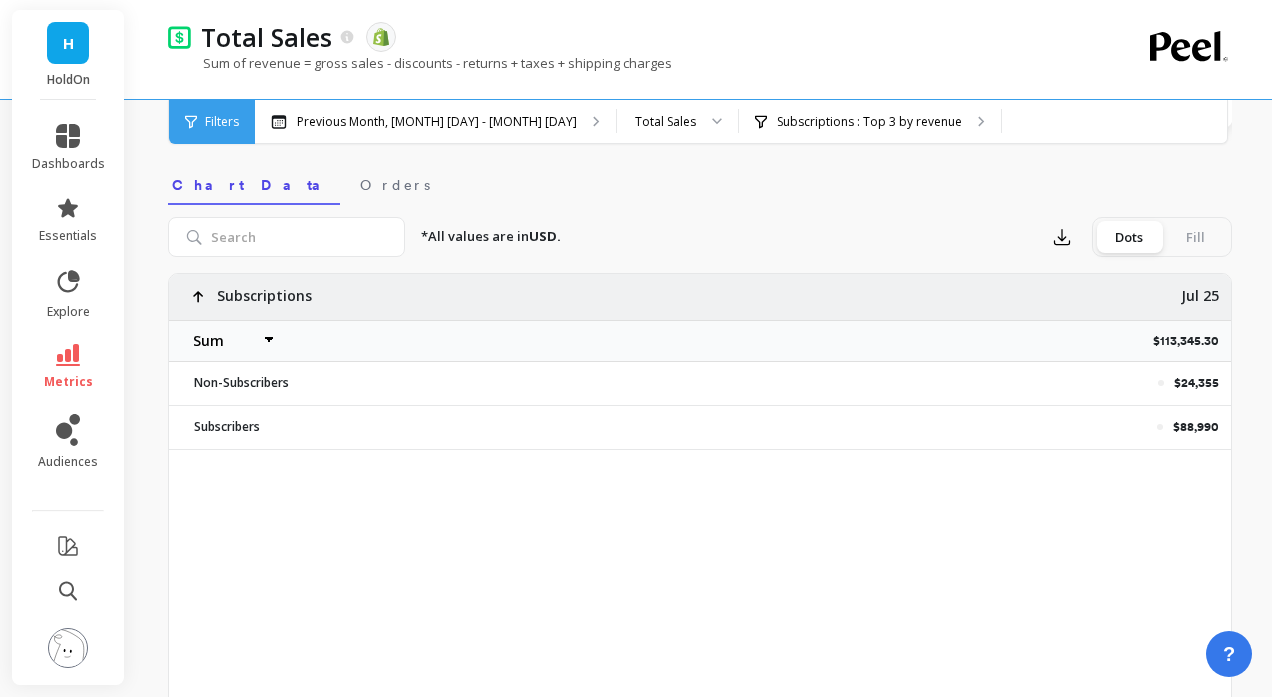 click on "$113,345.30" at bounding box center (1192, 341) 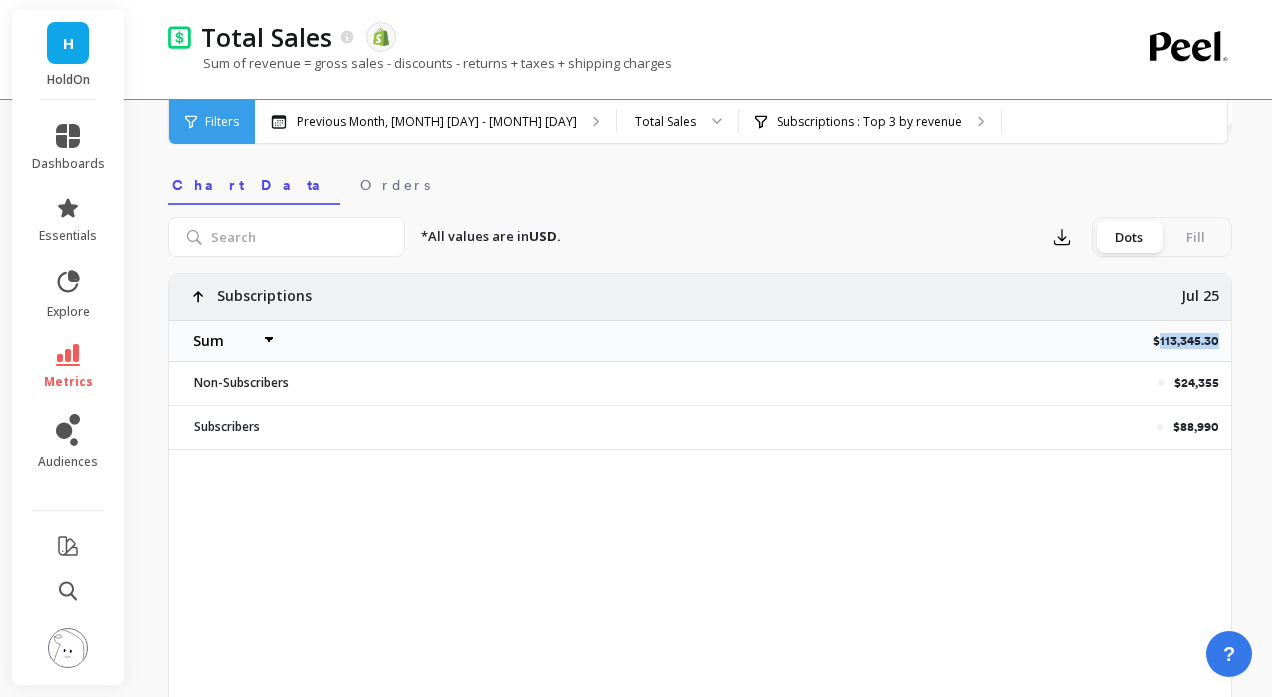 click on "$113,345.30" at bounding box center [1192, 341] 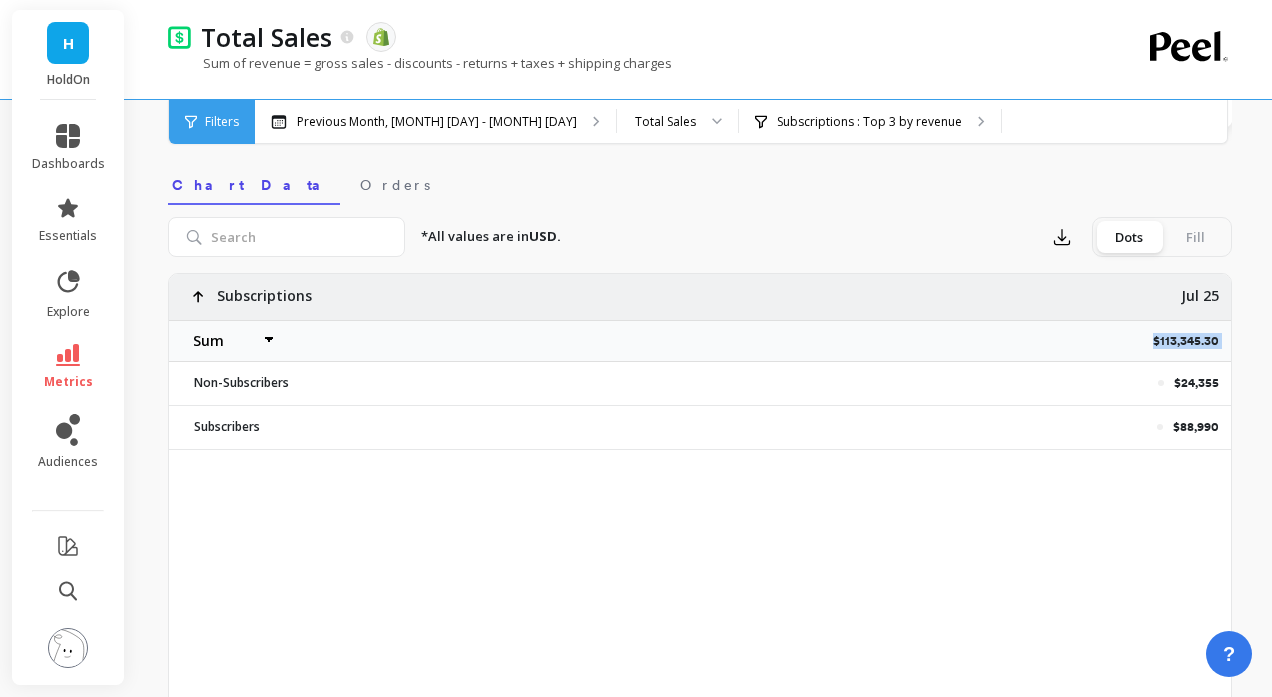 click on "$113,345.30" at bounding box center (1192, 341) 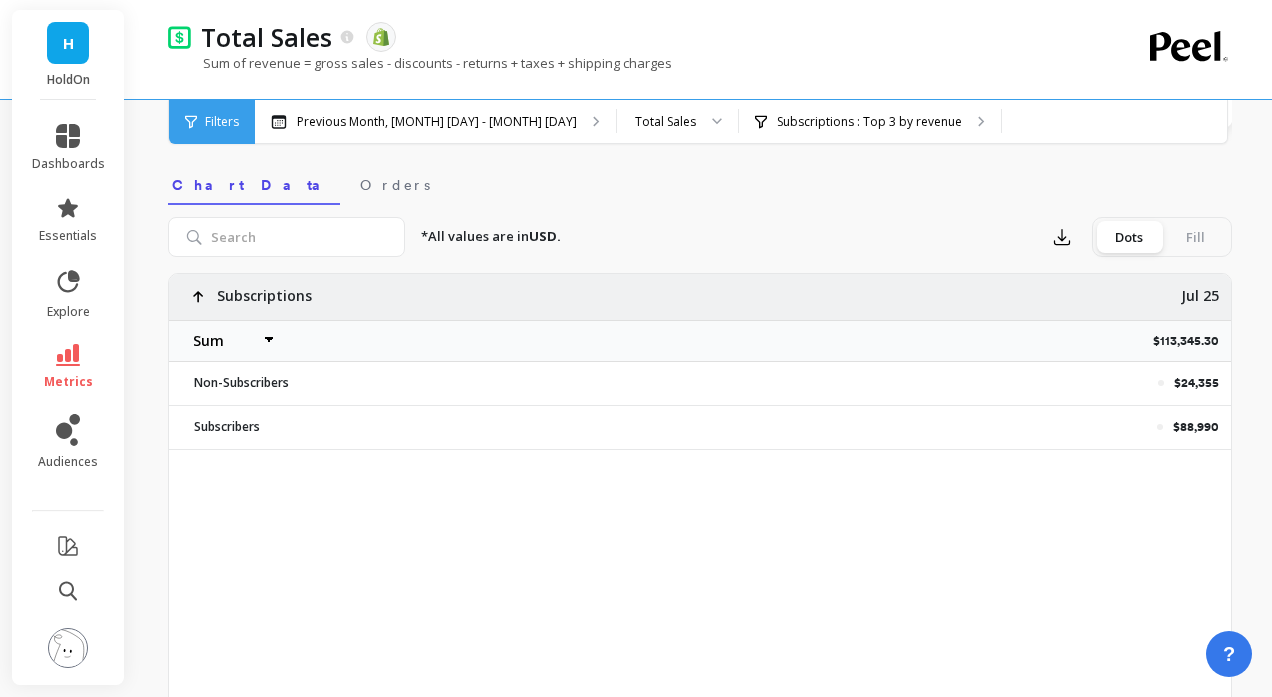 click on "$24,355" at bounding box center (1196, 383) 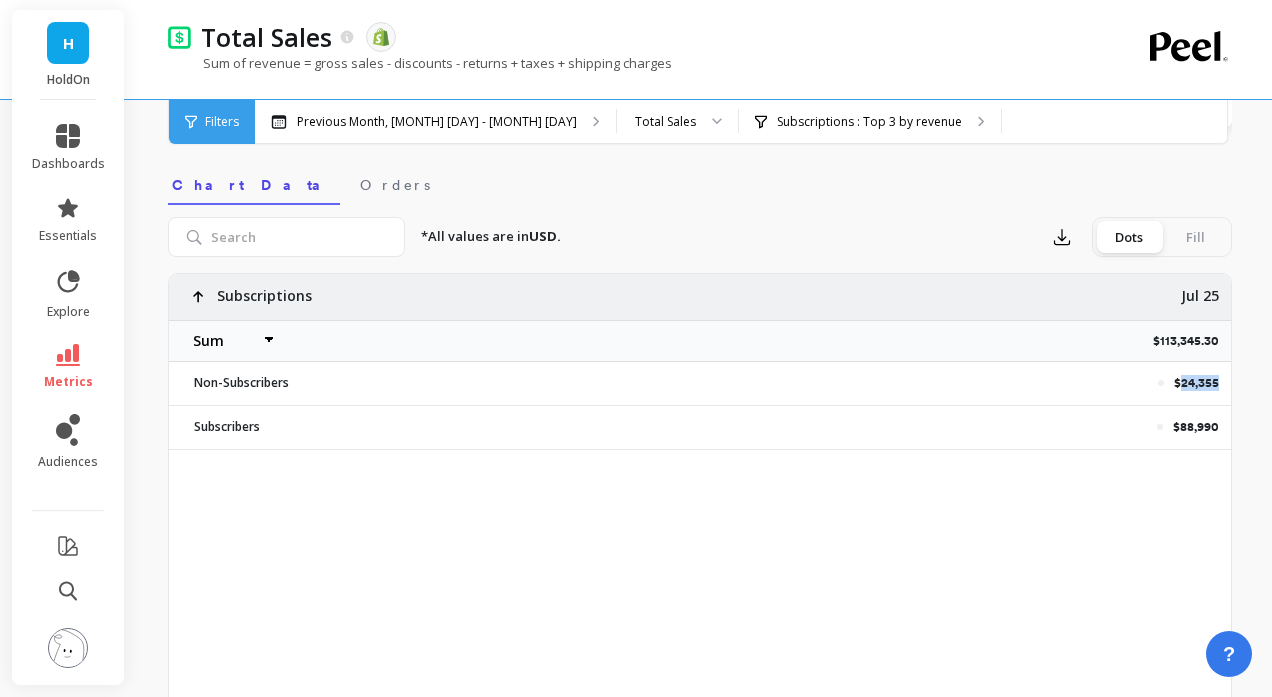 click on "$24,355" at bounding box center [1196, 383] 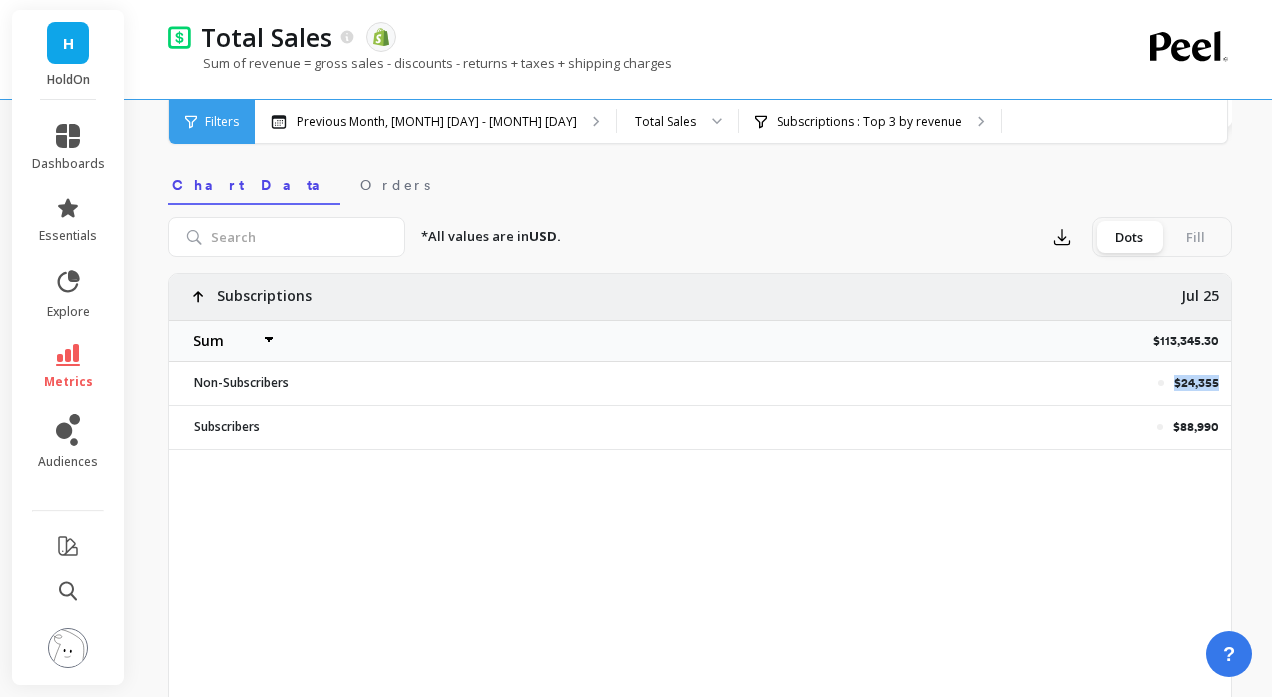 click on "$24,355" at bounding box center (1196, 383) 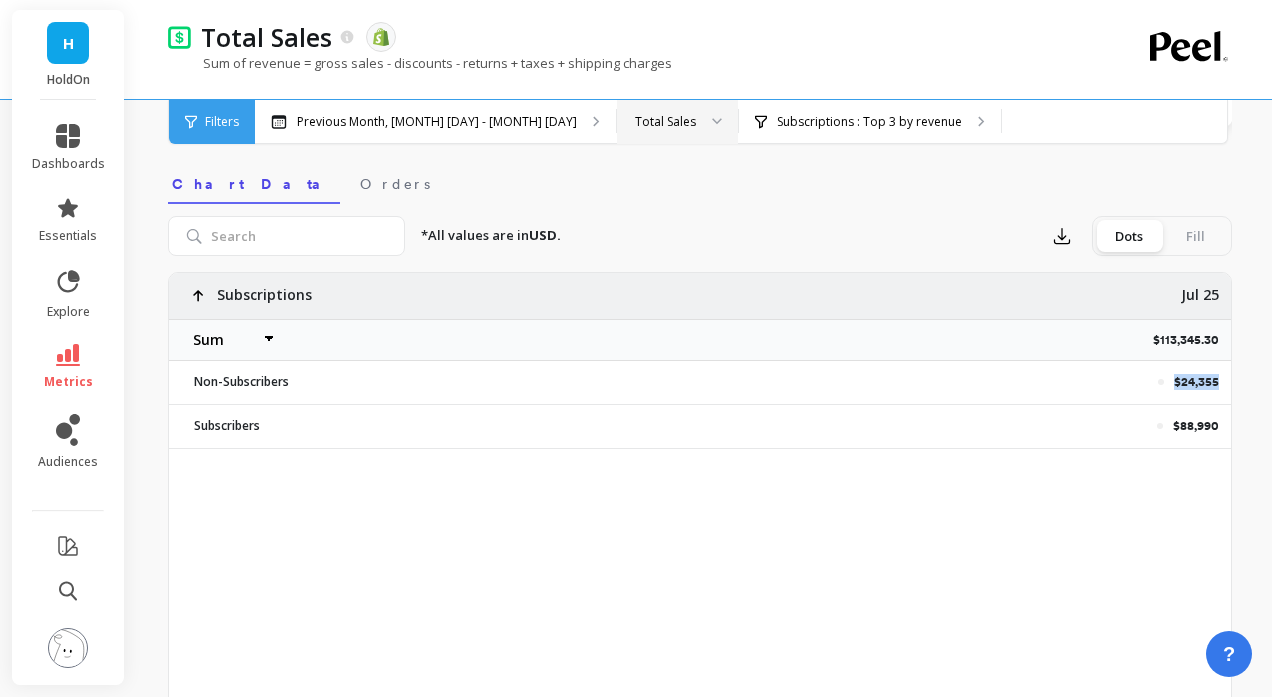 copy on "$24,355" 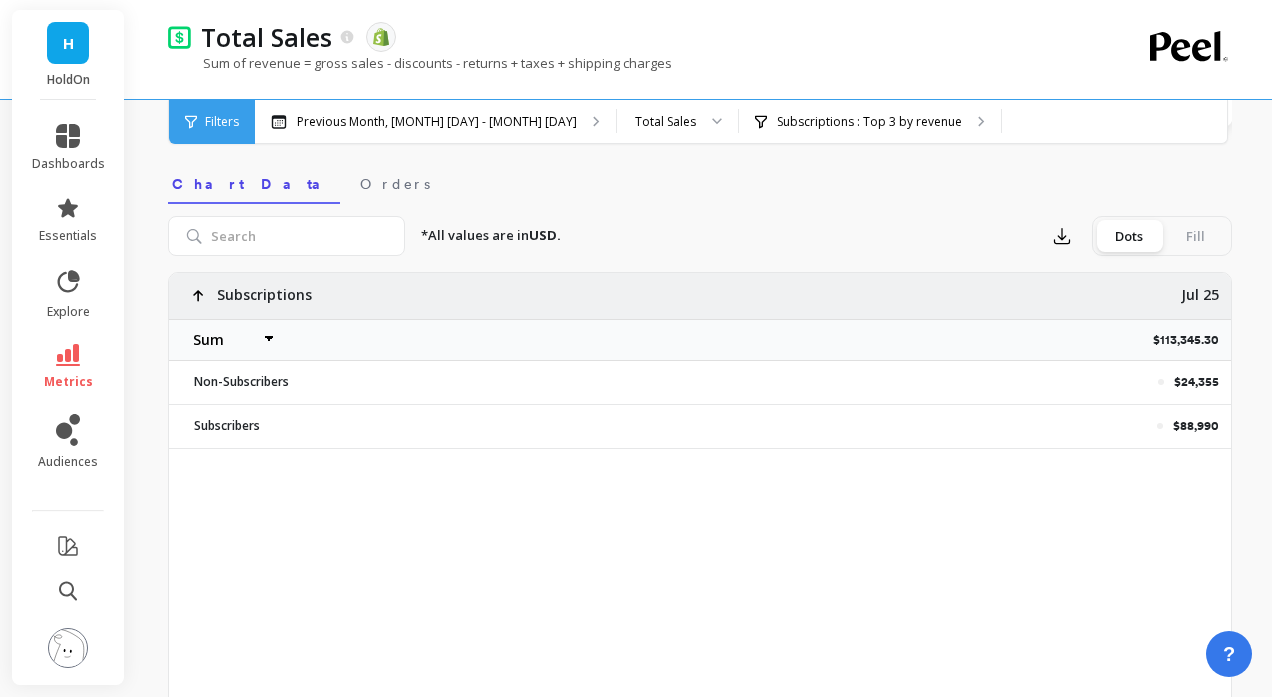 click on "$88,990" at bounding box center [1196, 426] 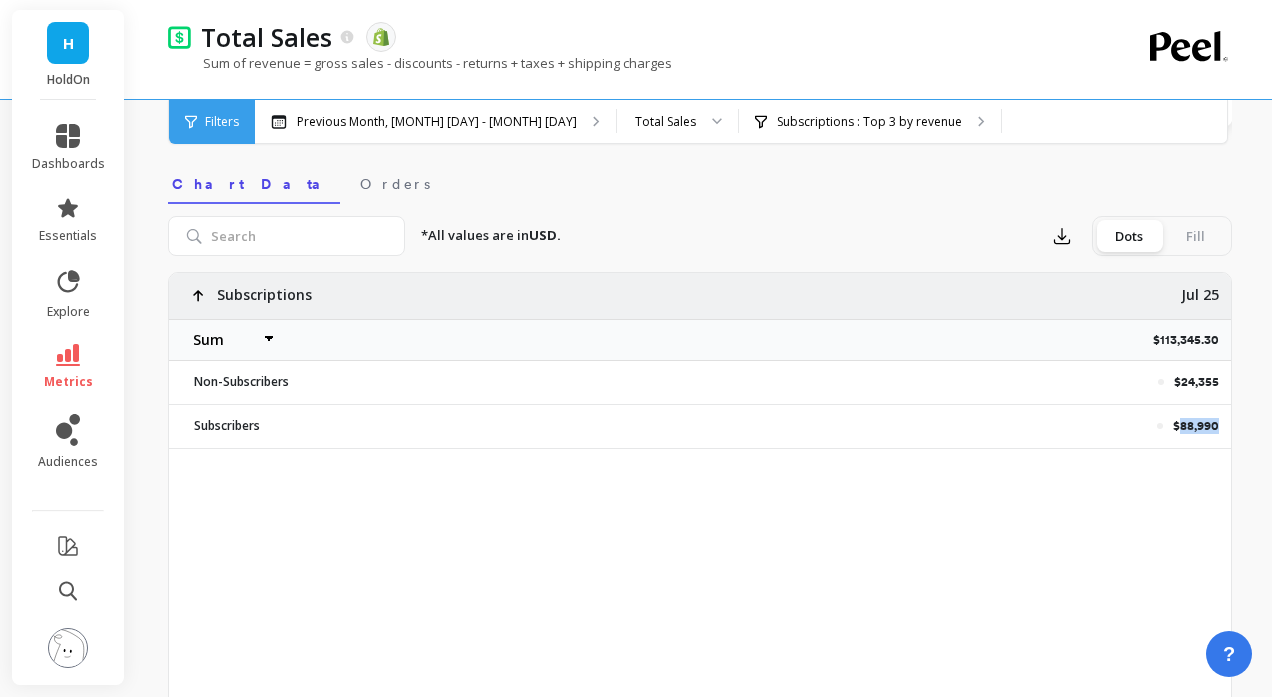 click on "$88,990" at bounding box center (1196, 426) 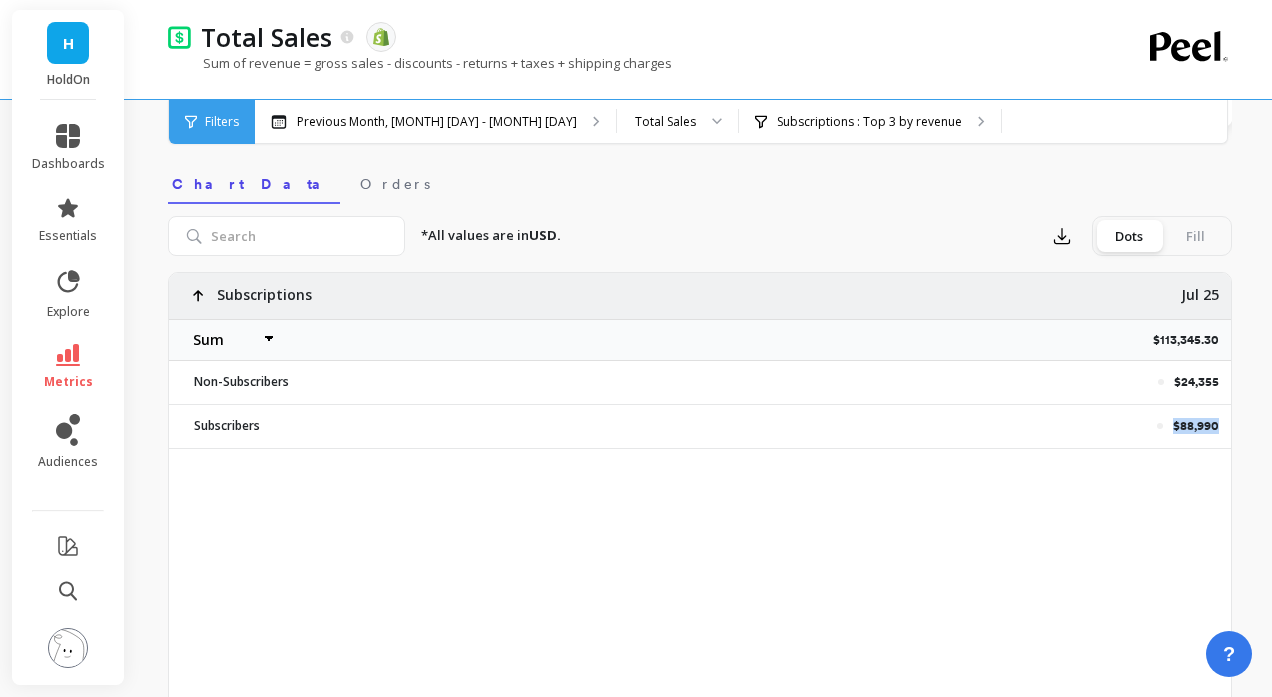 scroll, scrollTop: 624, scrollLeft: 0, axis: vertical 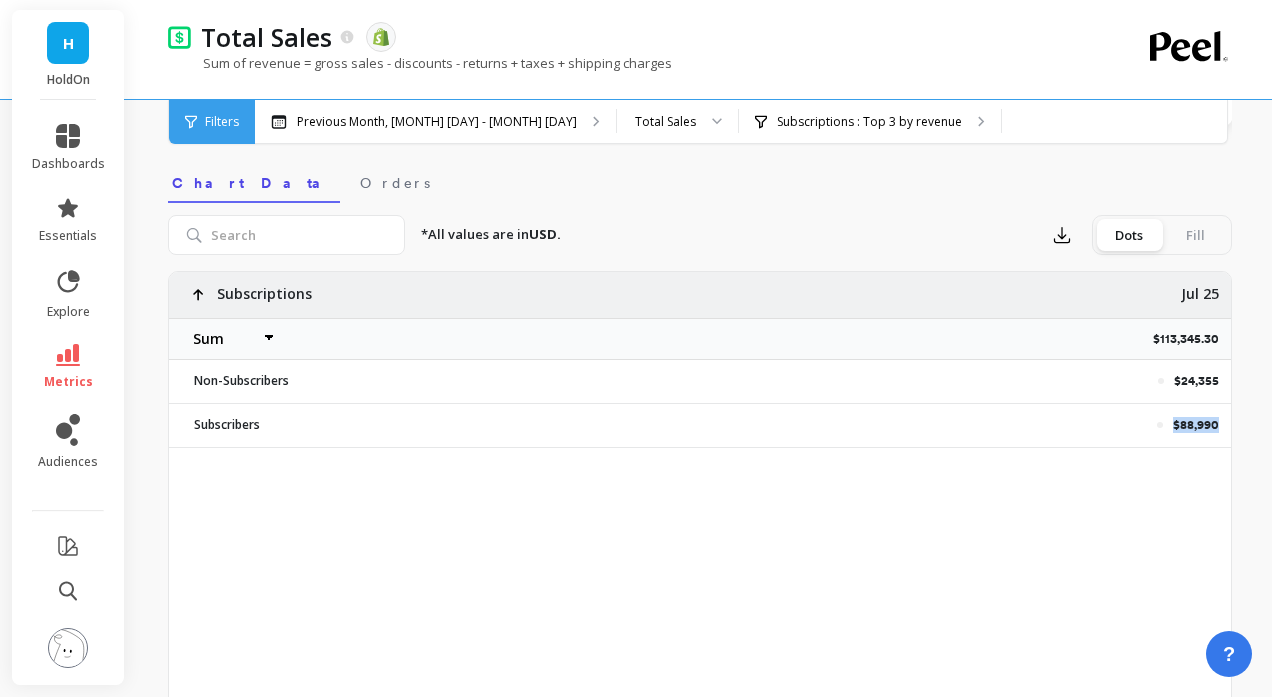 click on "$88,990" at bounding box center (1196, 425) 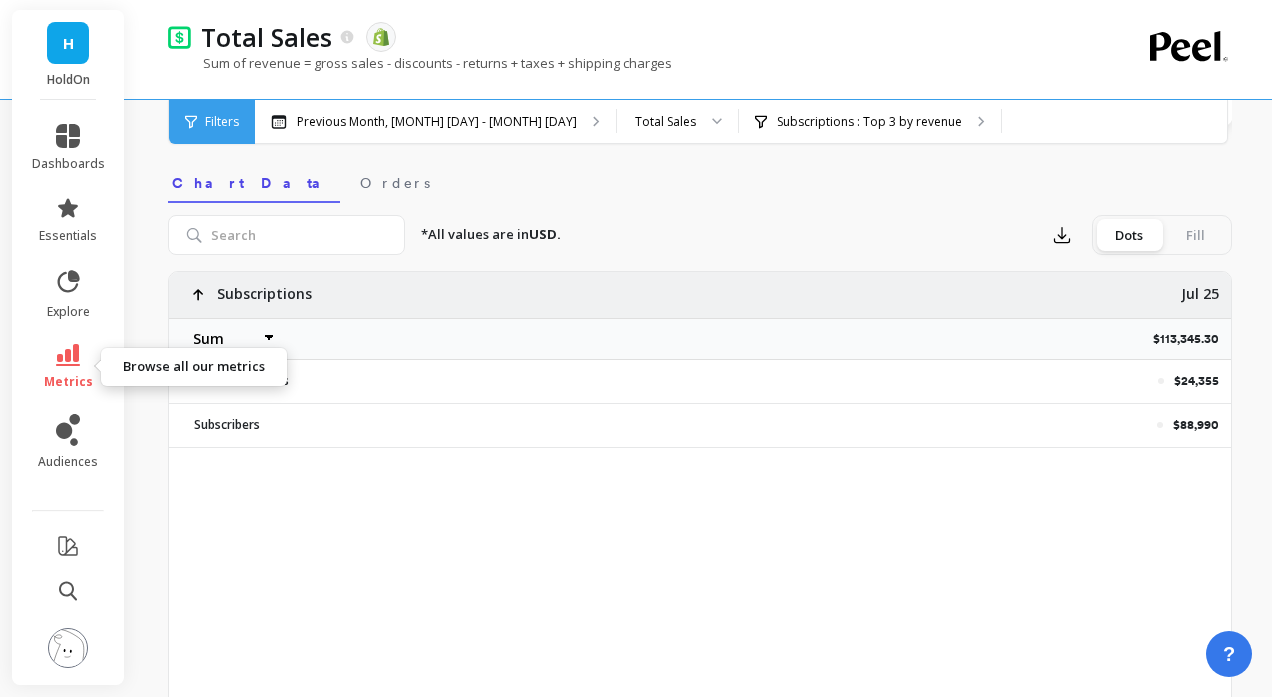 click 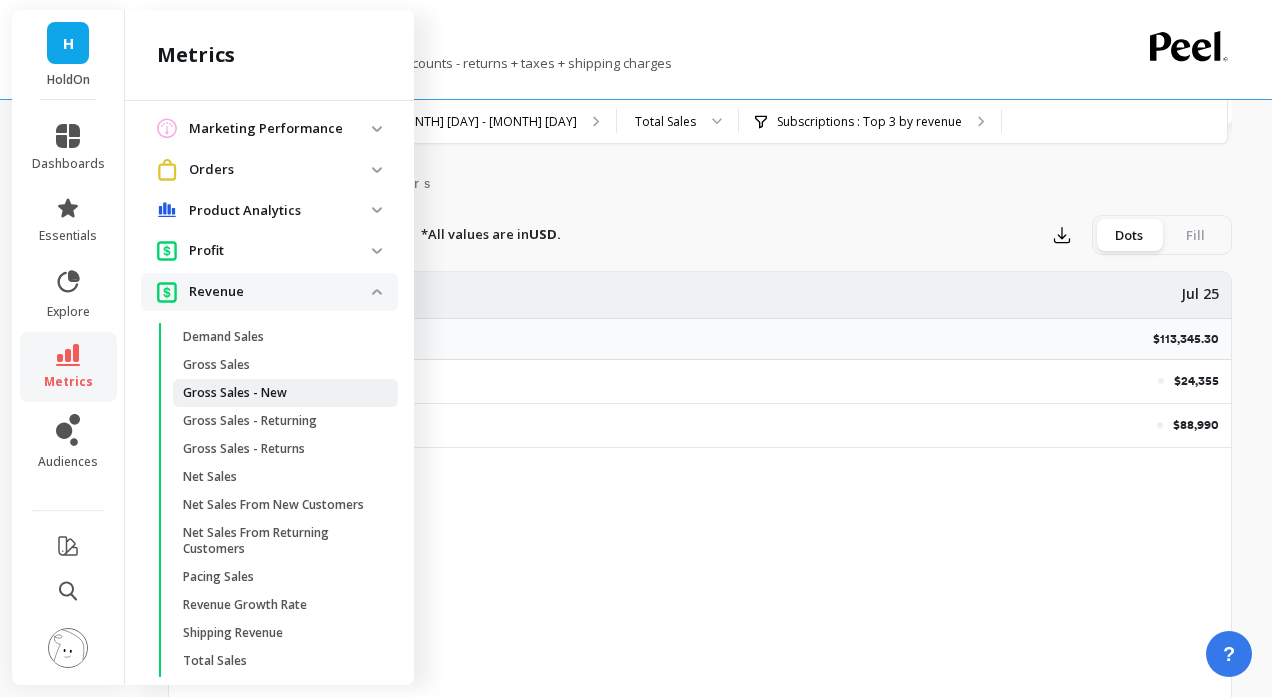 scroll, scrollTop: 458, scrollLeft: 0, axis: vertical 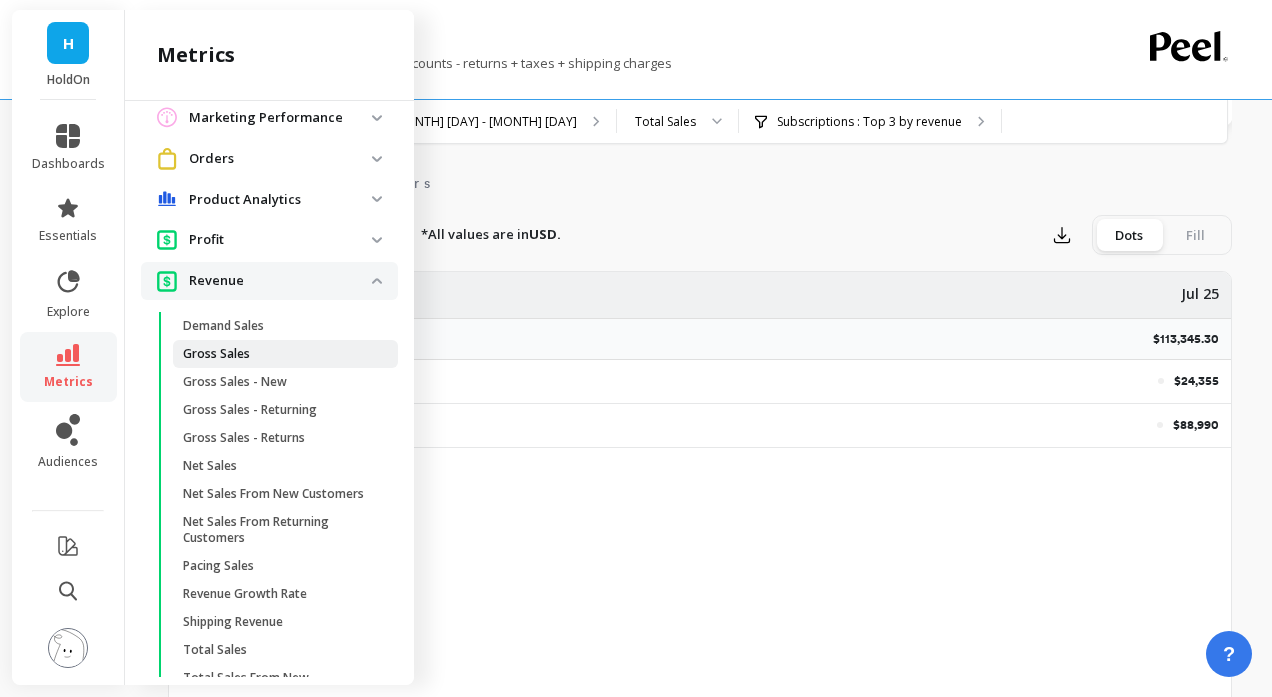 click on "Gross Sales" at bounding box center (216, 354) 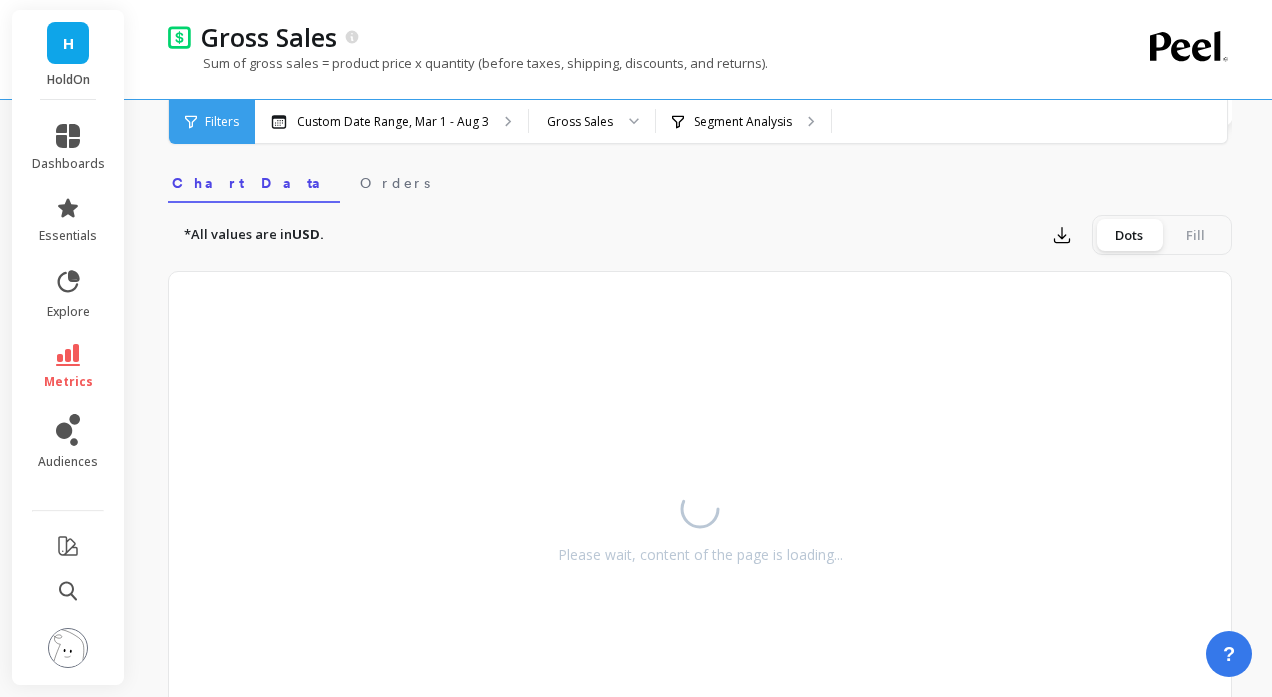 scroll, scrollTop: 0, scrollLeft: 0, axis: both 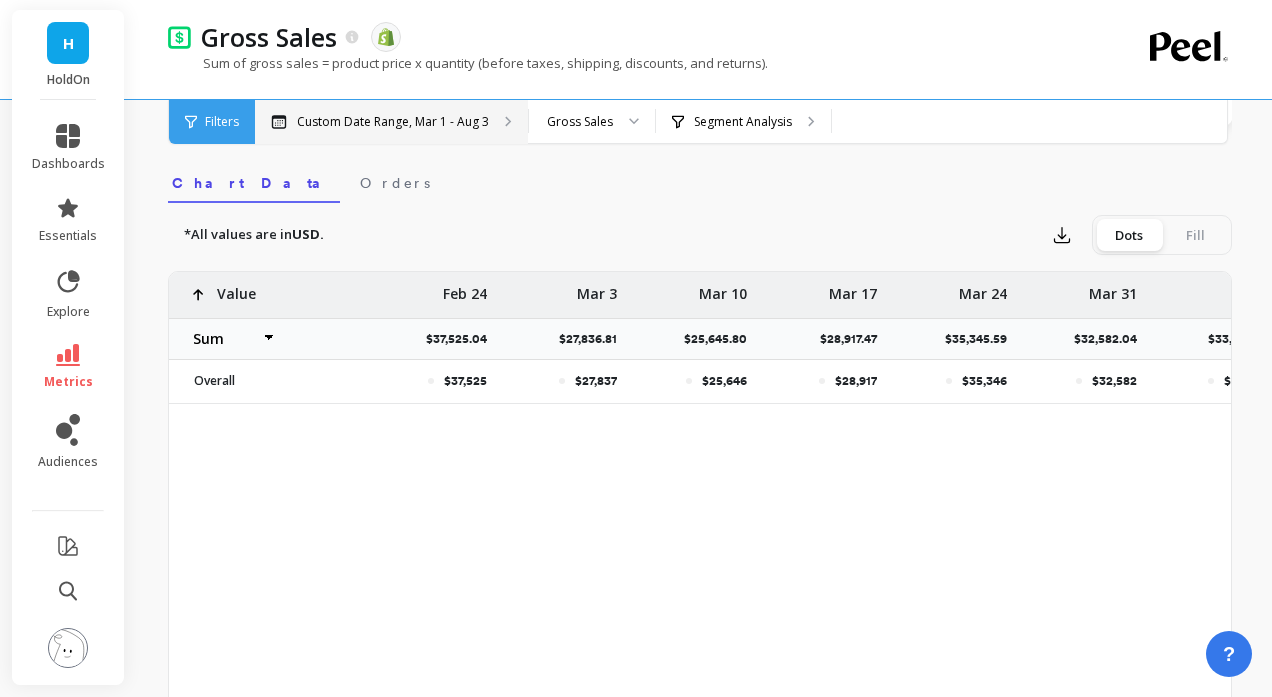 select on "sum" 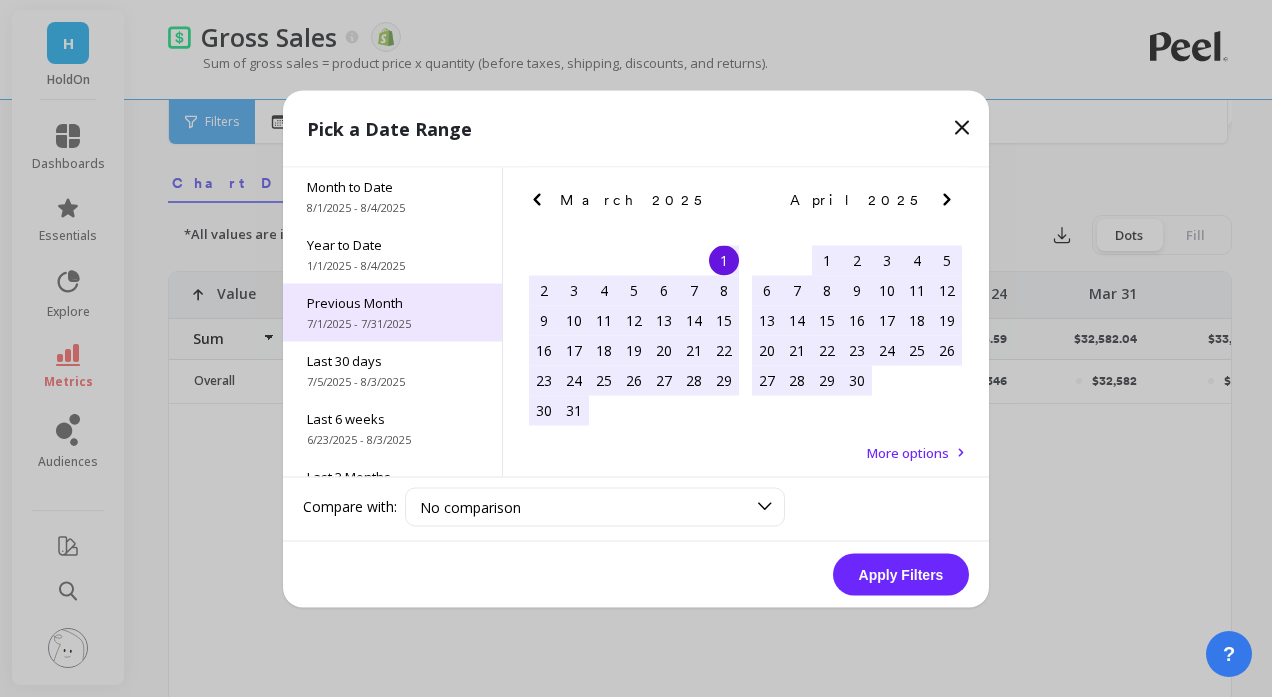click on "Previous Month" at bounding box center [392, 302] 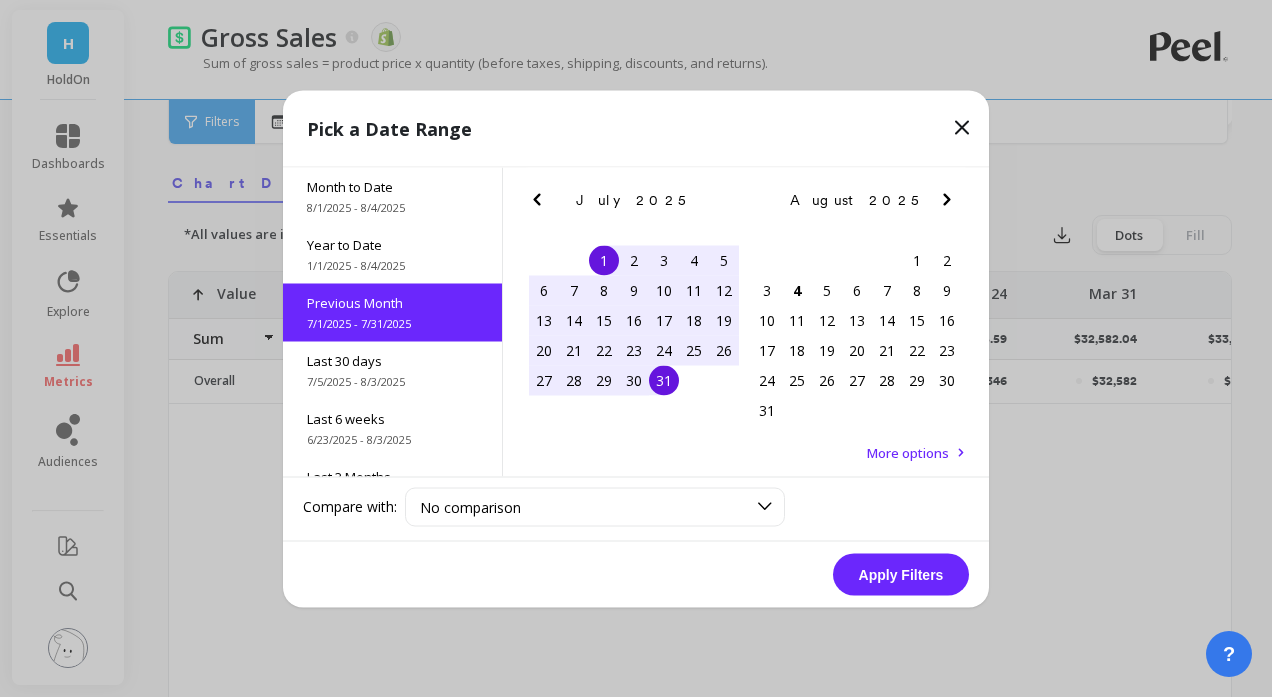 click on "Apply Filters" at bounding box center (901, 574) 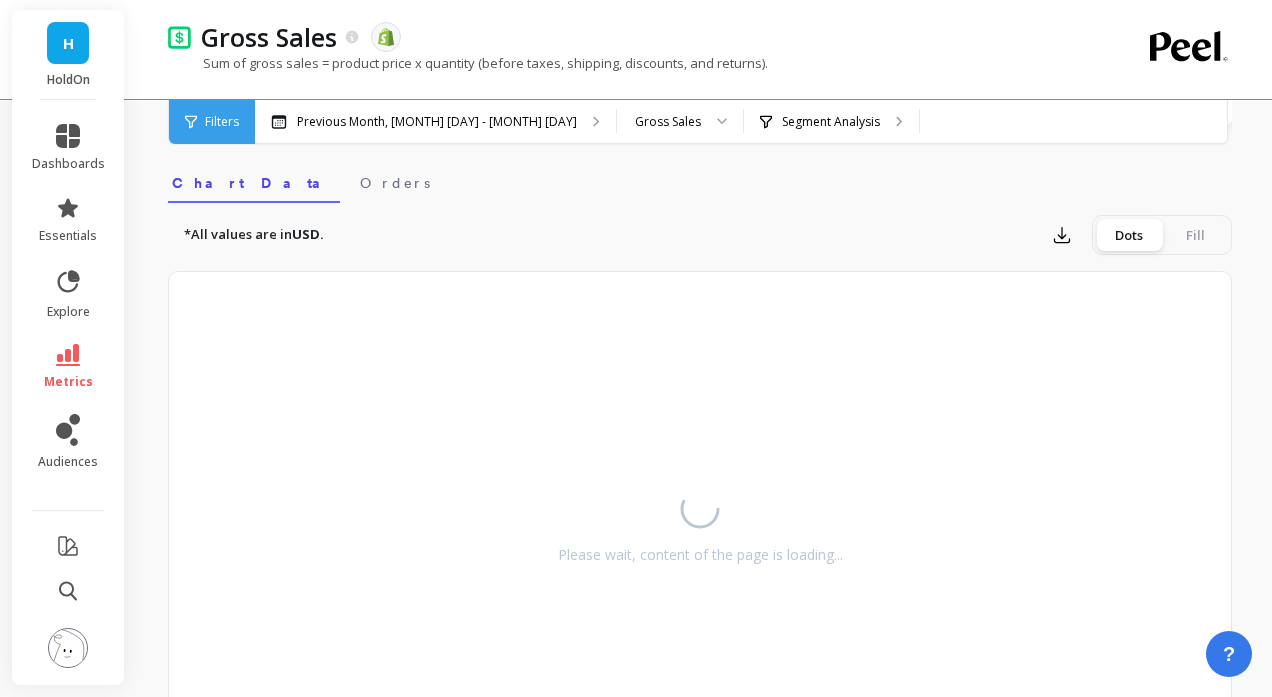 select on "sum" 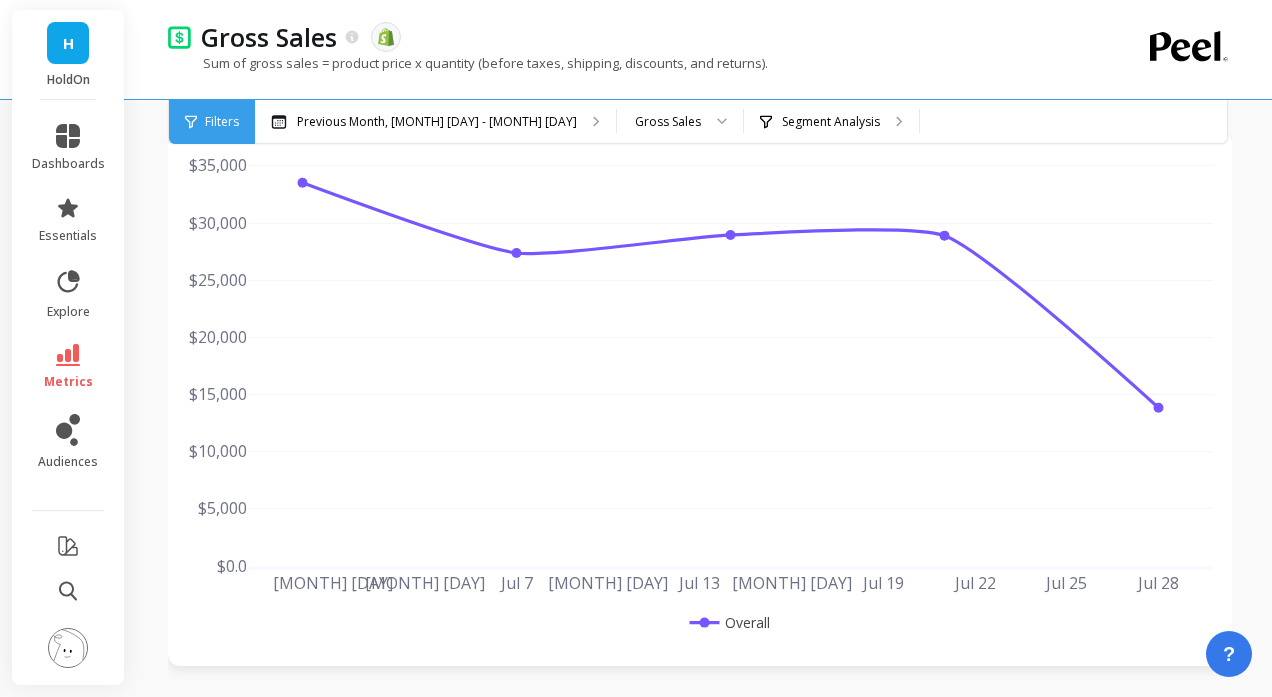 scroll, scrollTop: 0, scrollLeft: 0, axis: both 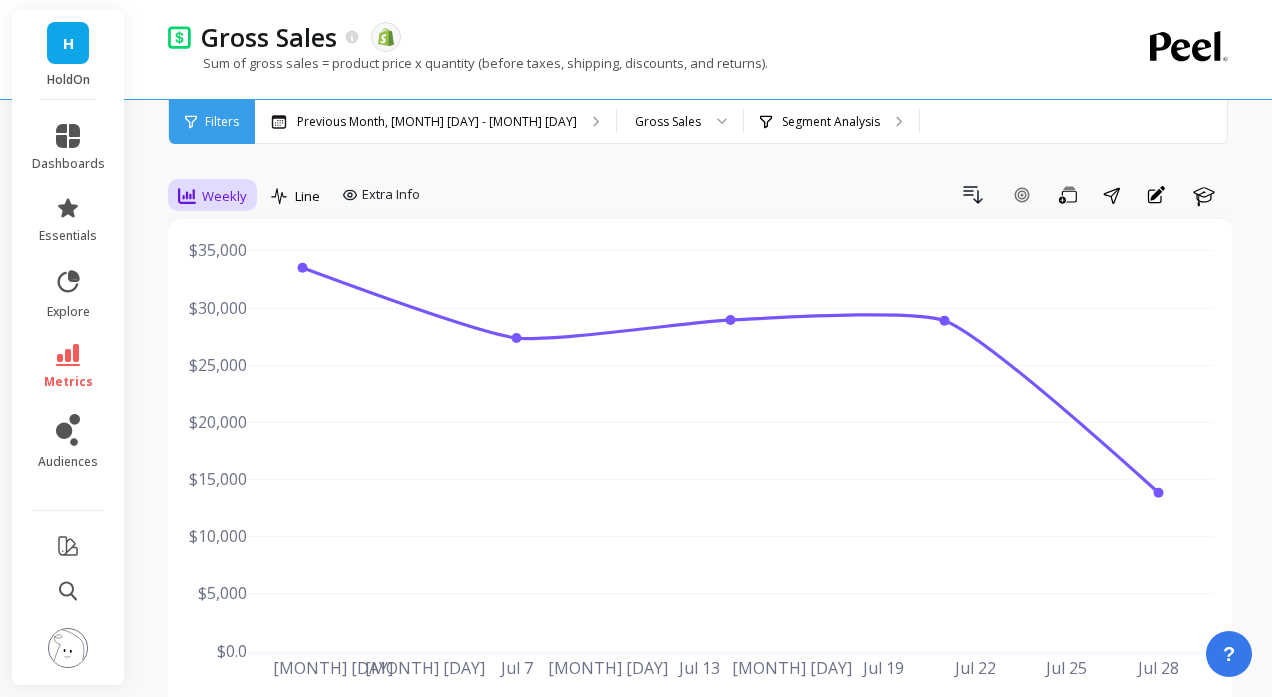 click on "Weekly" at bounding box center [212, 196] 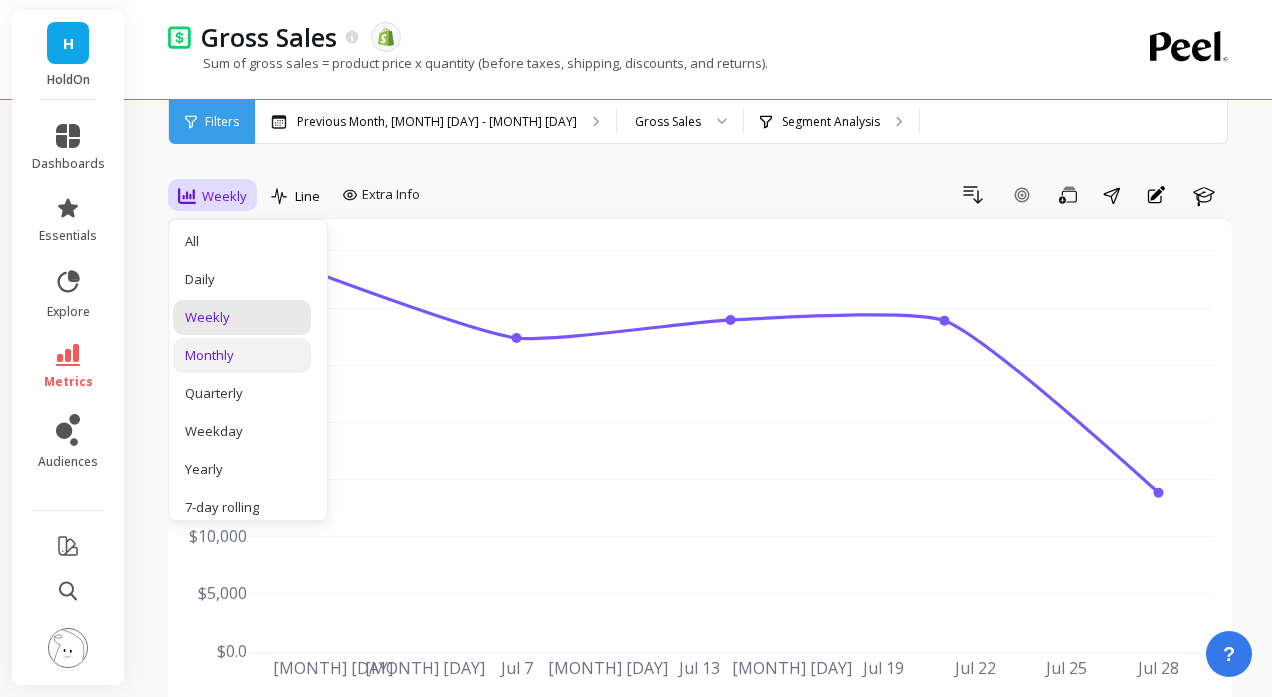 click on "Monthly" at bounding box center [242, 355] 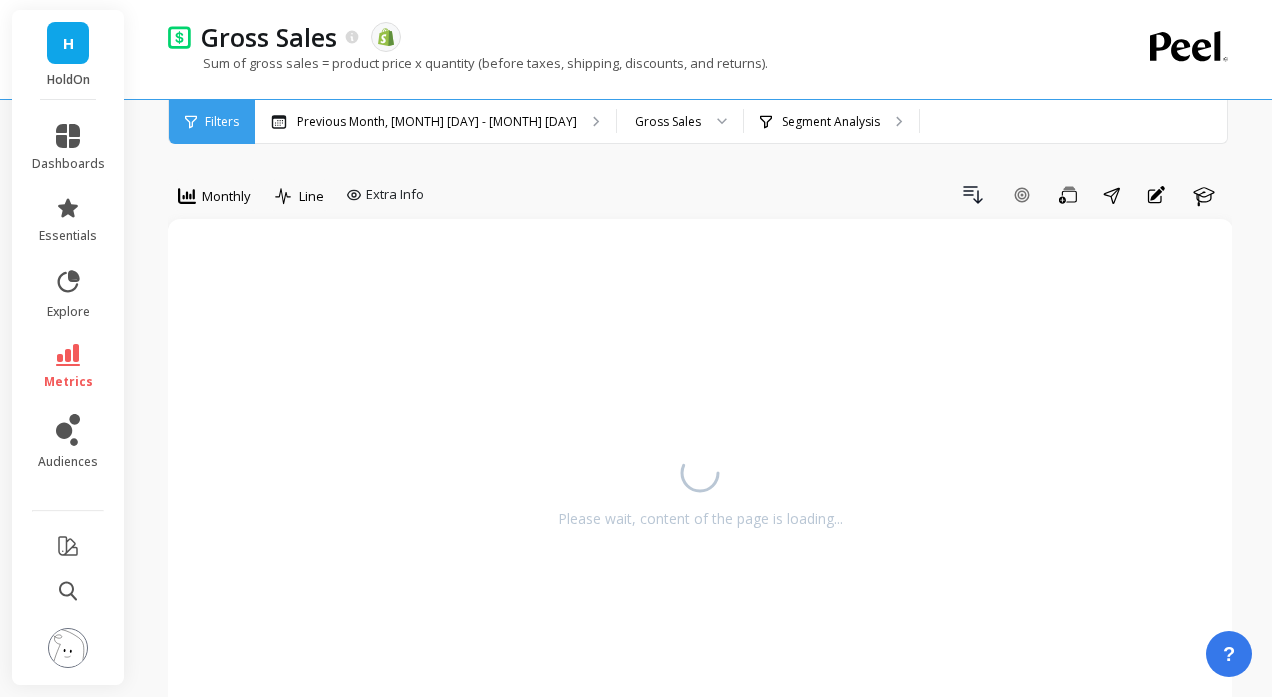 select on "sum" 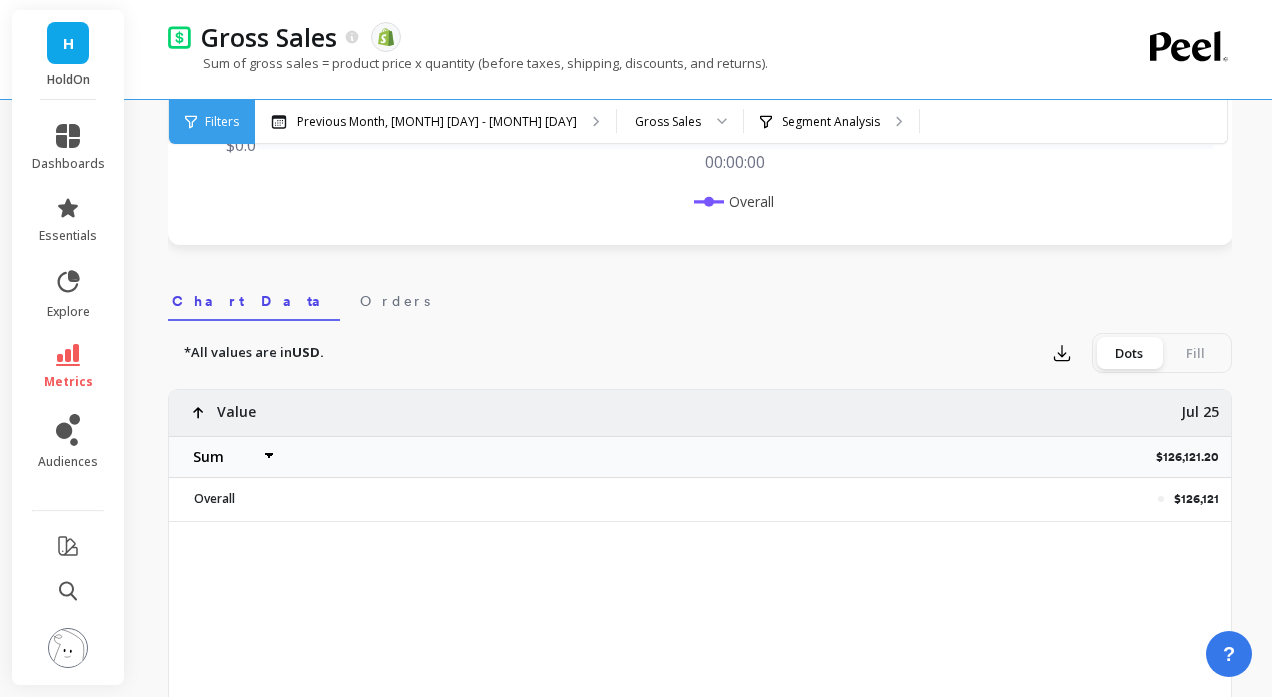 scroll, scrollTop: 507, scrollLeft: 0, axis: vertical 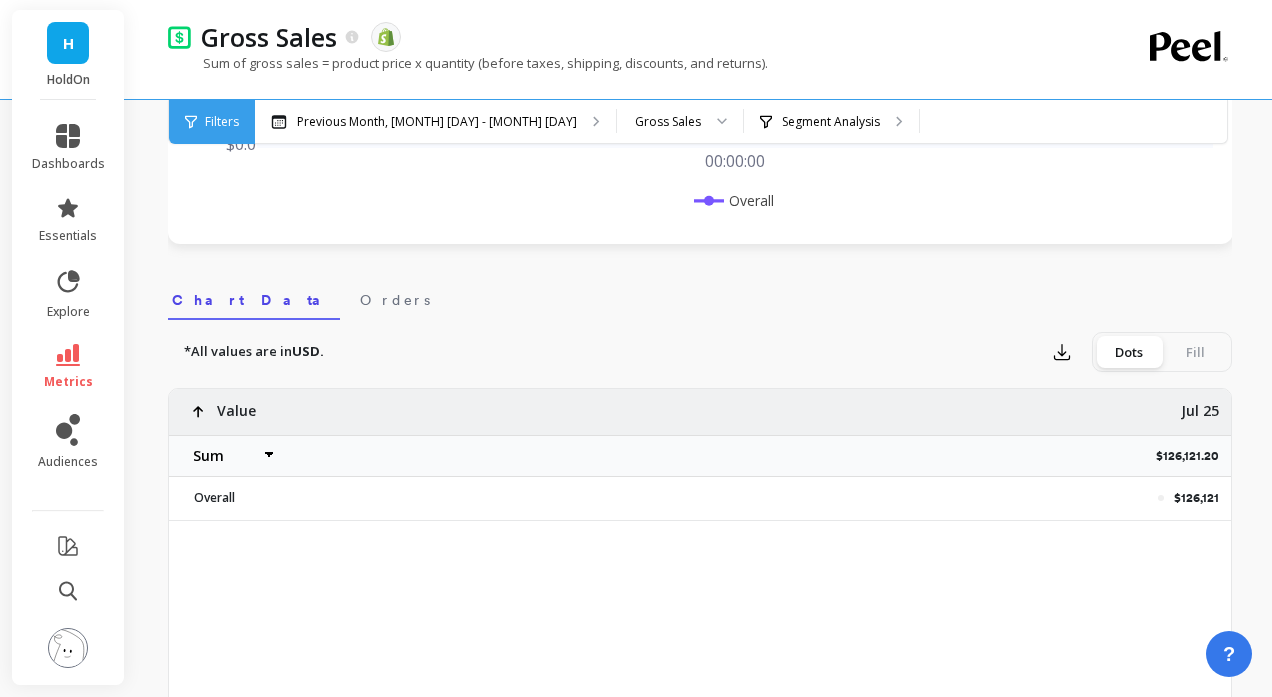 click on "$126,121.20" at bounding box center (1193, 456) 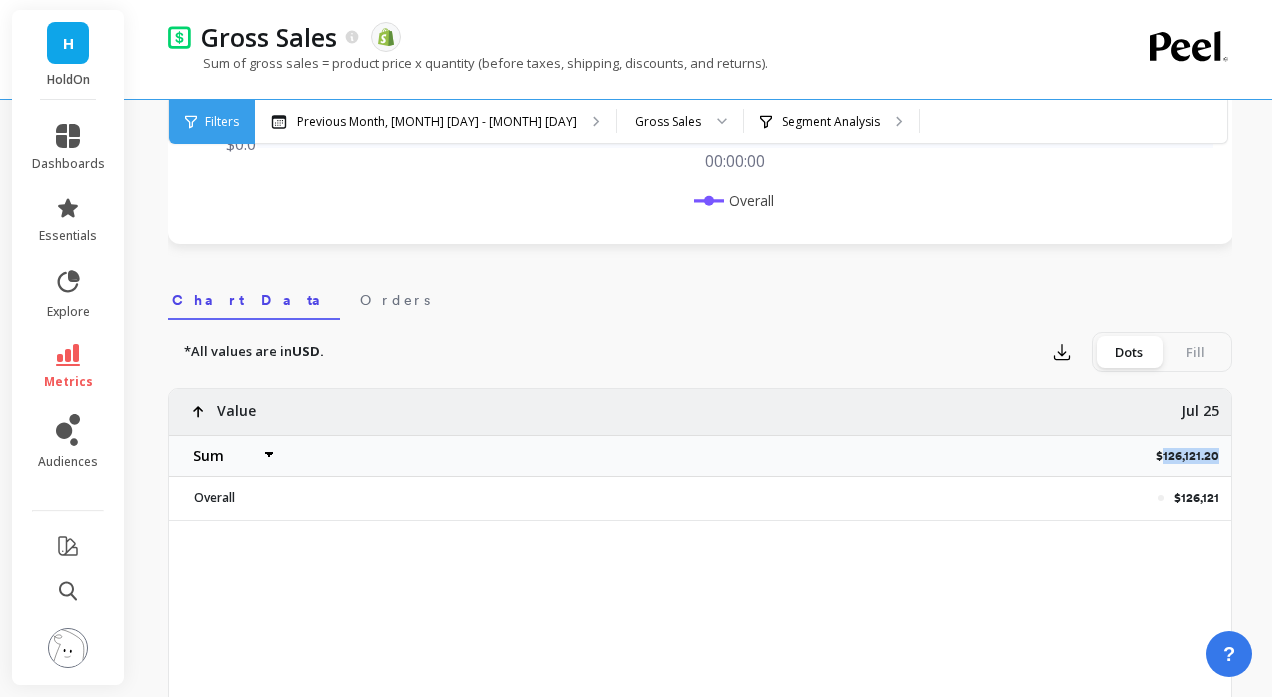 click on "$126,121.20" at bounding box center [1193, 456] 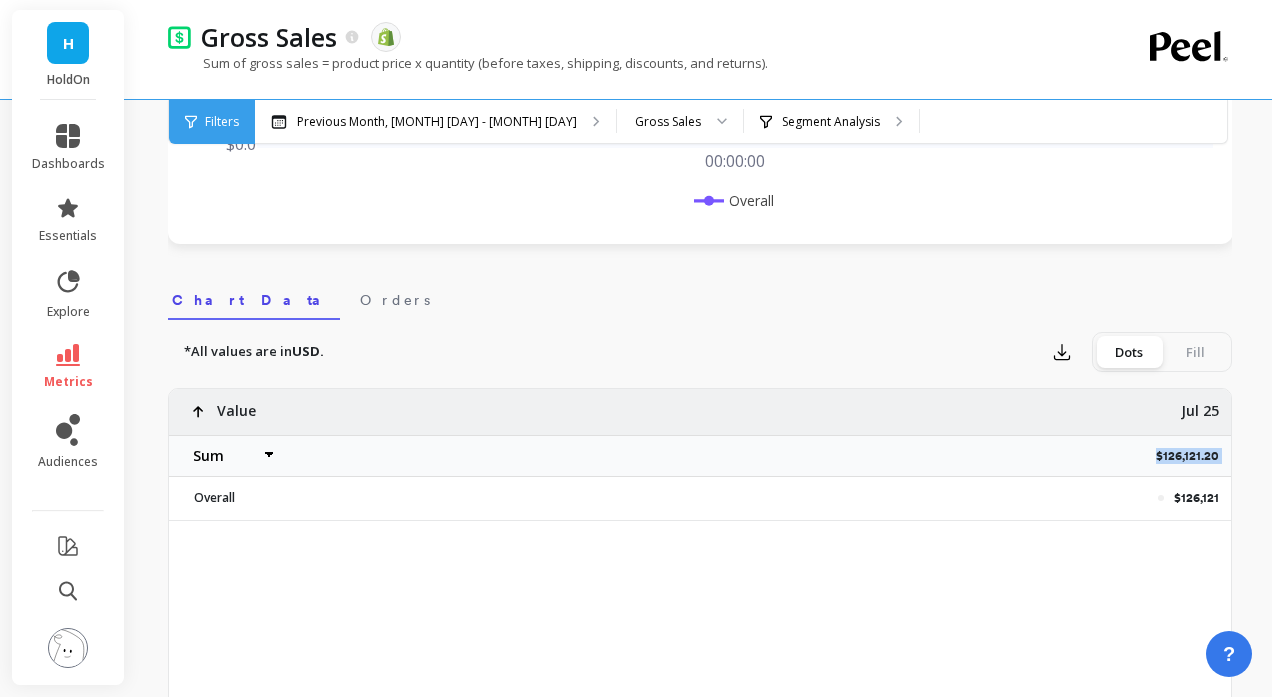 click on "$126,121.20" at bounding box center (1193, 456) 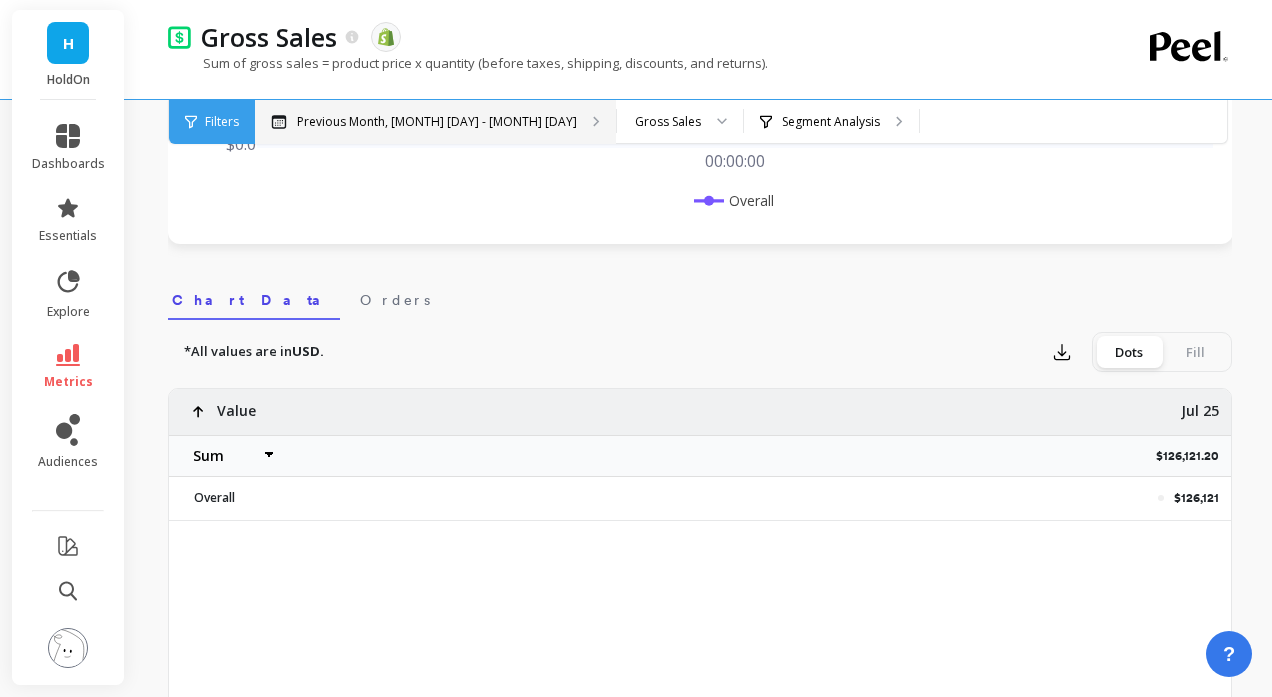 click on "[PREVIOUS] [MONTH], [MONTH] [DAY] - [MONTH] [DAY]" at bounding box center (437, 122) 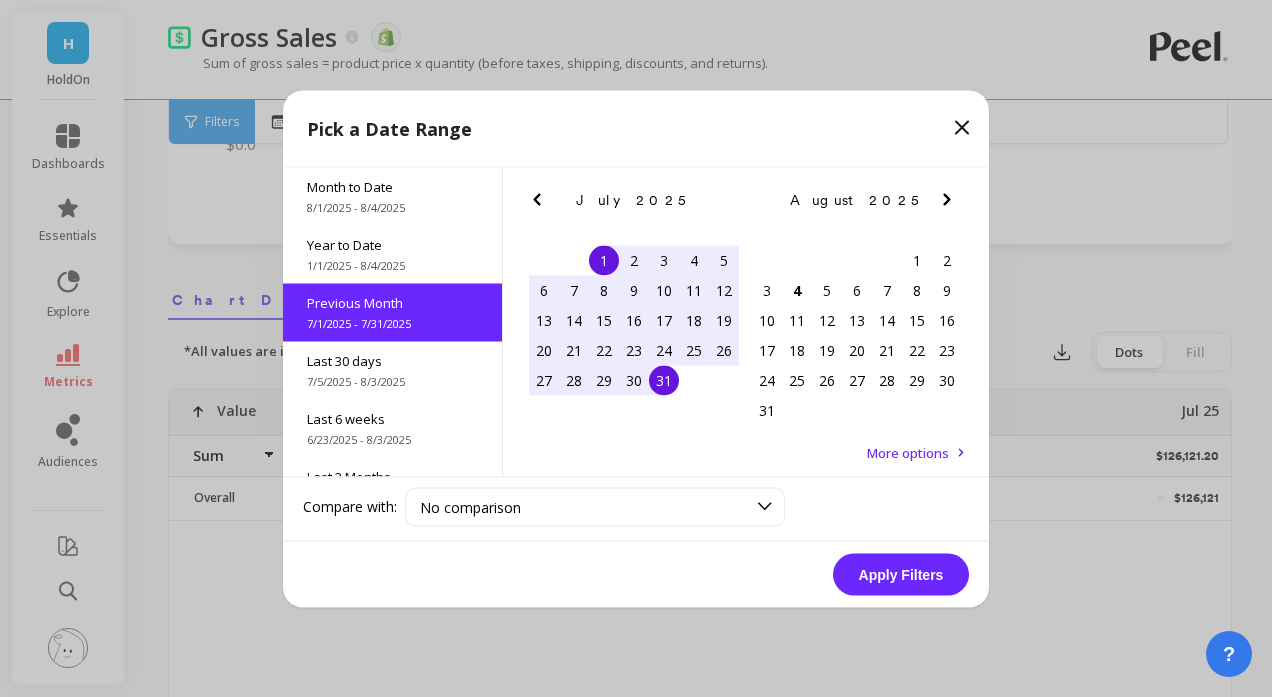 click on "22" at bounding box center [604, 350] 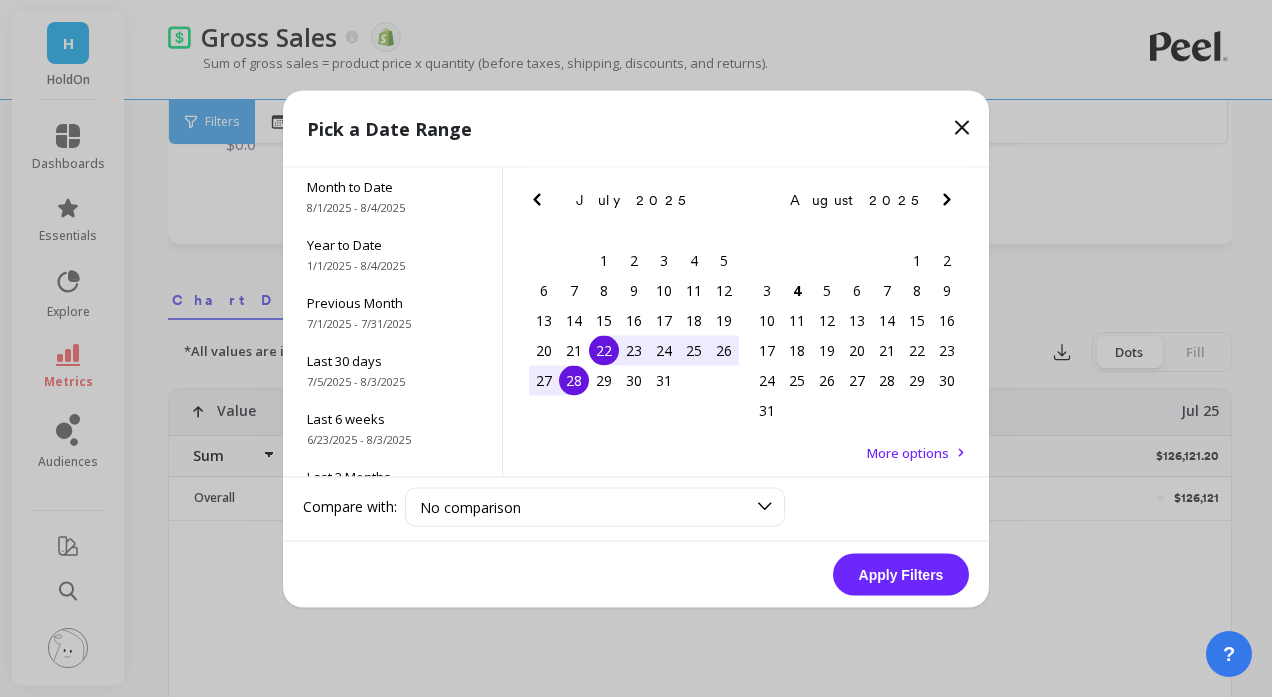 drag, startPoint x: 581, startPoint y: 379, endPoint x: 895, endPoint y: 559, distance: 361.9337 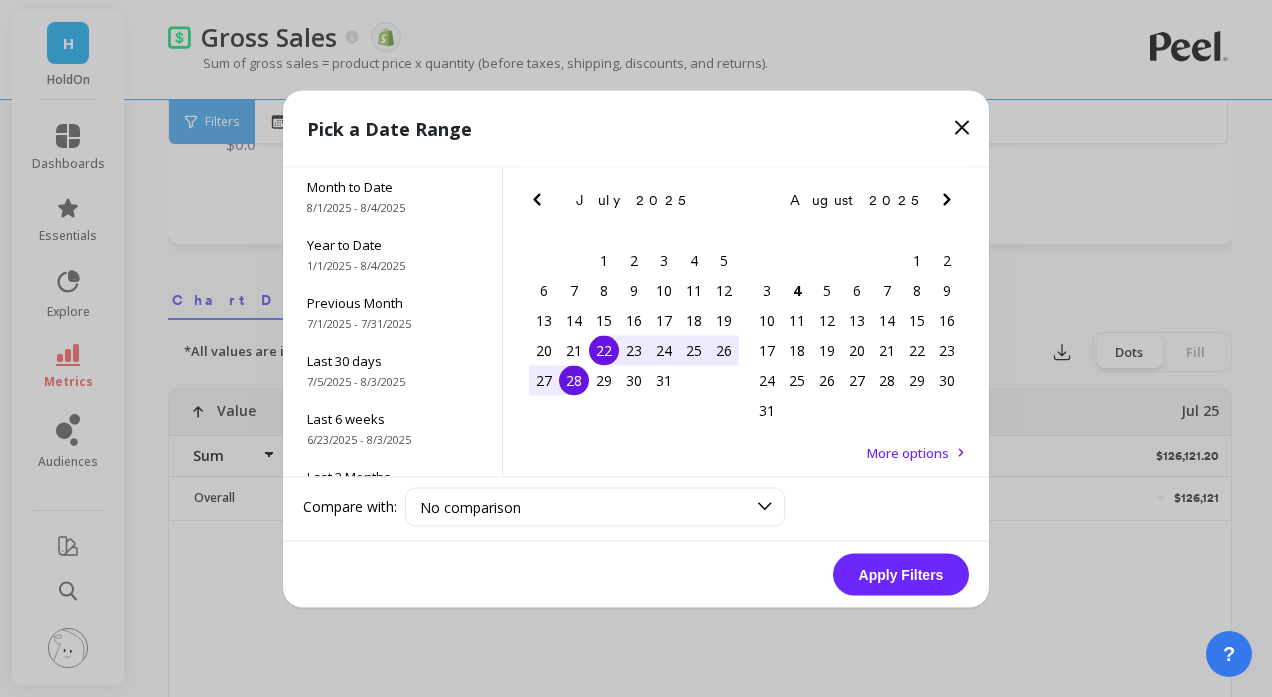 click on "Apply Filters" at bounding box center [901, 574] 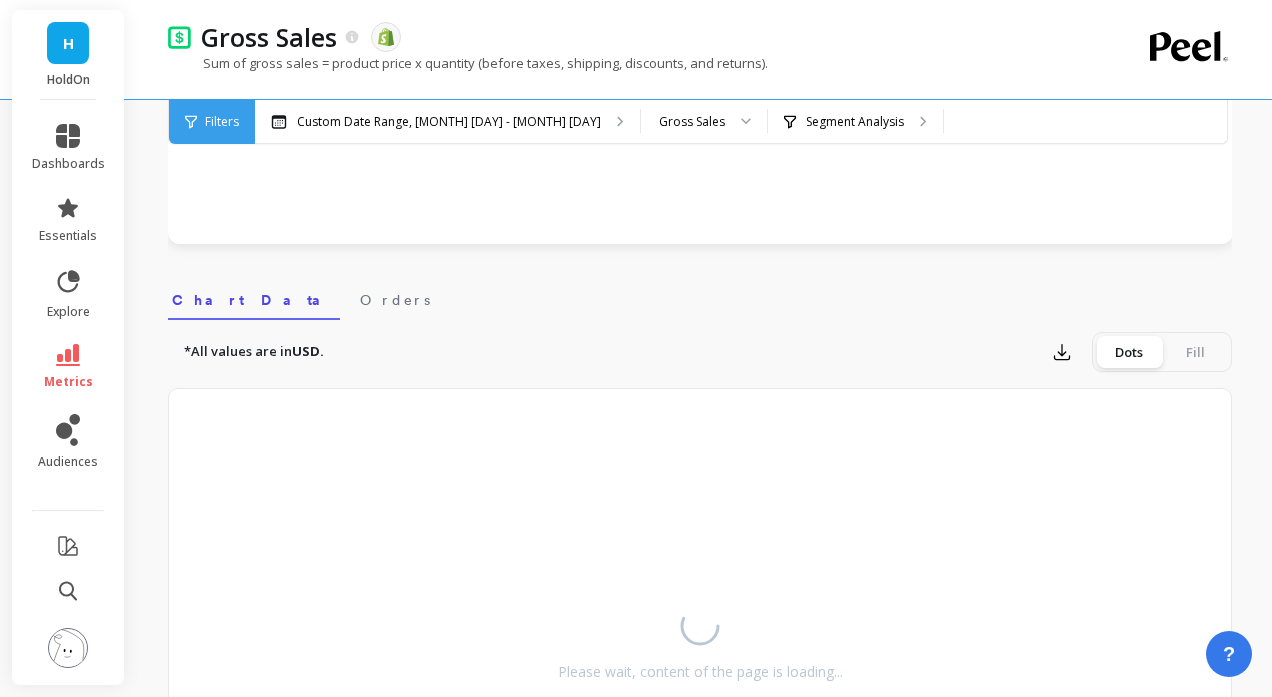 select on "sum" 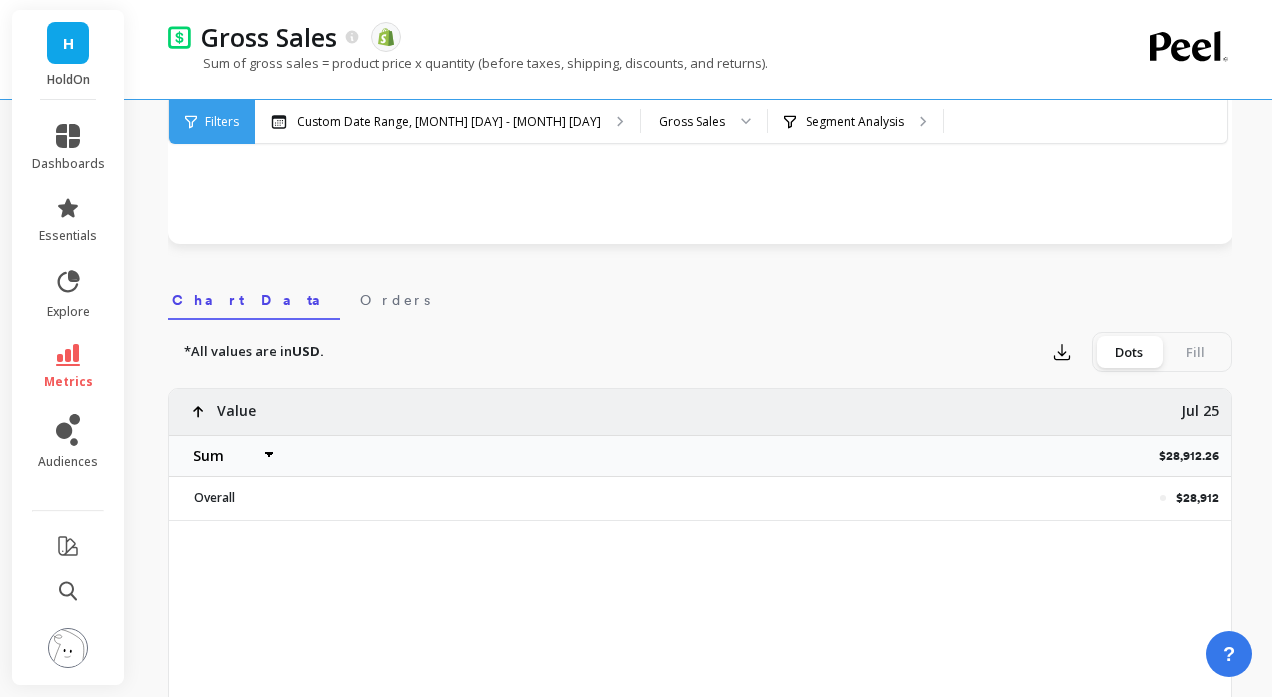select on "sum" 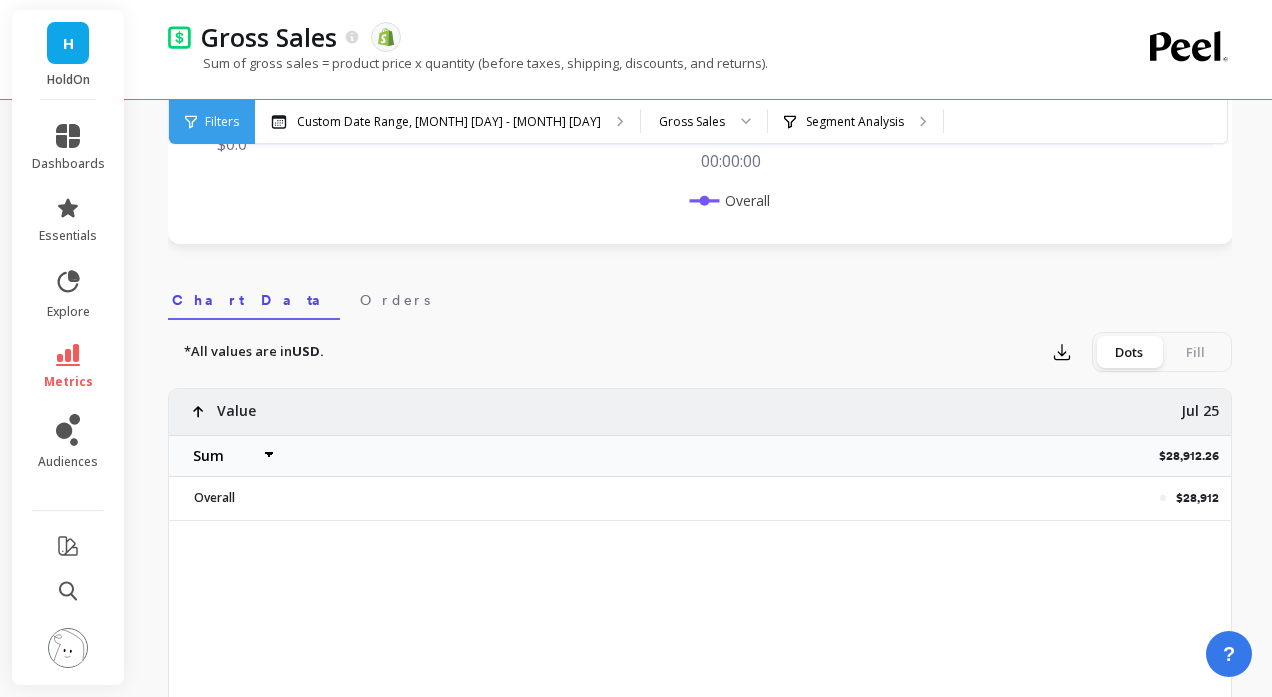 click on "$28,912.26" at bounding box center (1195, 456) 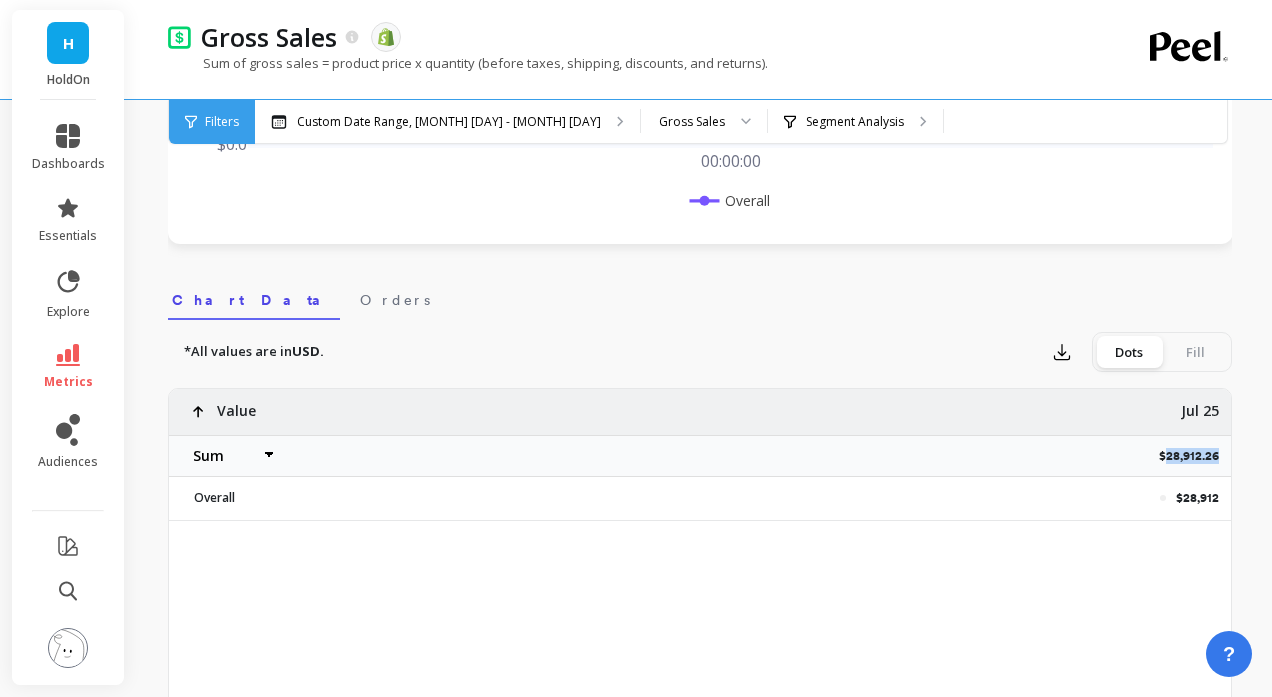 click on "$28,912.26" at bounding box center (1195, 456) 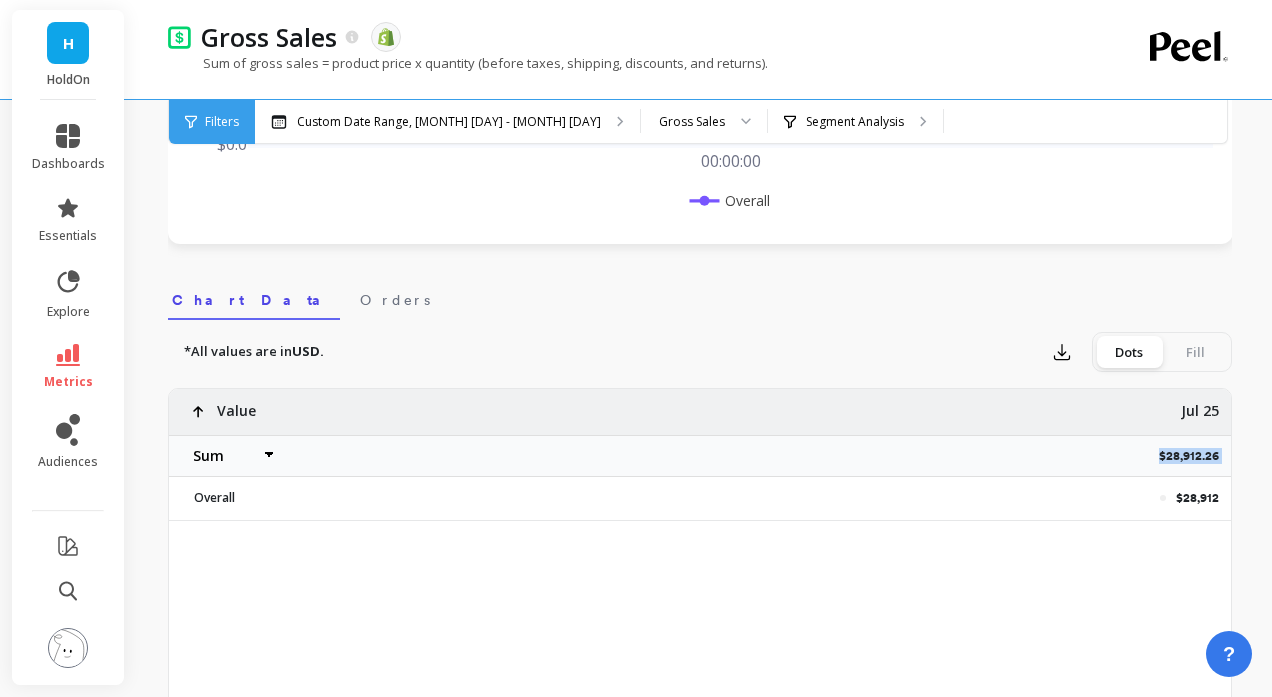 click on "$28,912.26" at bounding box center [1195, 456] 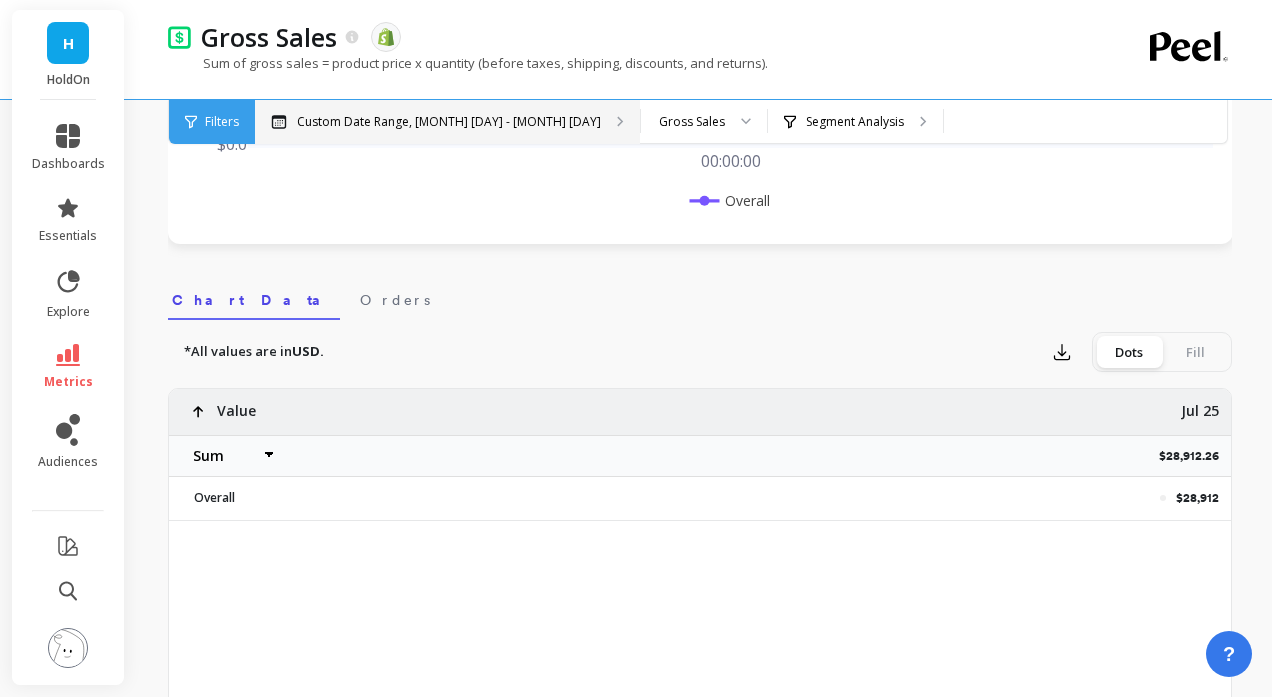click on "Custom Date Range,  [MONTH] [DAY] - [MONTH] [DAY]" at bounding box center (449, 122) 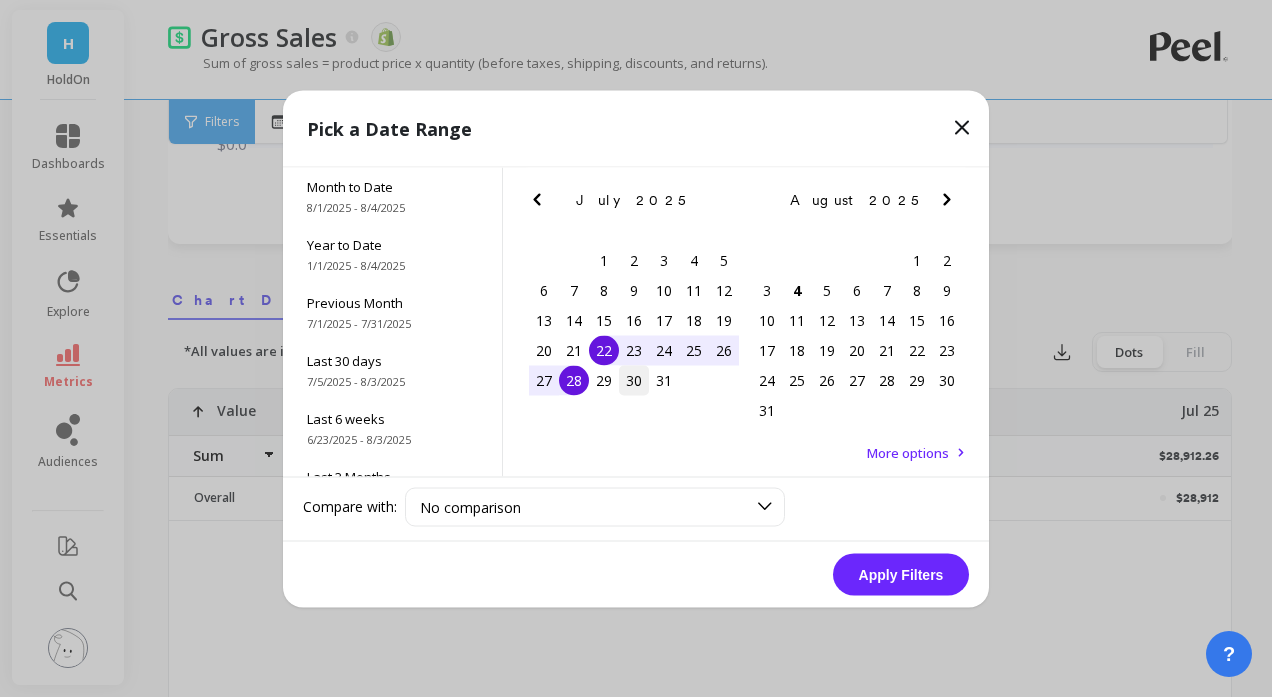 drag, startPoint x: 609, startPoint y: 385, endPoint x: 634, endPoint y: 386, distance: 25.019993 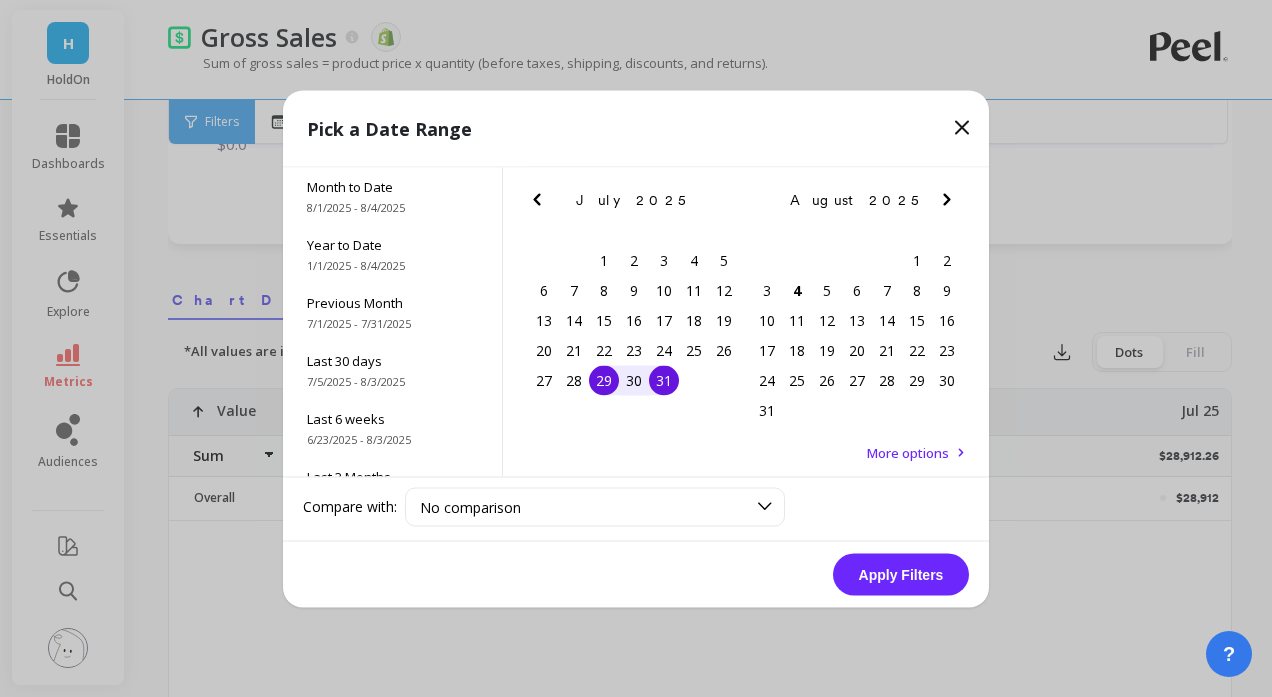 click on "31" at bounding box center [664, 380] 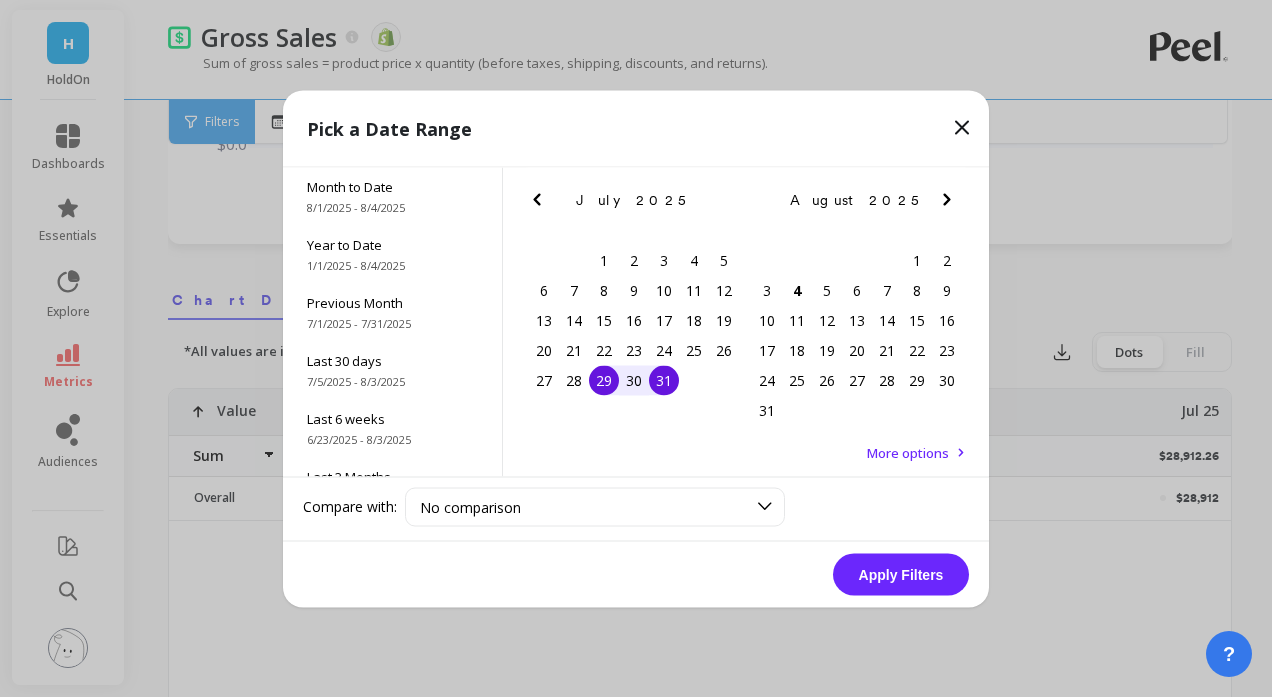 click on "Apply Filters" at bounding box center (901, 574) 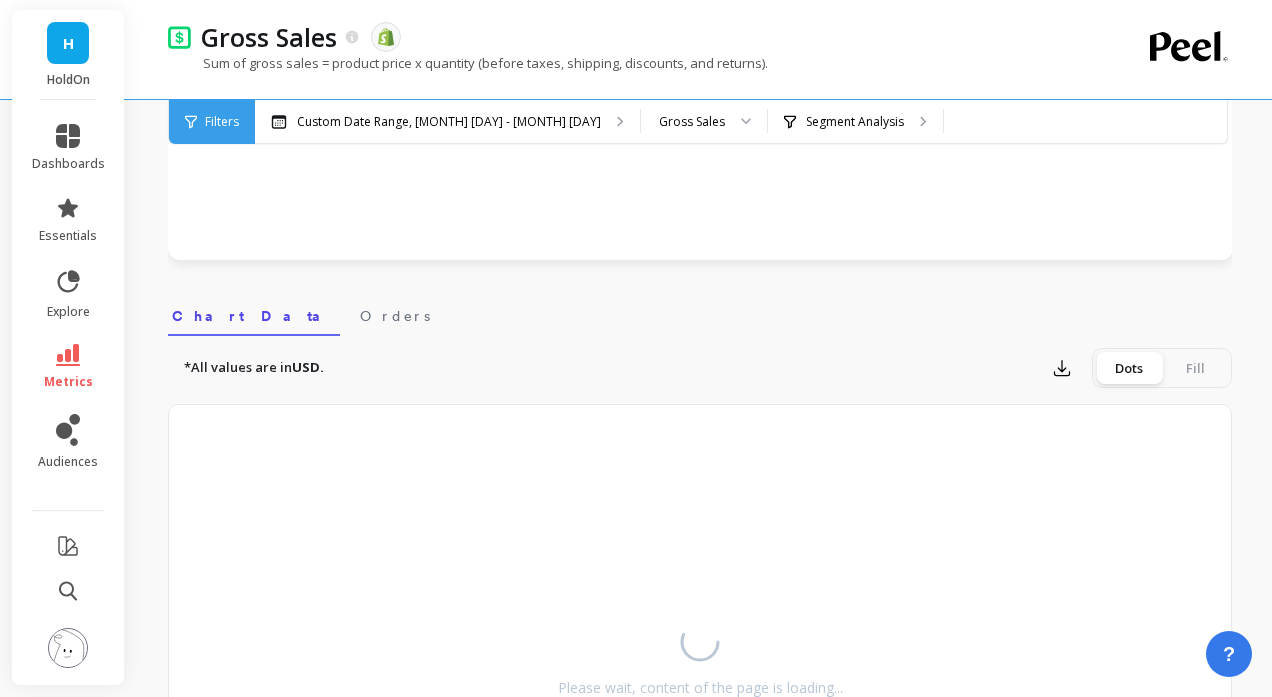 select on "sum" 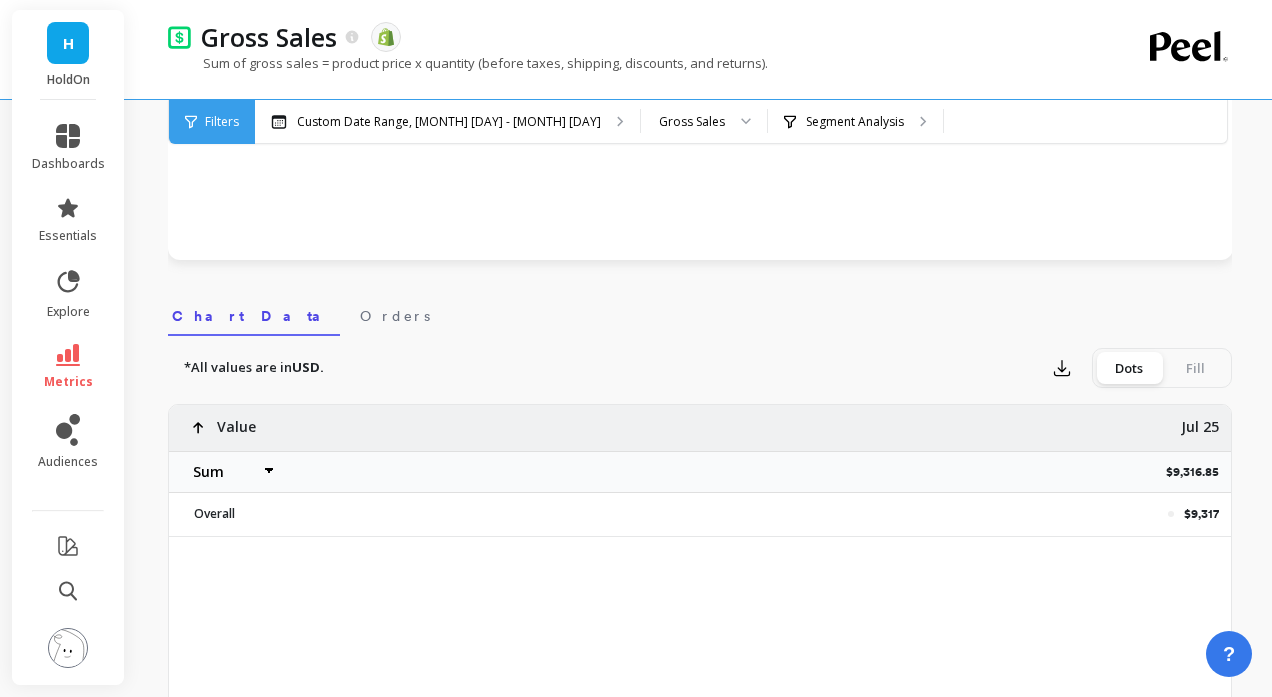 select on "sum" 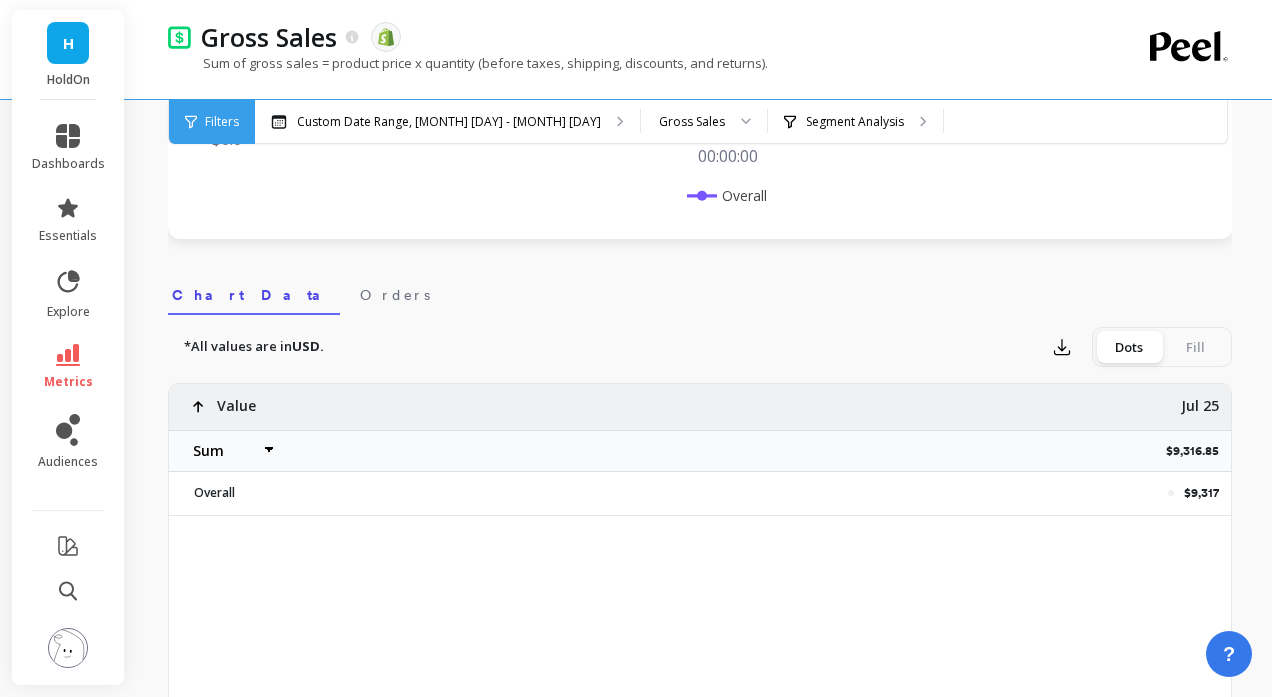 scroll, scrollTop: 519, scrollLeft: 0, axis: vertical 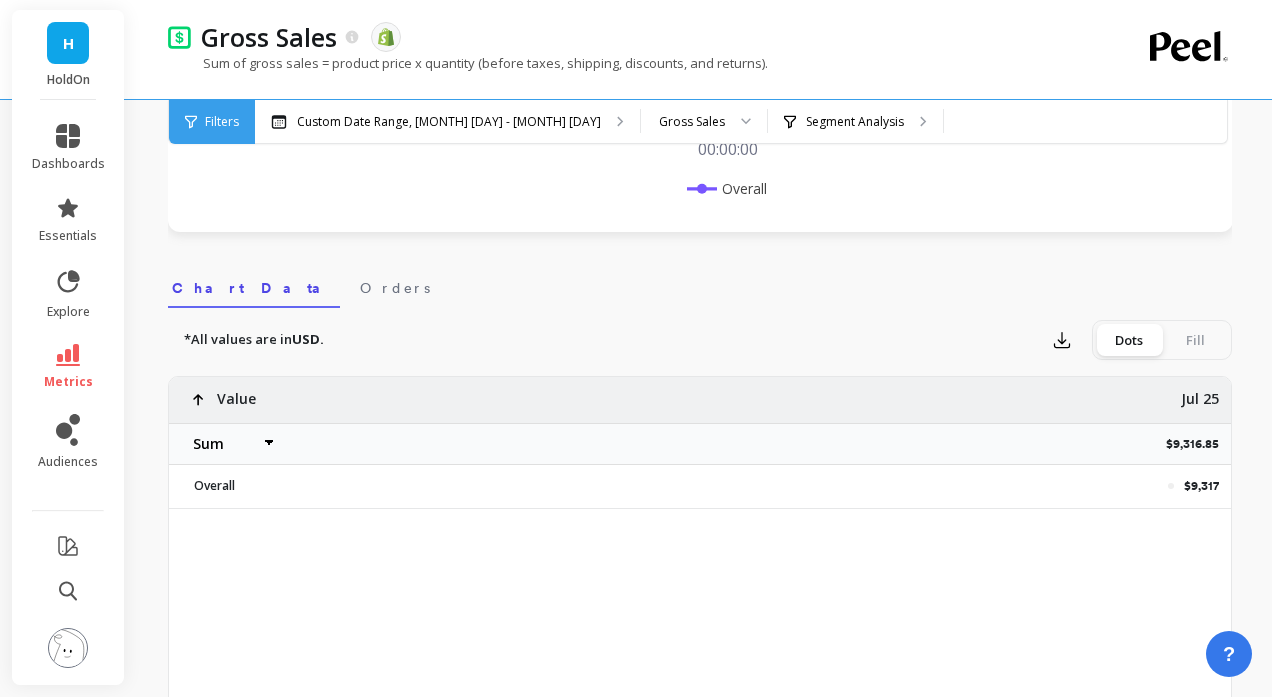 click on "$9,317" at bounding box center [800, 486] 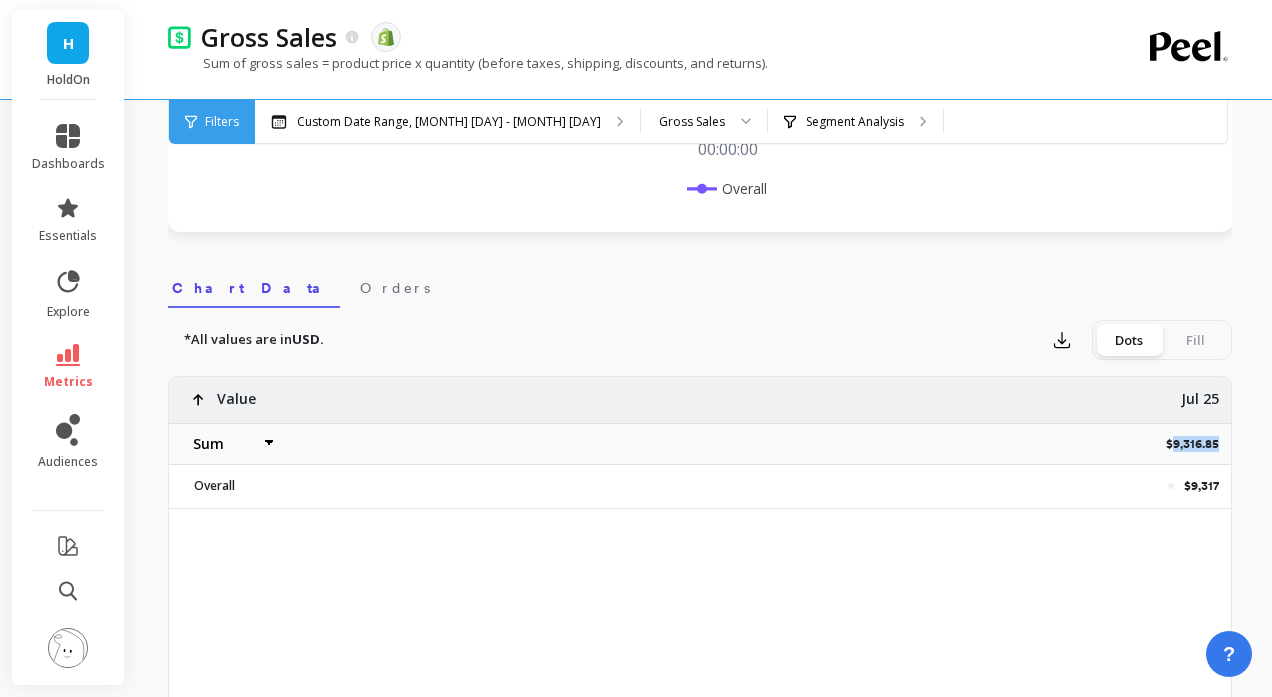 click on "$9,316.85" at bounding box center (1198, 444) 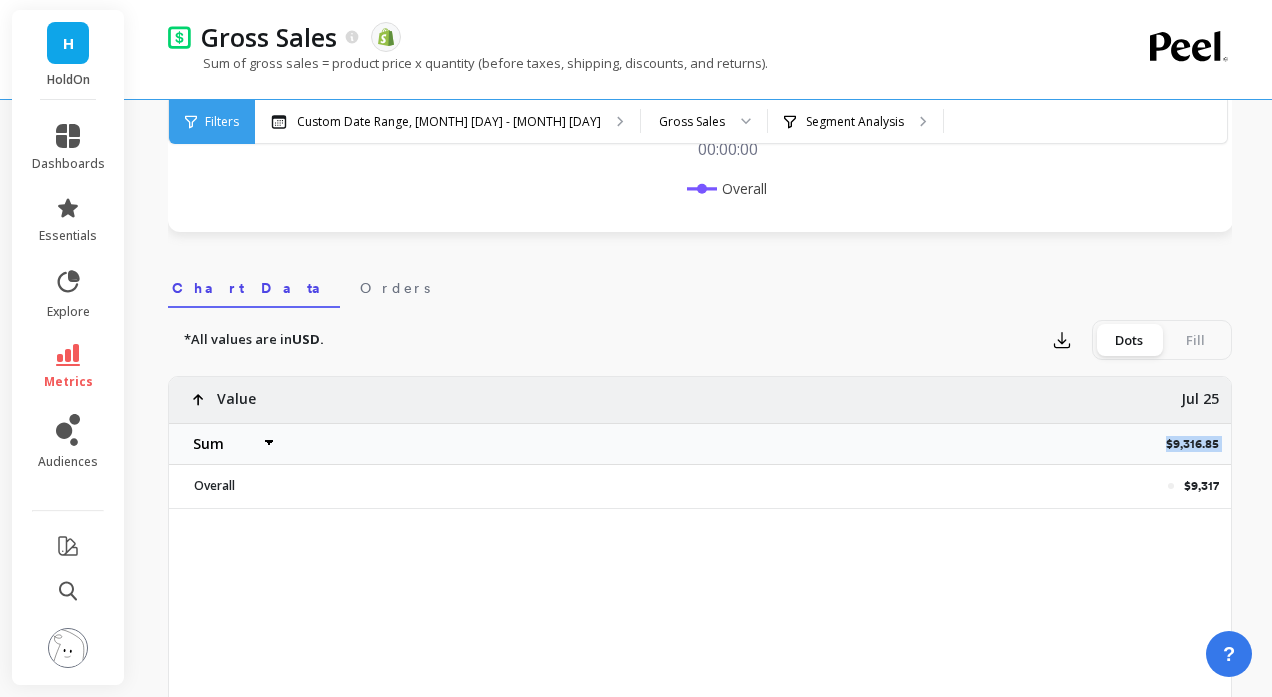 click on "$9,316.85" at bounding box center [1198, 444] 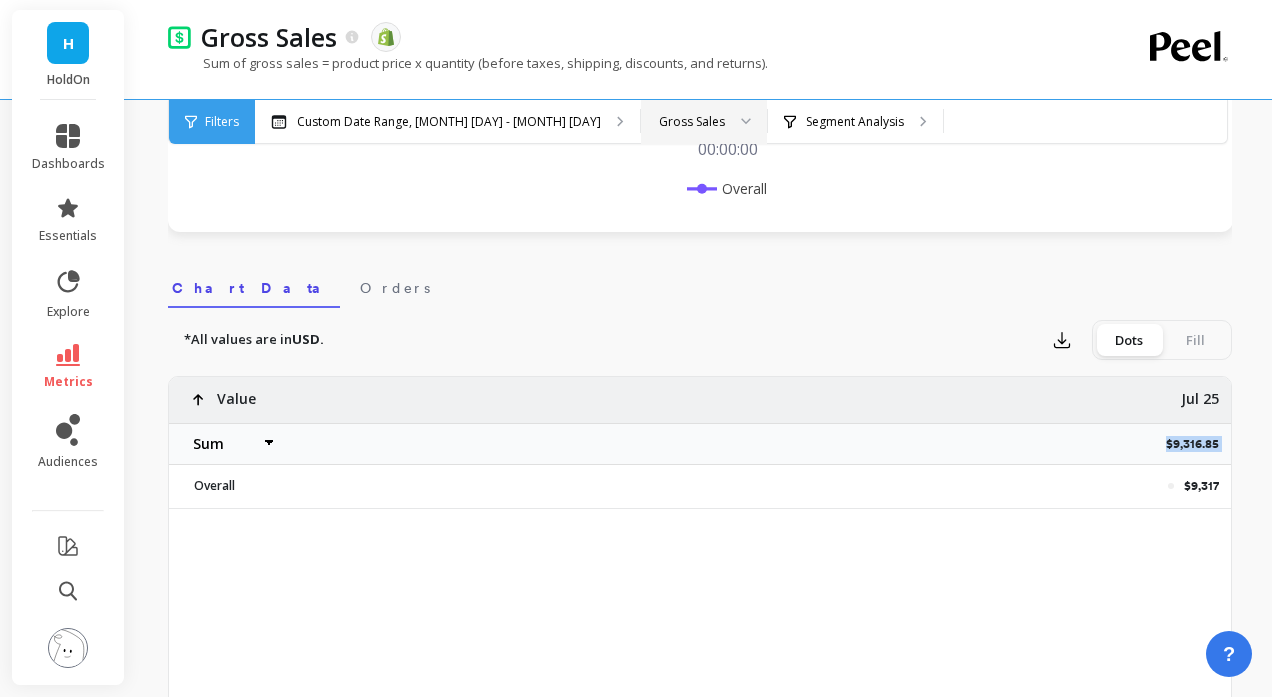 copy on "$9,316.85" 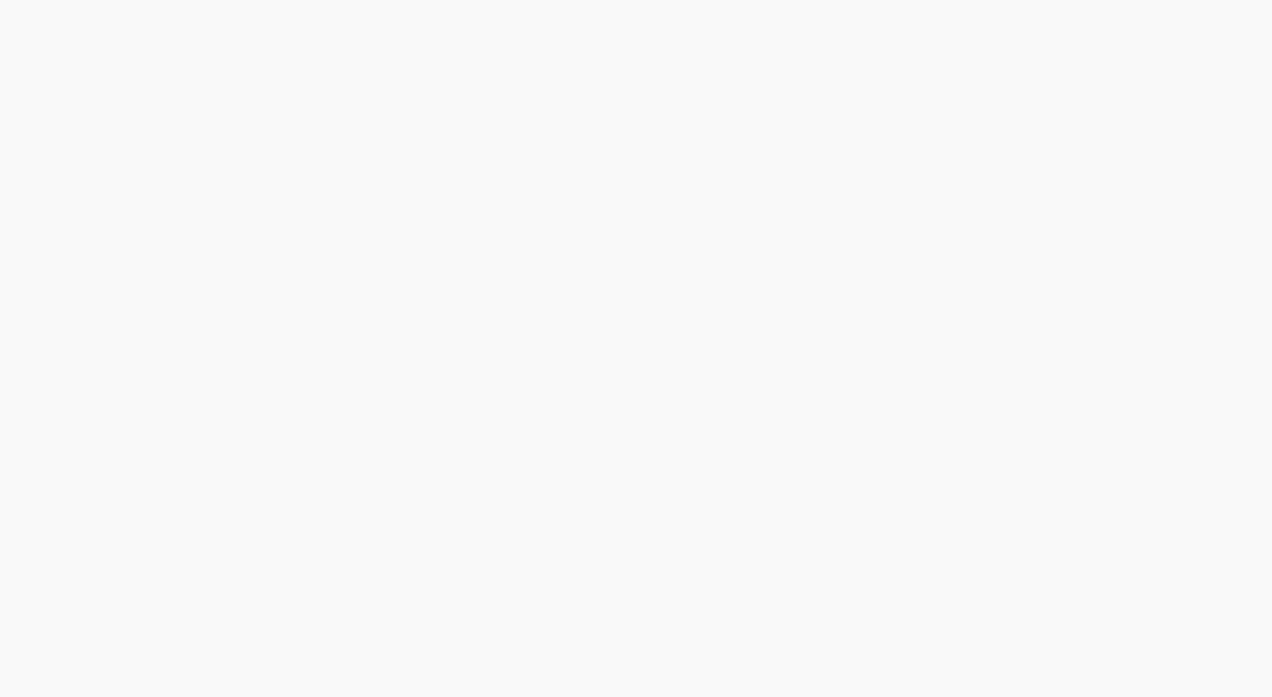 scroll, scrollTop: 0, scrollLeft: 0, axis: both 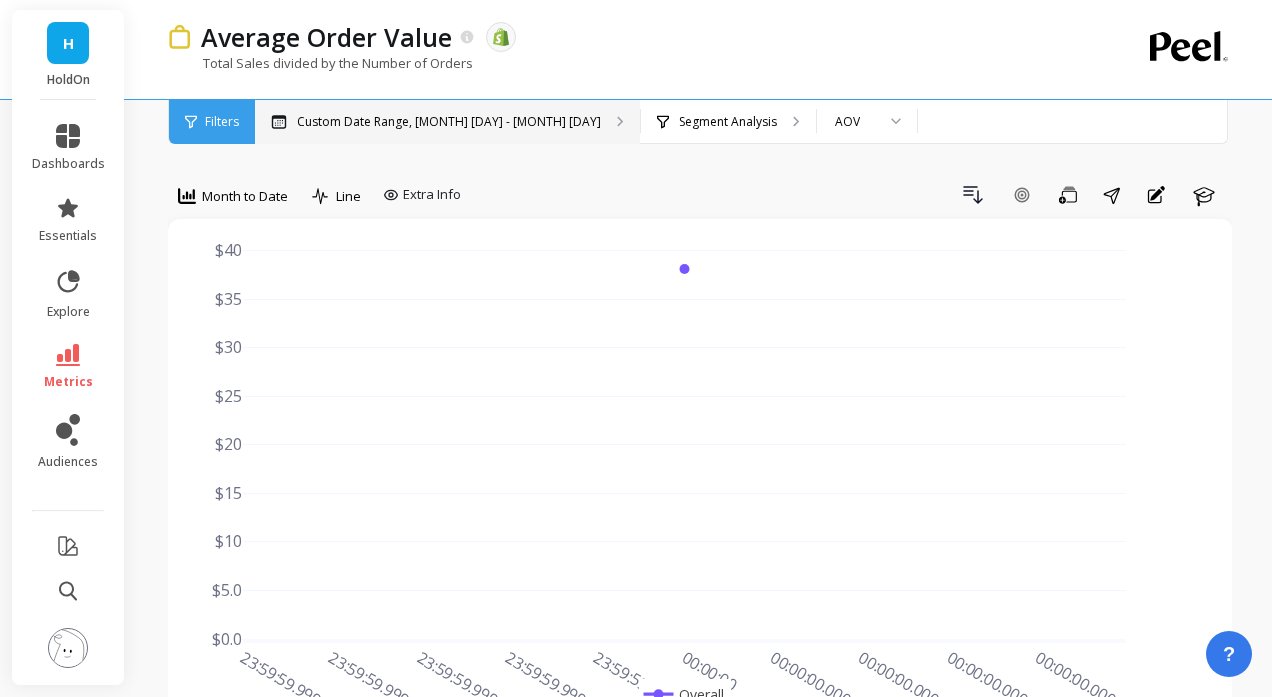 click on "Custom Date Range,  [MONTH] [DAY] - [MONTH] [DAY]" at bounding box center [447, 122] 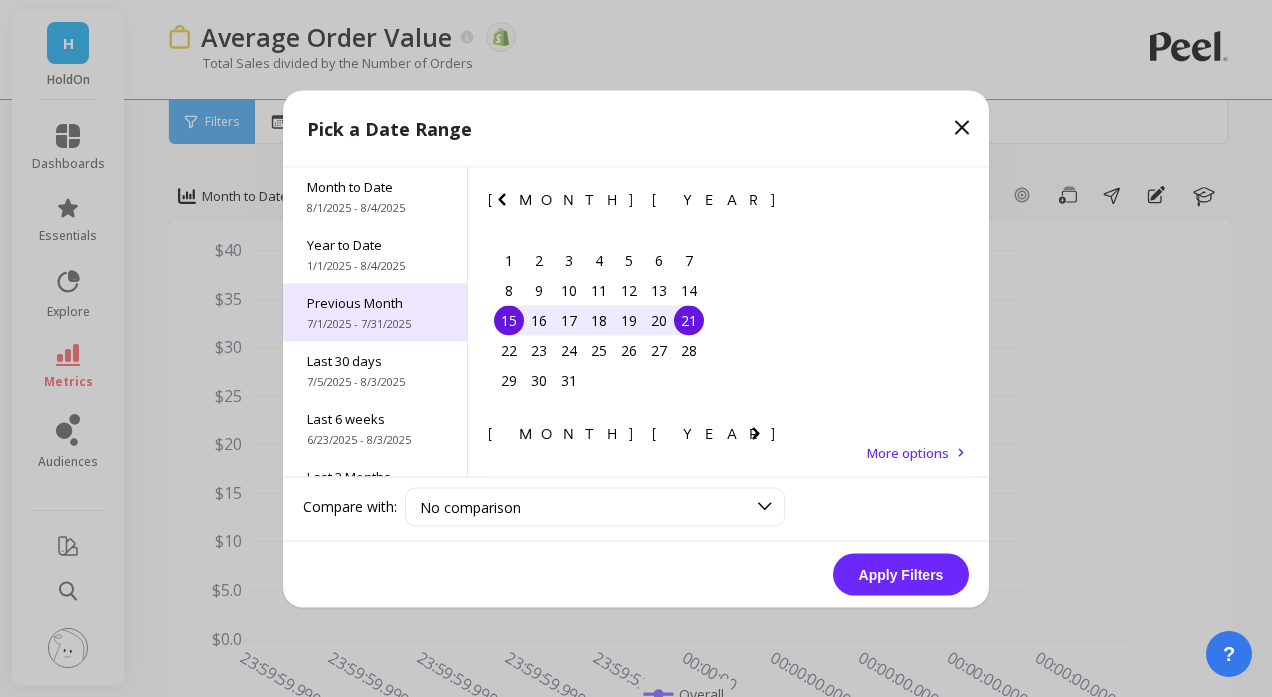 drag, startPoint x: 406, startPoint y: 331, endPoint x: 472, endPoint y: 338, distance: 66.37017 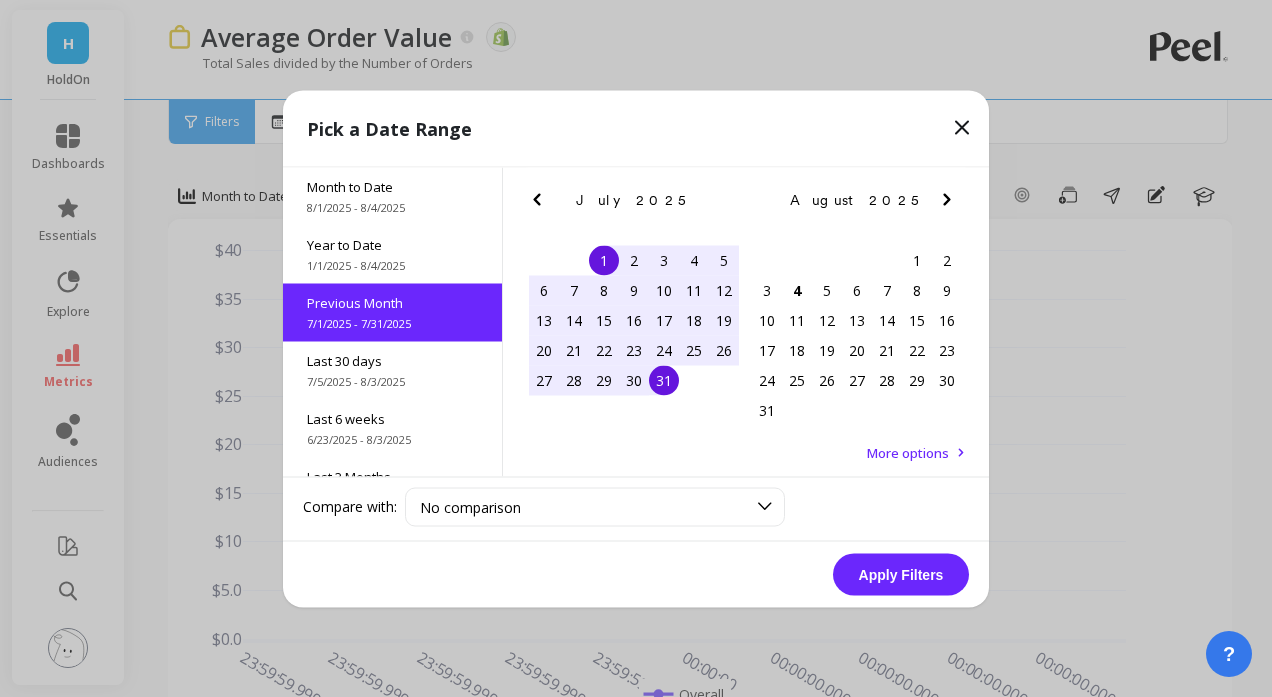 click on "Apply Filters" at bounding box center [901, 574] 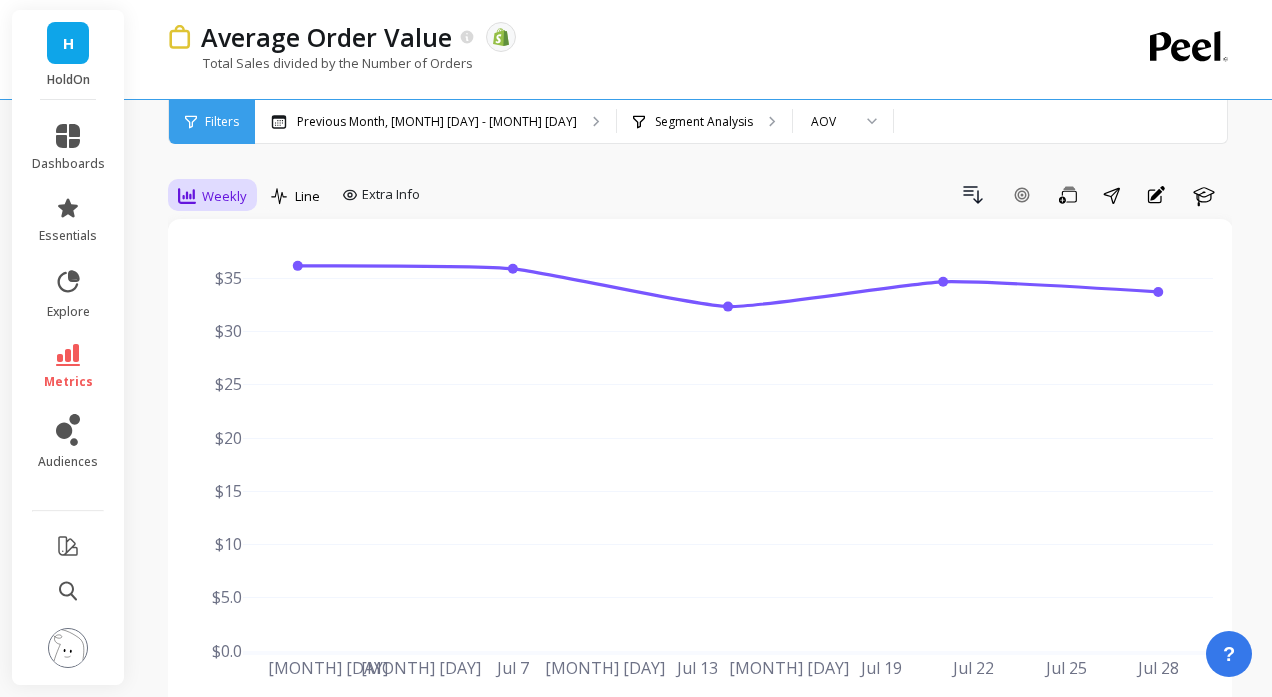 click on "Weekly" at bounding box center [212, 196] 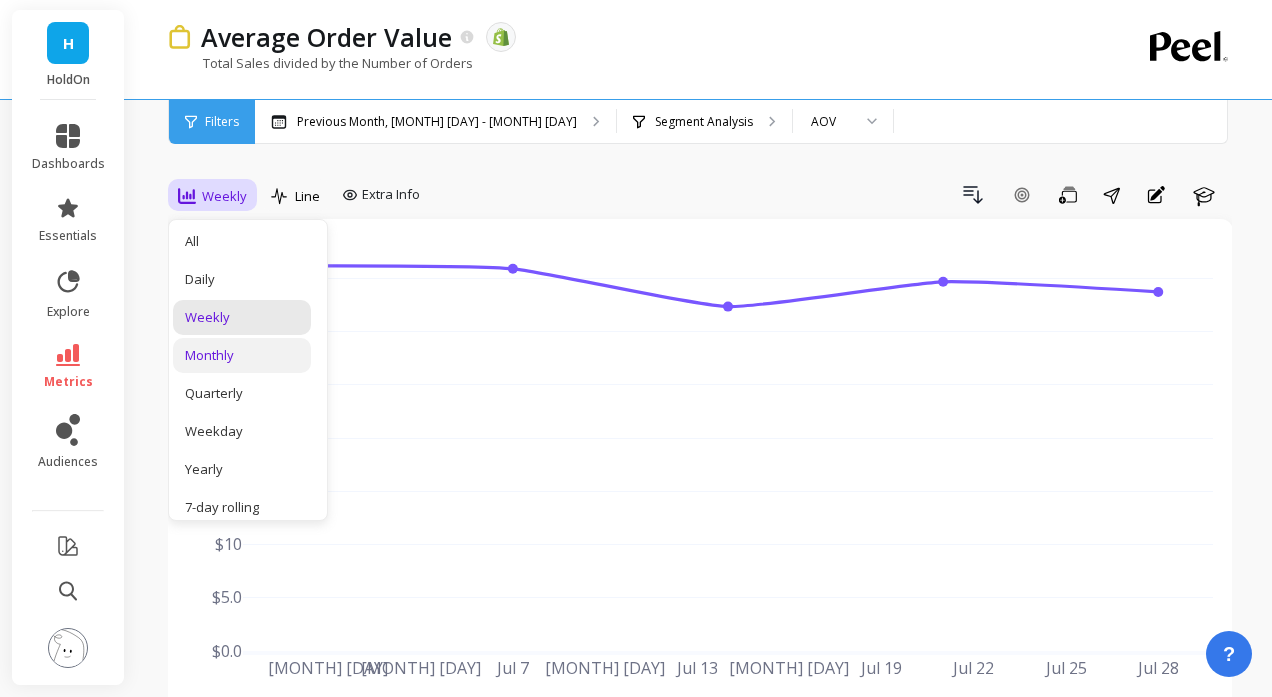 click on "Monthly" at bounding box center [242, 355] 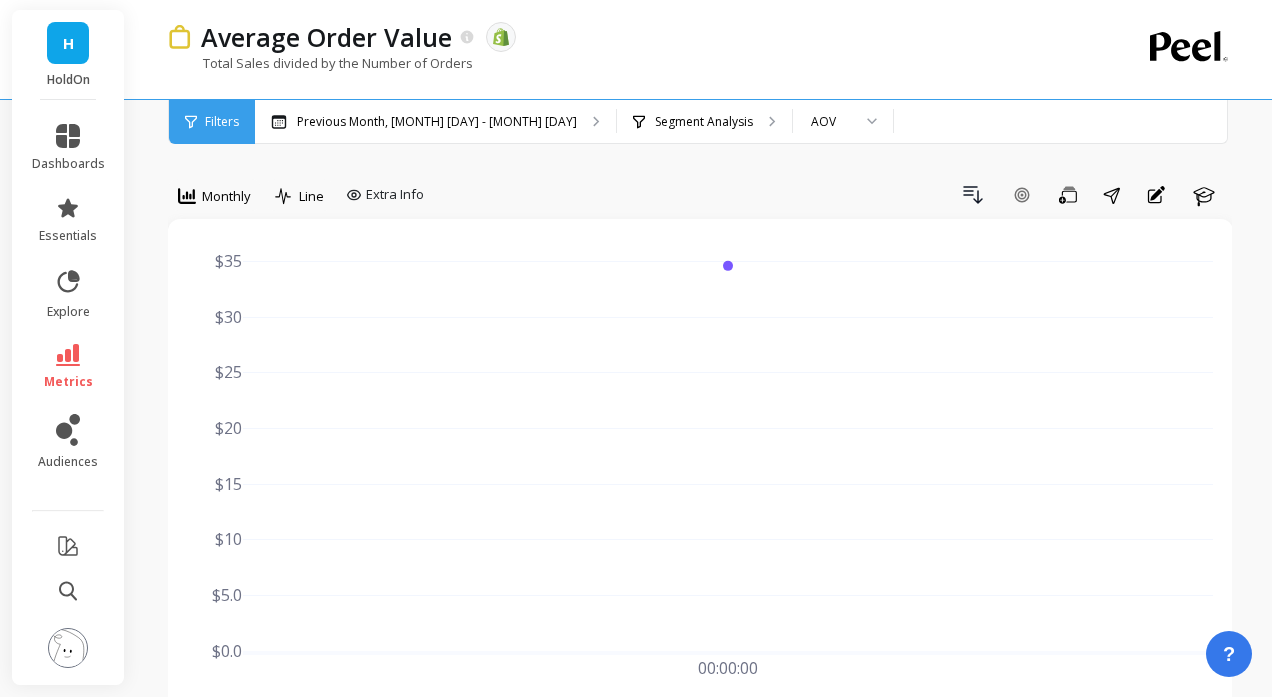 click on "Average Order Value The data you are viewing comes from: Shopify Total Sales divided by the Number of Orders" at bounding box center [618, 49] 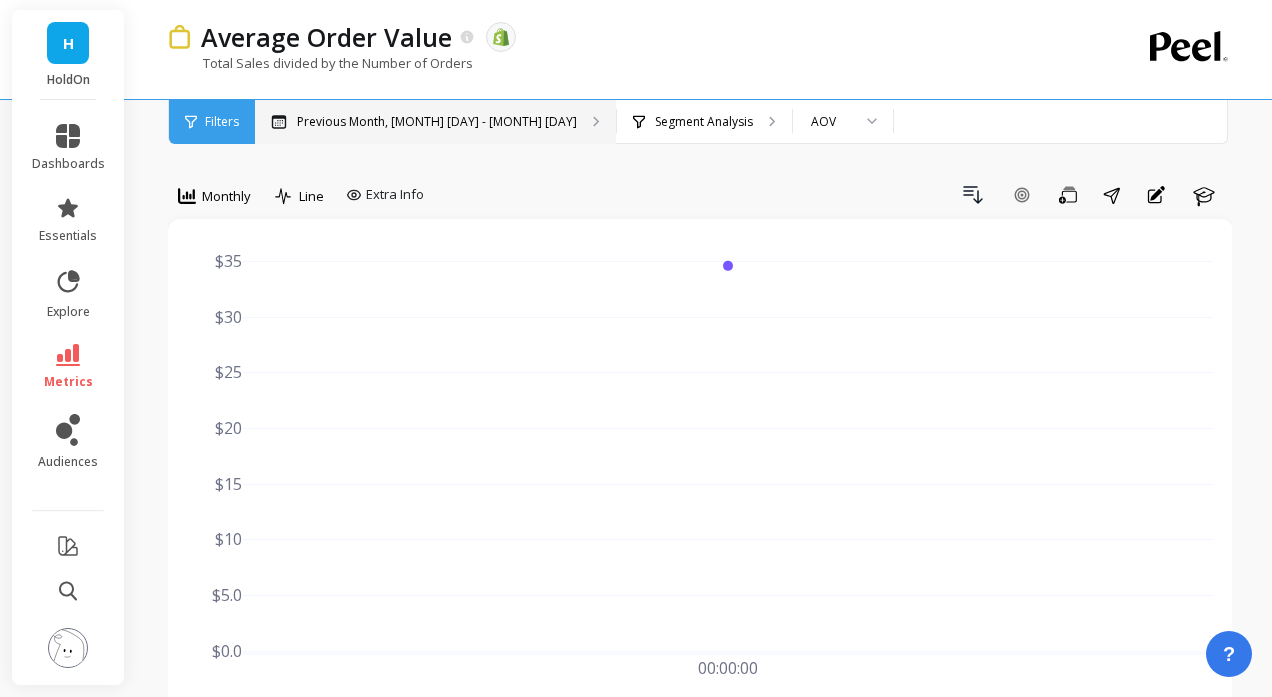 click on "Previous Month,  [MONTH] [DAY] - [MONTH] [DAY]" at bounding box center [437, 122] 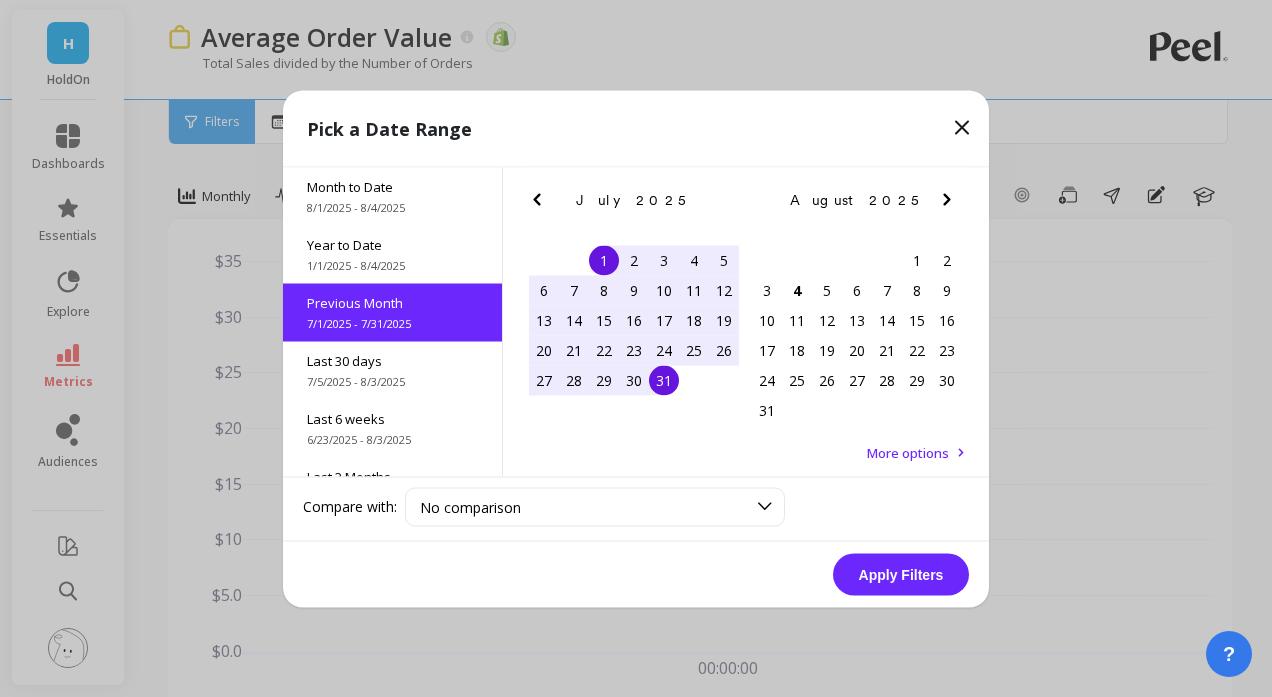 click on "22" at bounding box center (604, 350) 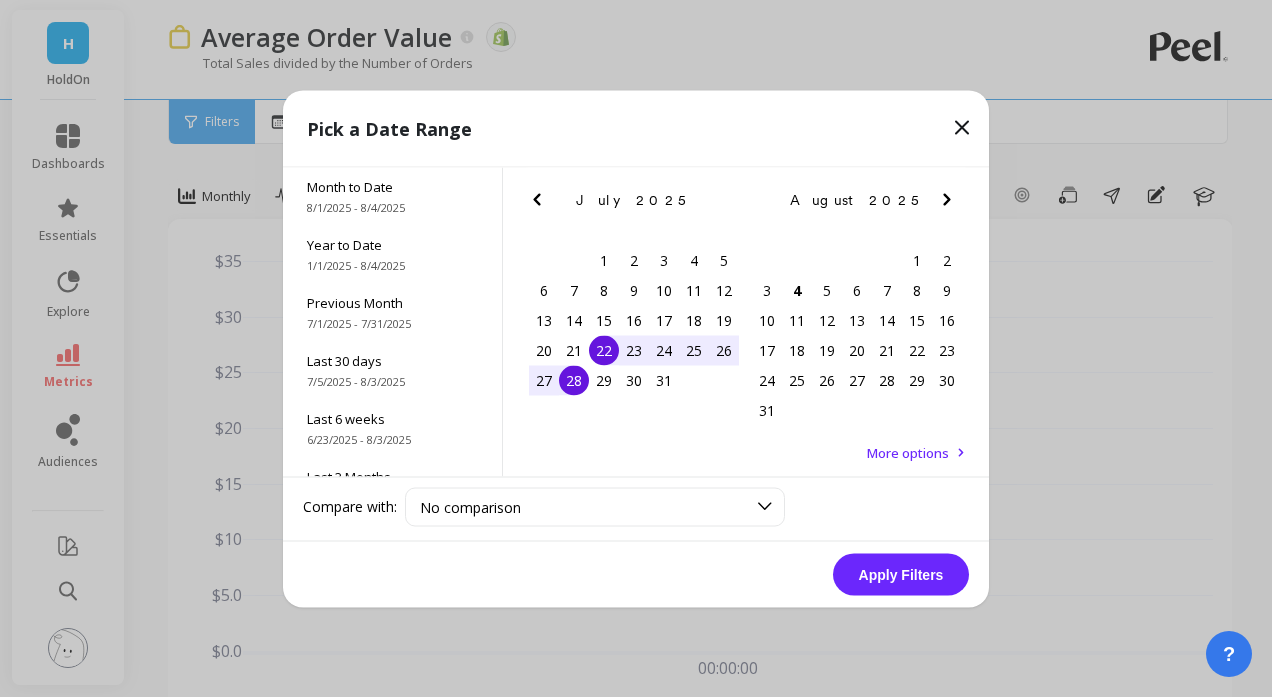 drag, startPoint x: 574, startPoint y: 386, endPoint x: 681, endPoint y: 434, distance: 117.273186 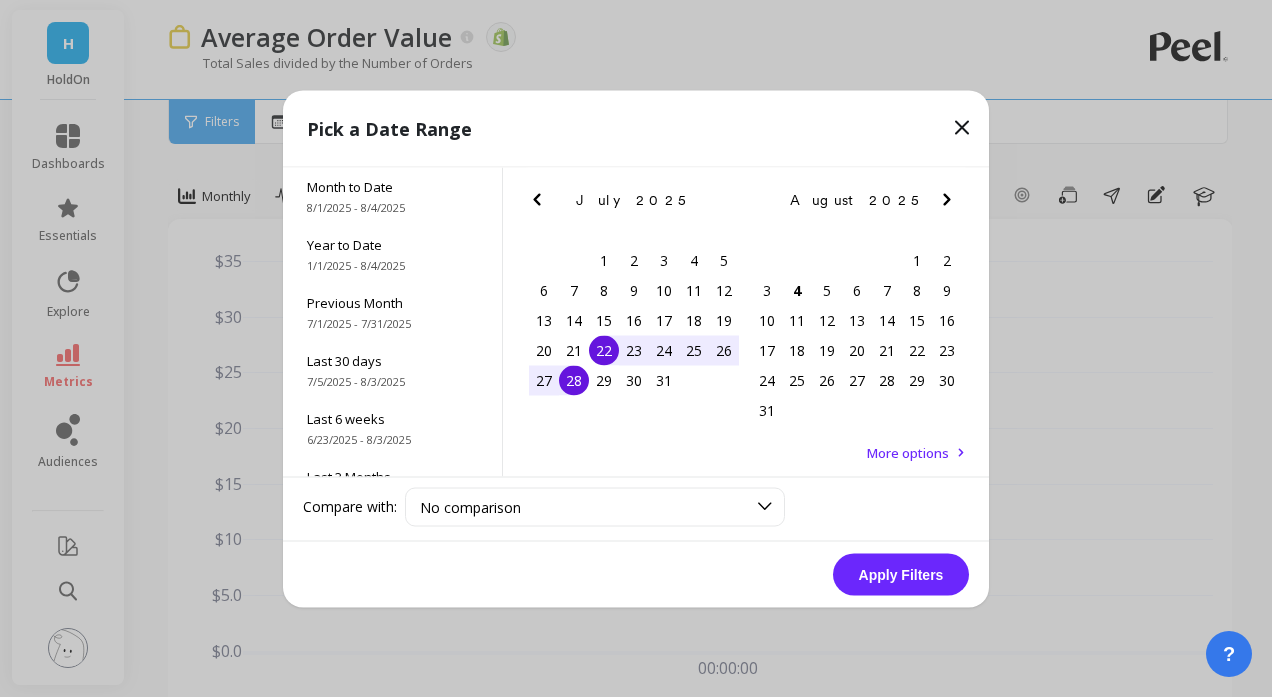 drag, startPoint x: 834, startPoint y: 547, endPoint x: 874, endPoint y: 570, distance: 46.141087 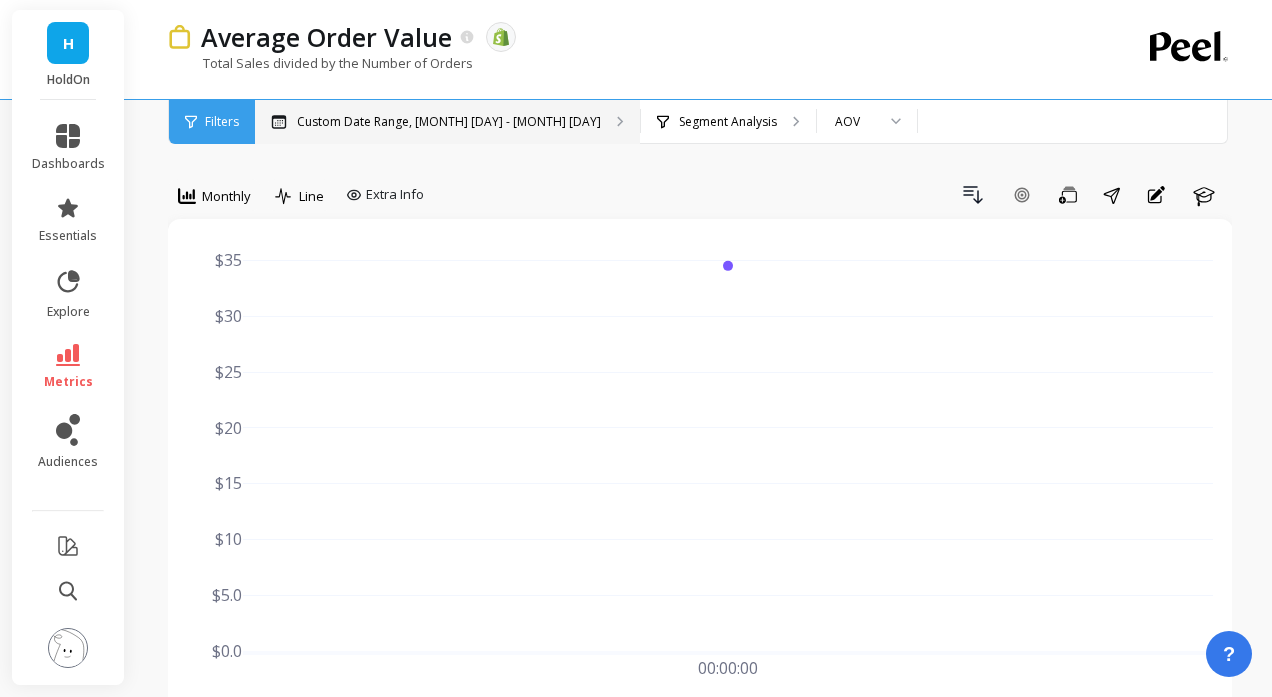 click on "option Monthly, selected. Monthly Line Extra Info Drill Down
Add Goal
Save
Share
Annotations
Learn
00:00:00 Jul 1, 2025 $0.0 $5.0 $10 $15 $20 $25 $30 $35 Overall Select a tab Chart Data Orders Chart Data Orders *All values are in  USD. Export Dots Fill $34.53 Value Average Sum Max Min Jul 25   $34.53 Overall Overall Values are 30%  above  avg. Values are 30%  below  avg. Goals for Average Order Value Active Goals Create a goal Peel will monitor how you're pacing to reach your company goals
Add" at bounding box center (700, 1147) 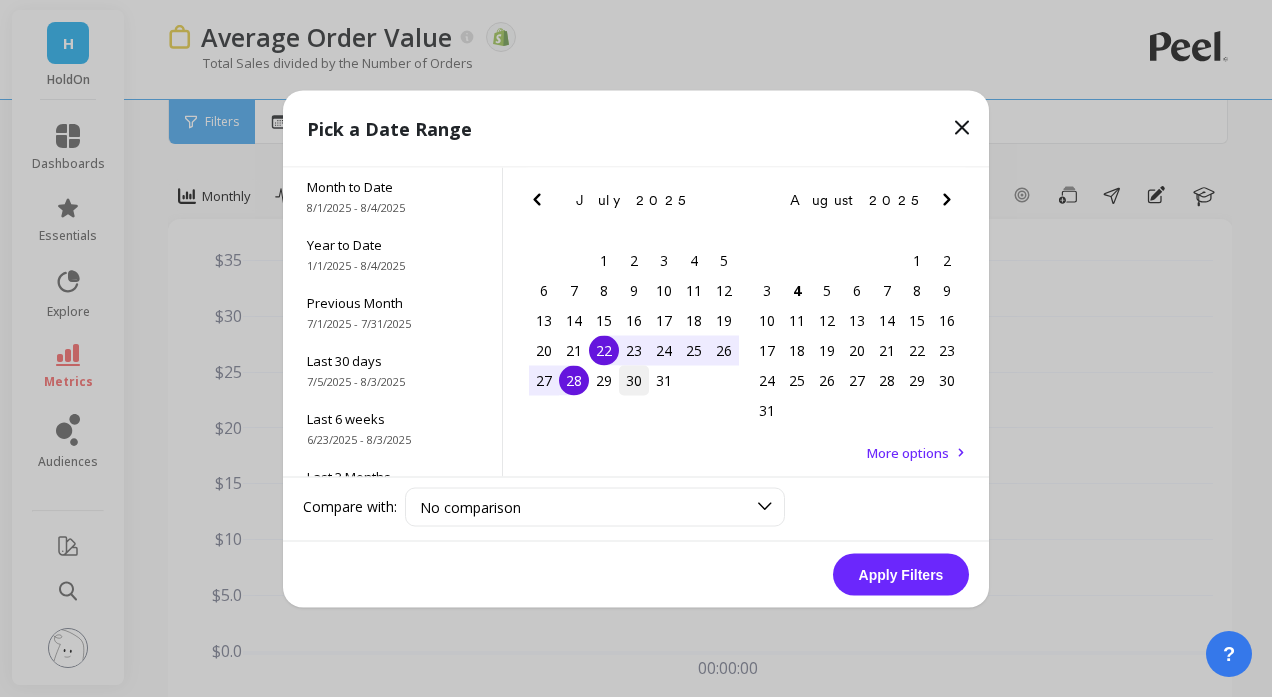click on "30" at bounding box center (634, 380) 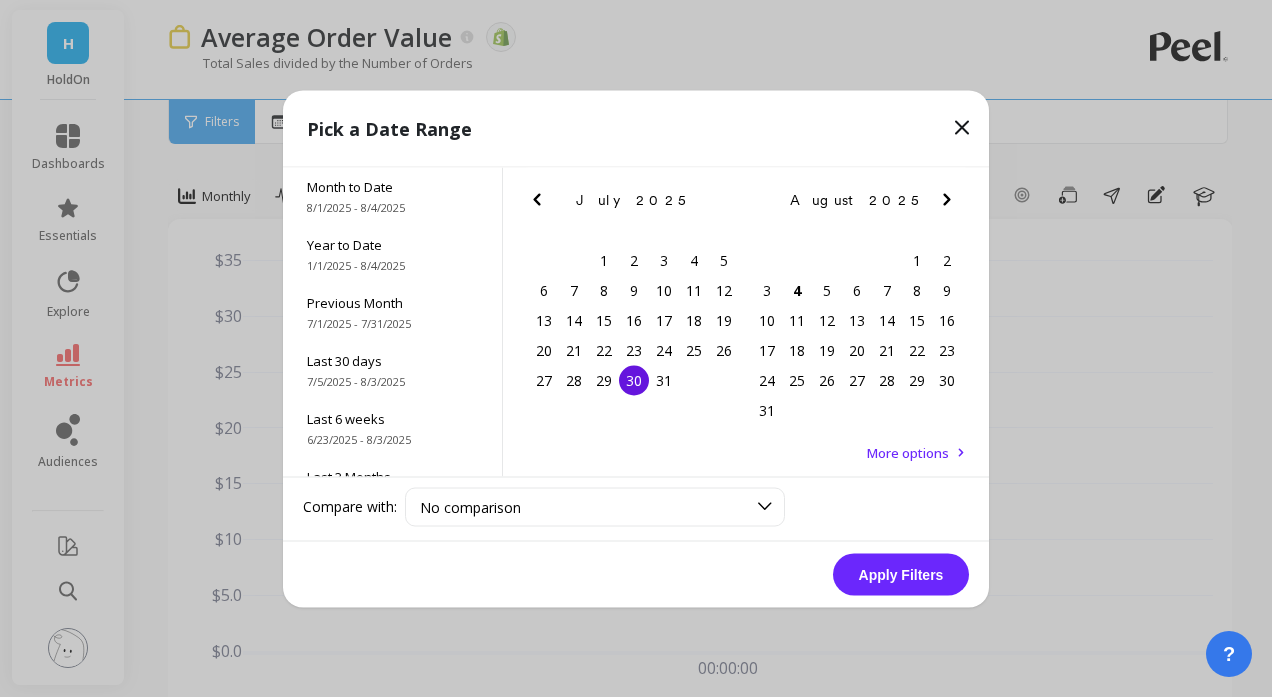 drag, startPoint x: 607, startPoint y: 382, endPoint x: 646, endPoint y: 386, distance: 39.20459 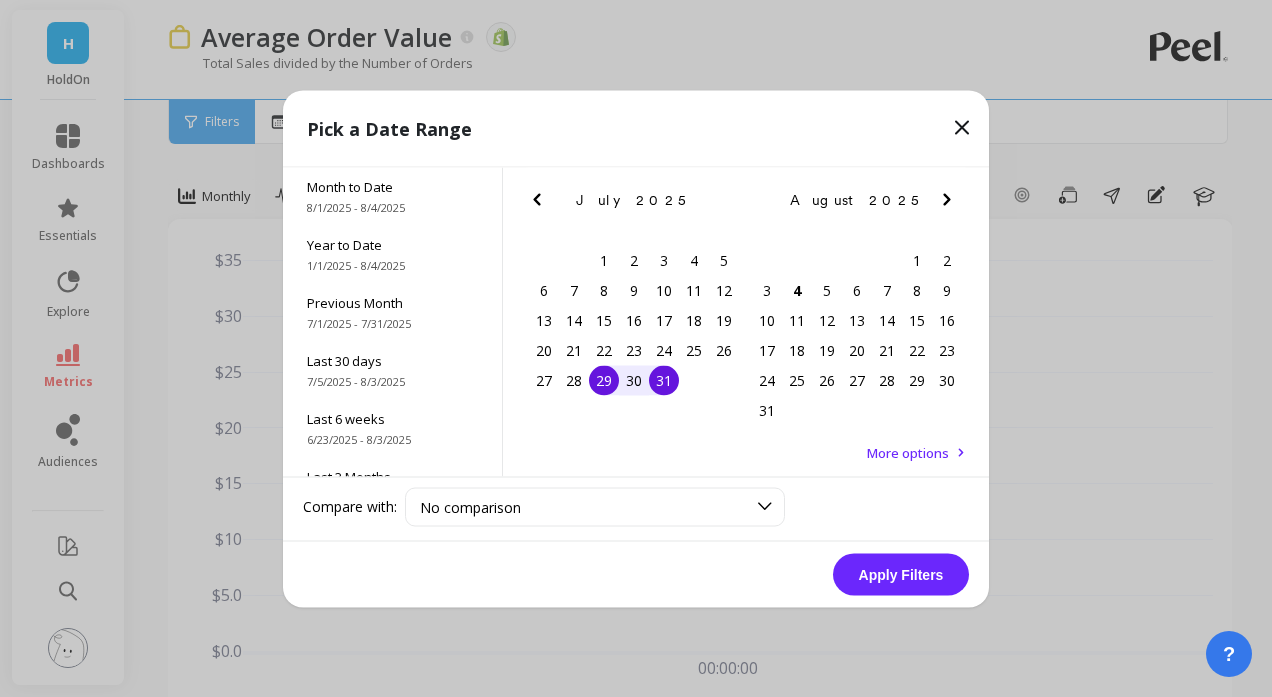 click on "31" at bounding box center [664, 380] 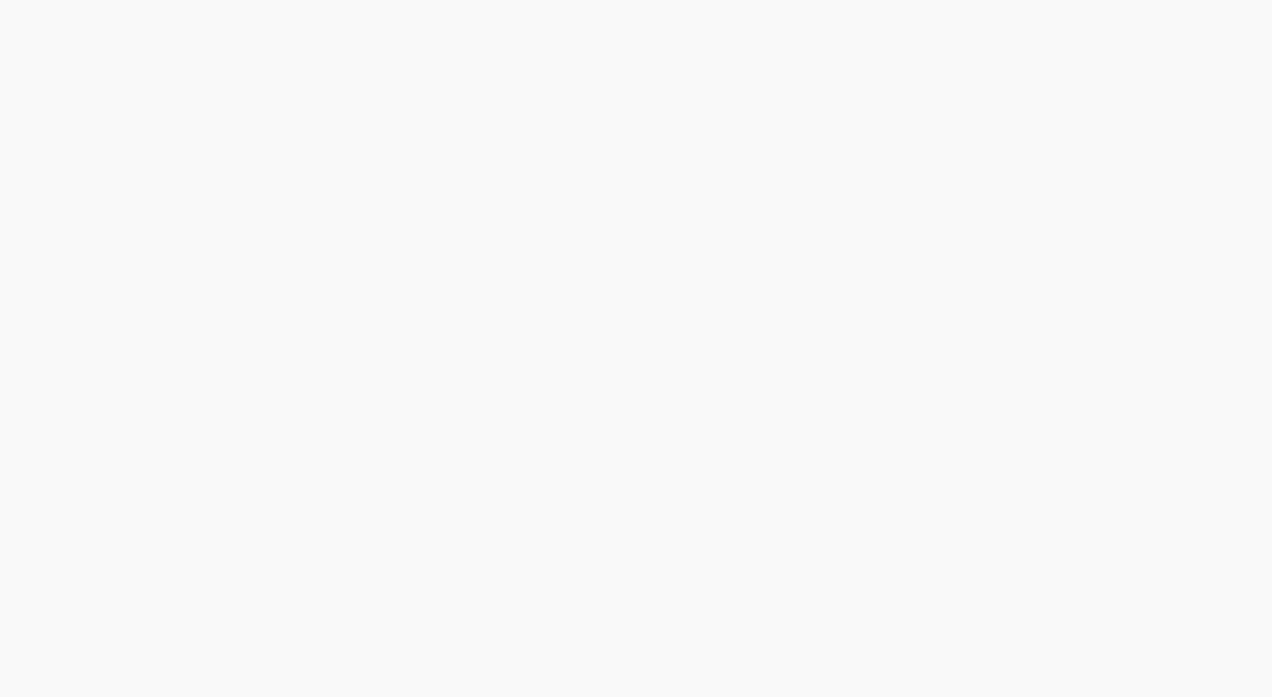 scroll, scrollTop: 0, scrollLeft: 0, axis: both 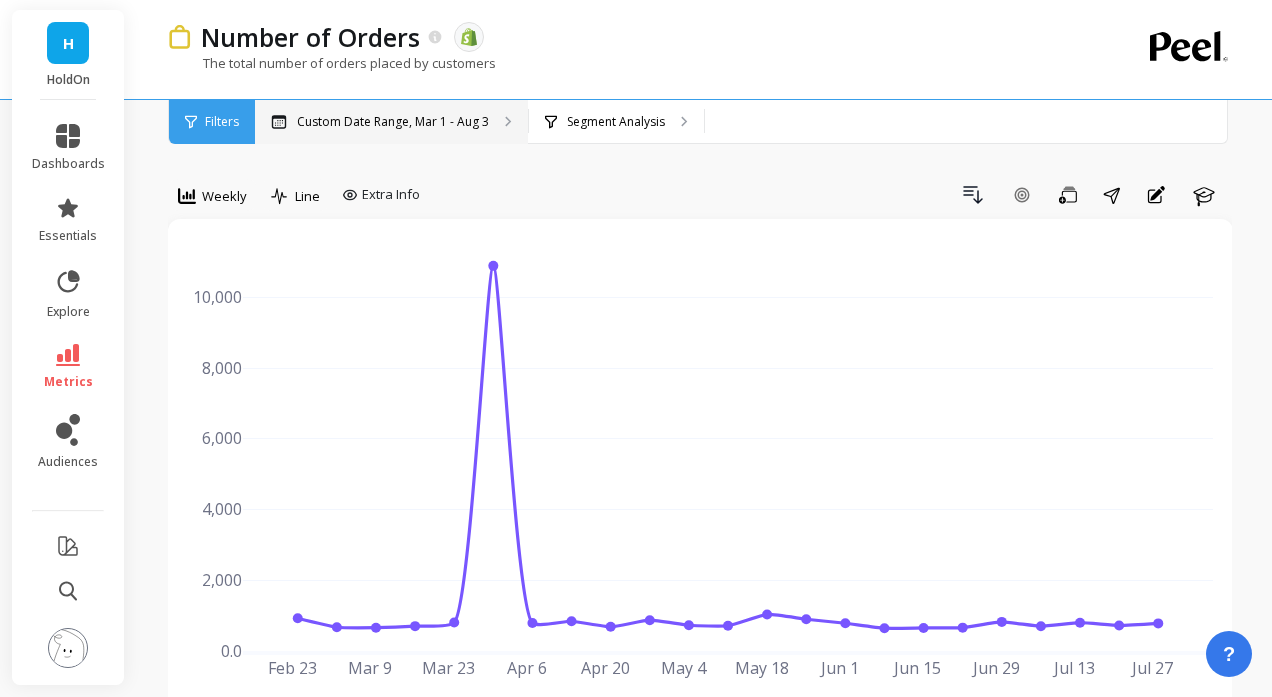 click on "Custom Date Range,  Mar 1 - Aug 3" at bounding box center [393, 122] 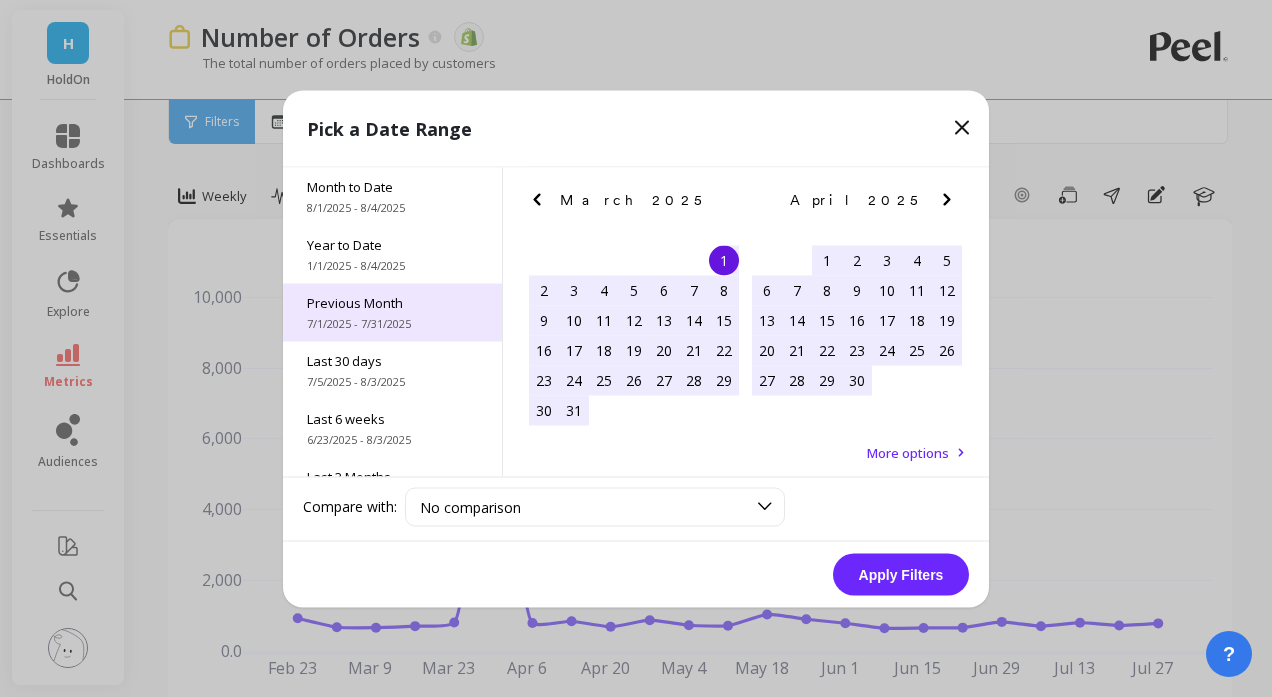 click on "[PREVIOUS] [MONTH] [MONTH]/[DAY]/[YEAR] - [MONTH]/[DAY]/[YEAR]" at bounding box center (392, 312) 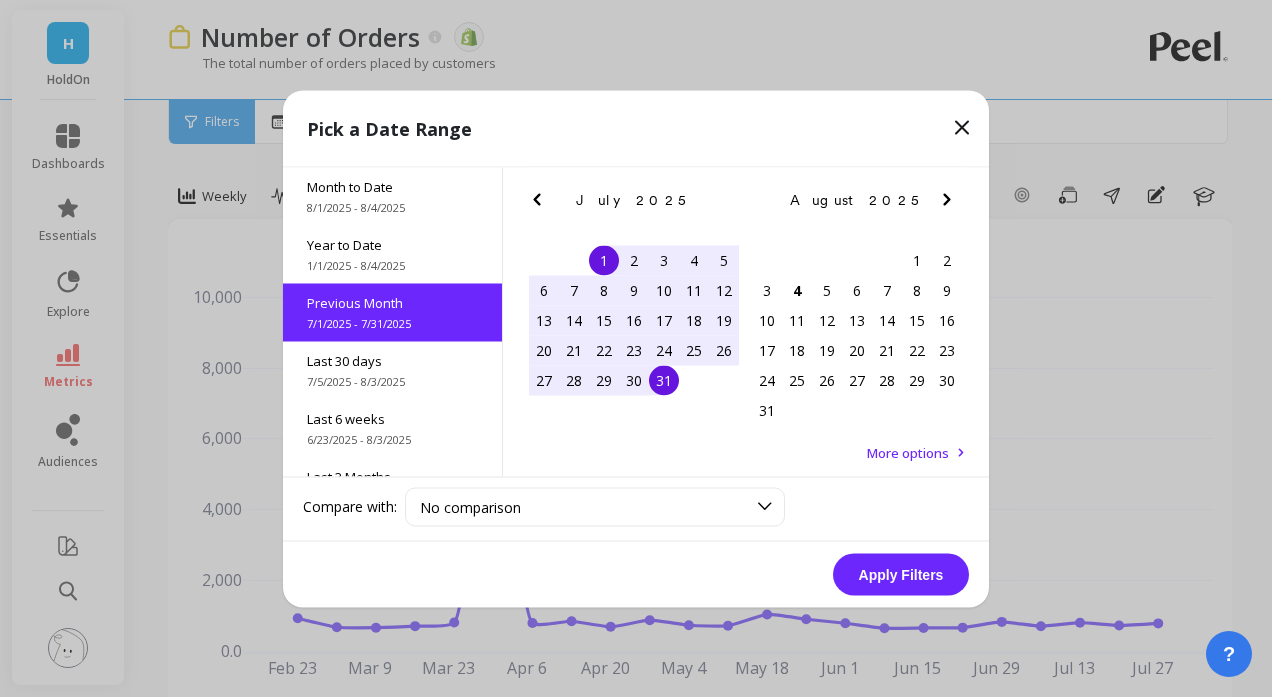 click on "Apply Filters" at bounding box center [901, 574] 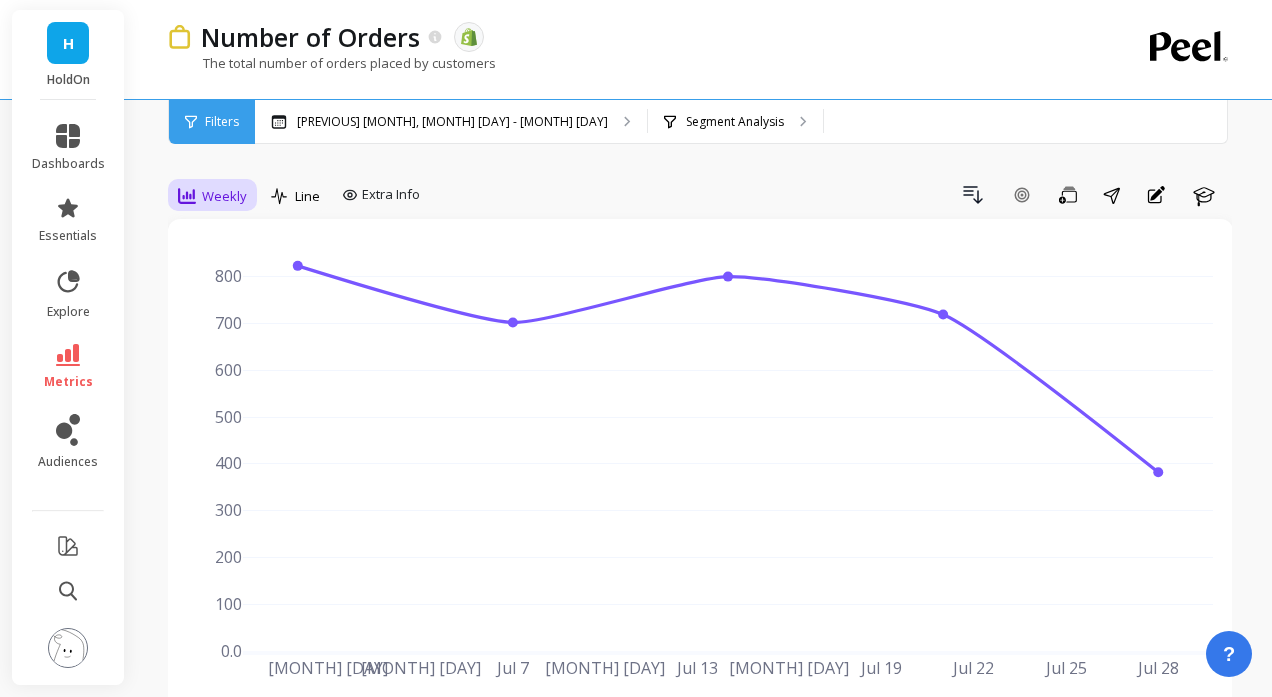 click on "Weekly" at bounding box center (224, 196) 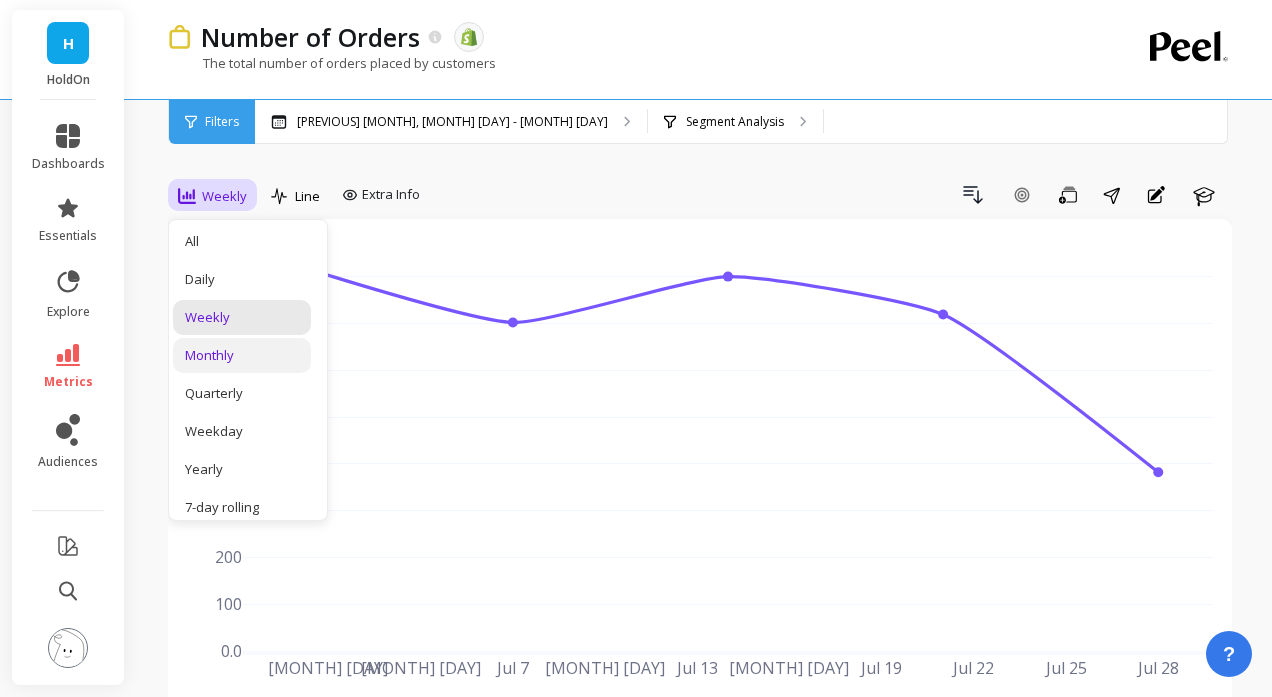 click on "Monthly" at bounding box center [242, 355] 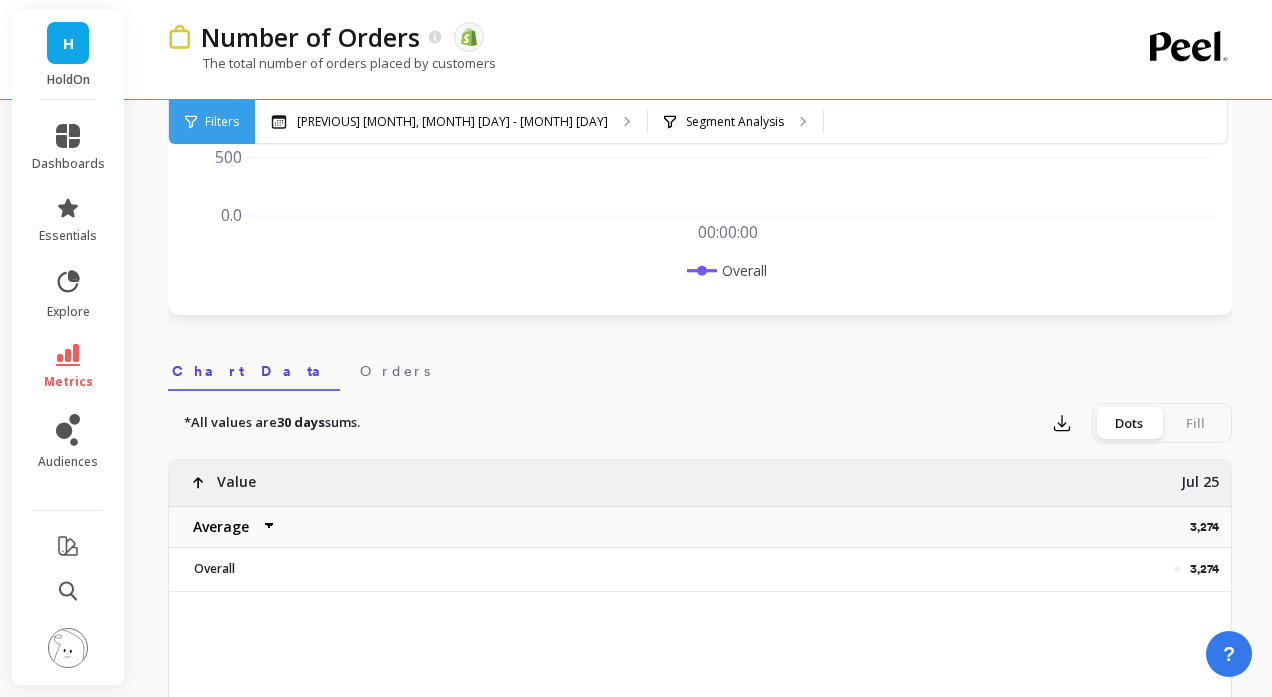 scroll, scrollTop: 0, scrollLeft: 0, axis: both 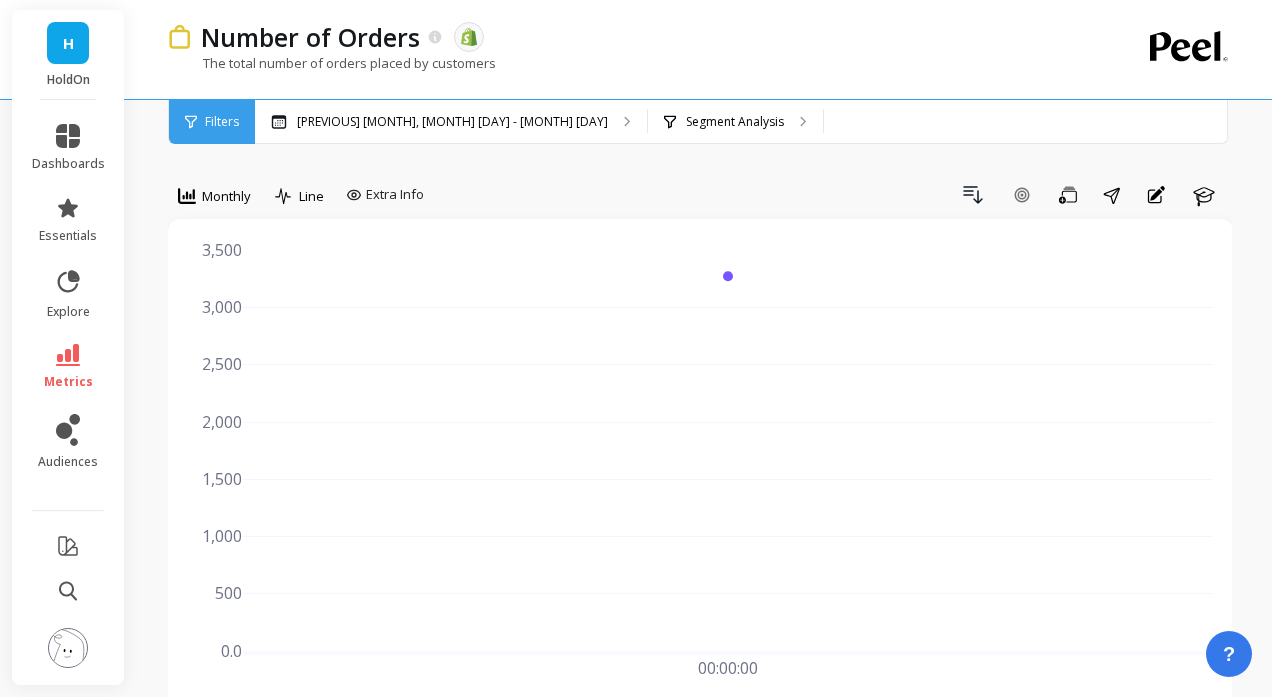 click on "Number of Orders The data you are viewing comes from: Shopify The total number of orders placed by customers" at bounding box center (618, 49) 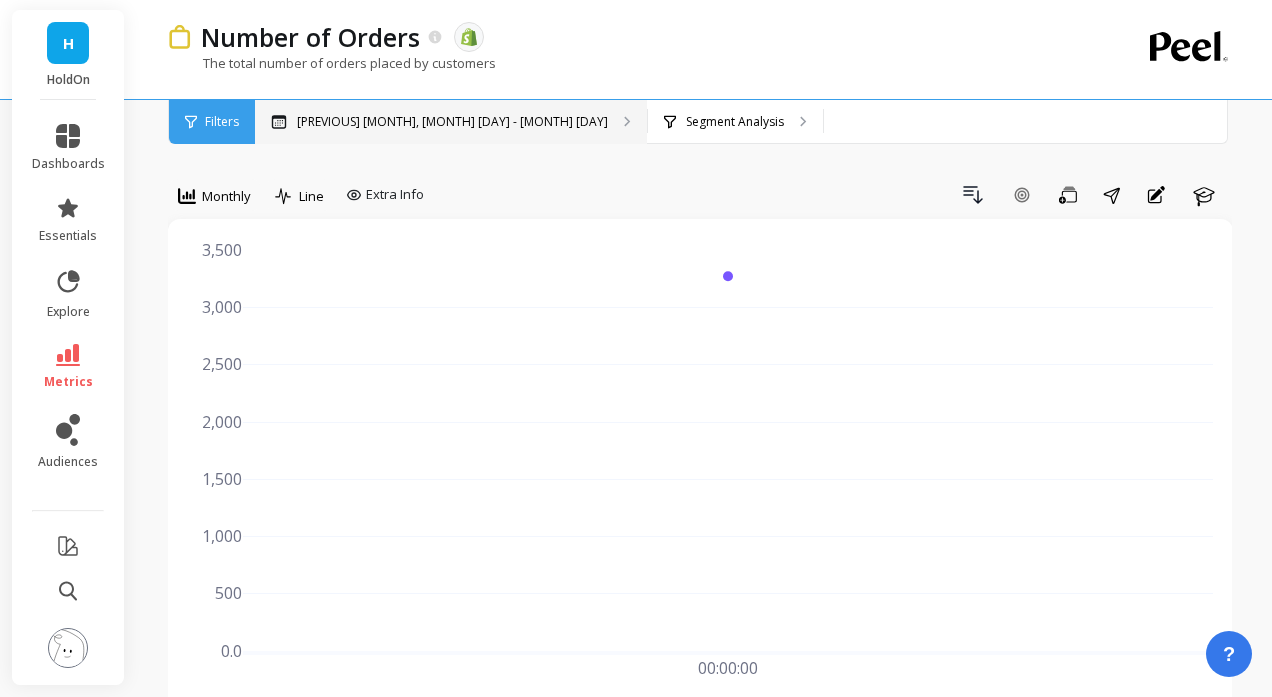 click on "[PREVIOUS] [MONTH], [MONTH] [DAY] - [MONTH] [DAY]" at bounding box center [452, 122] 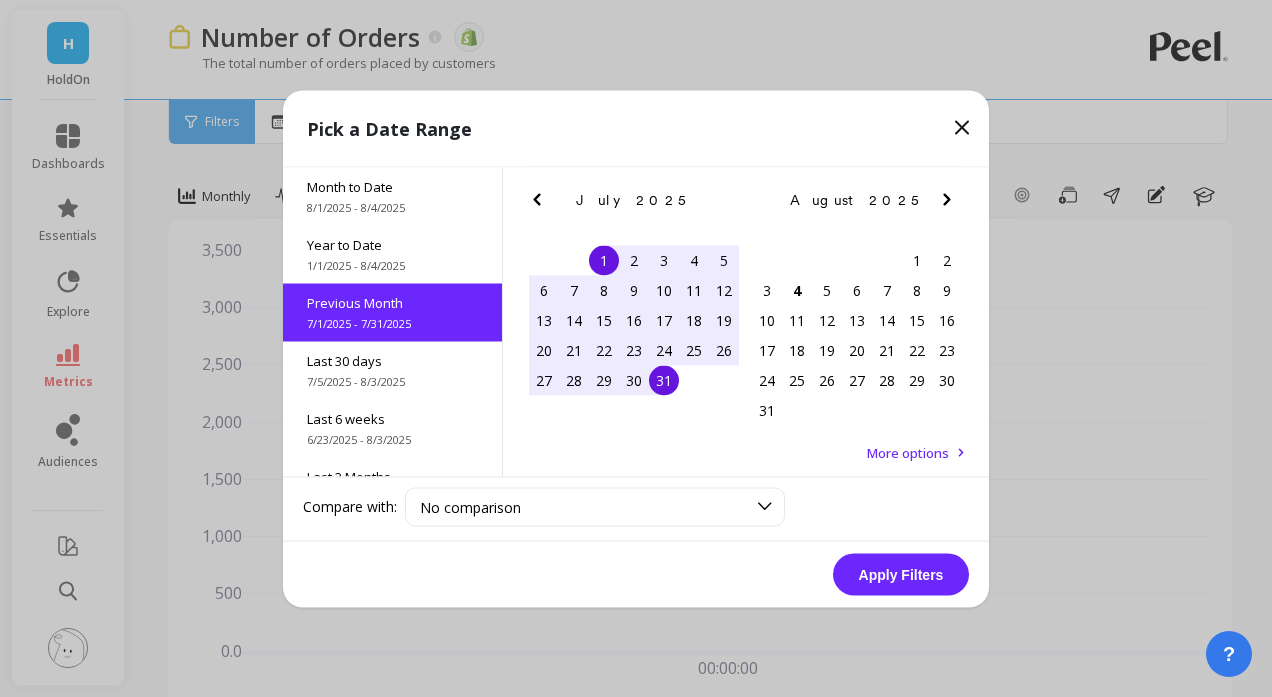 click on "22" at bounding box center [604, 350] 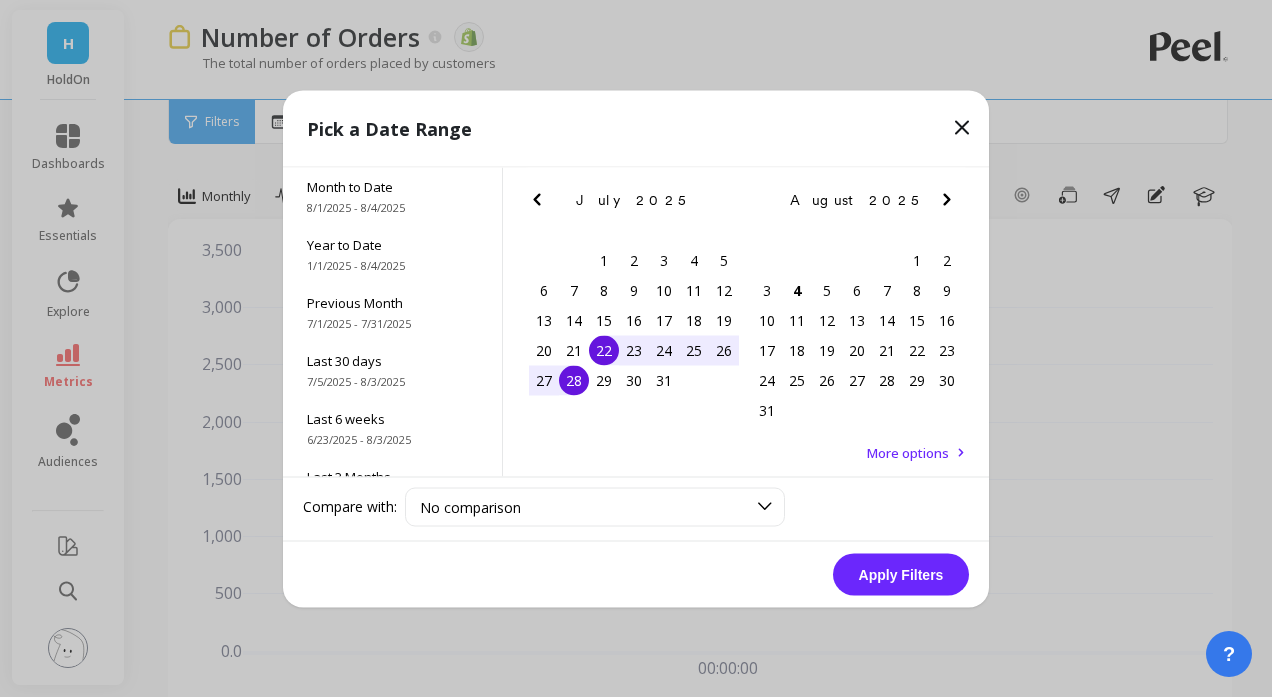 drag, startPoint x: 571, startPoint y: 393, endPoint x: 675, endPoint y: 420, distance: 107.44766 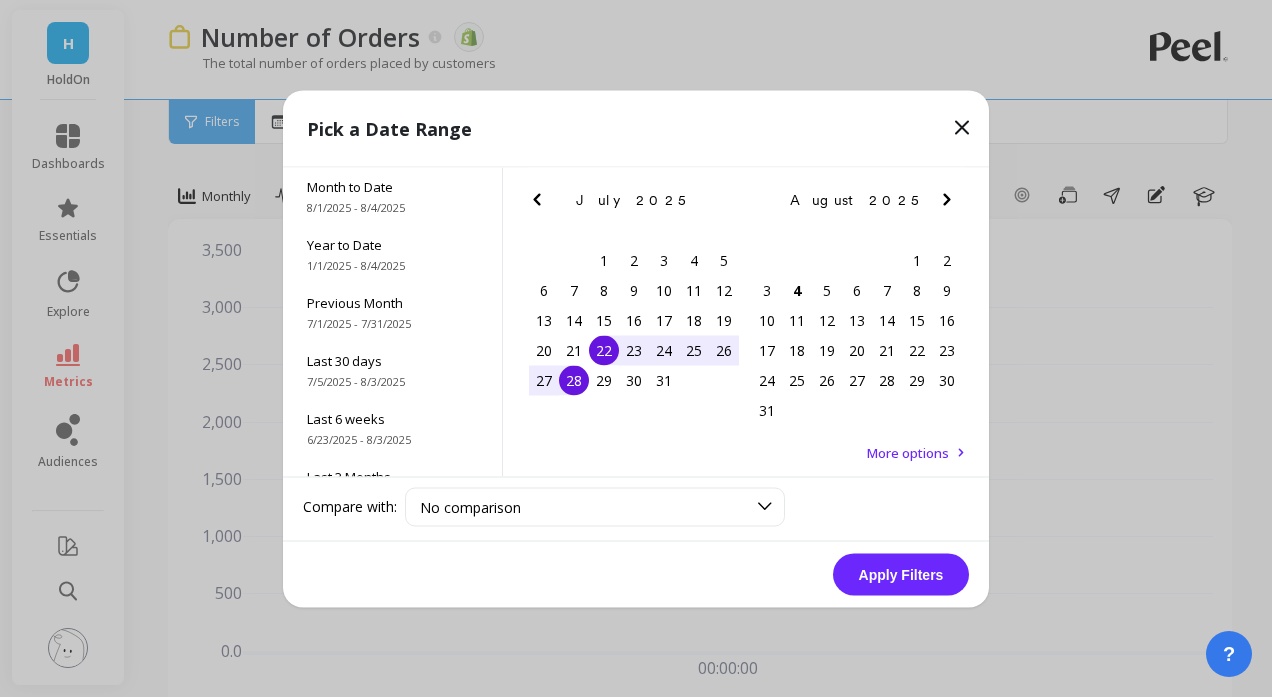 click on "Apply Filters" at bounding box center (901, 574) 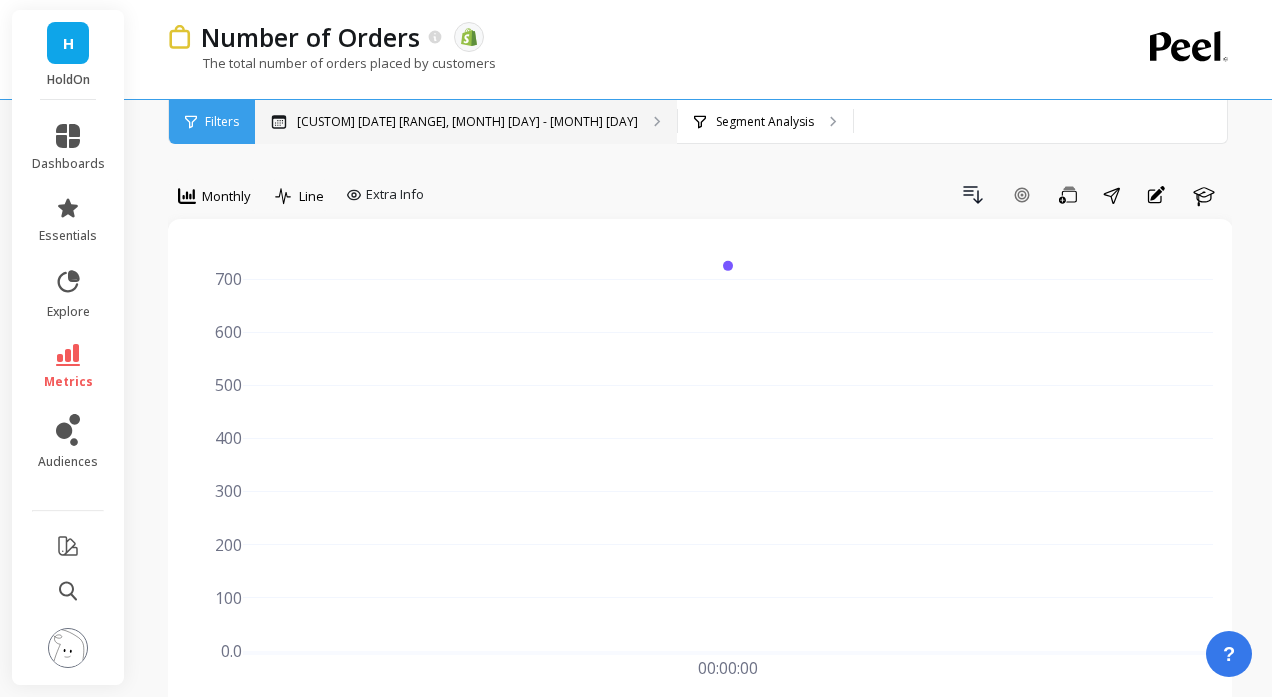click on "Custom Date Range,  [MONTH] [DAY] - [MONTH] [DAY]" at bounding box center (466, 122) 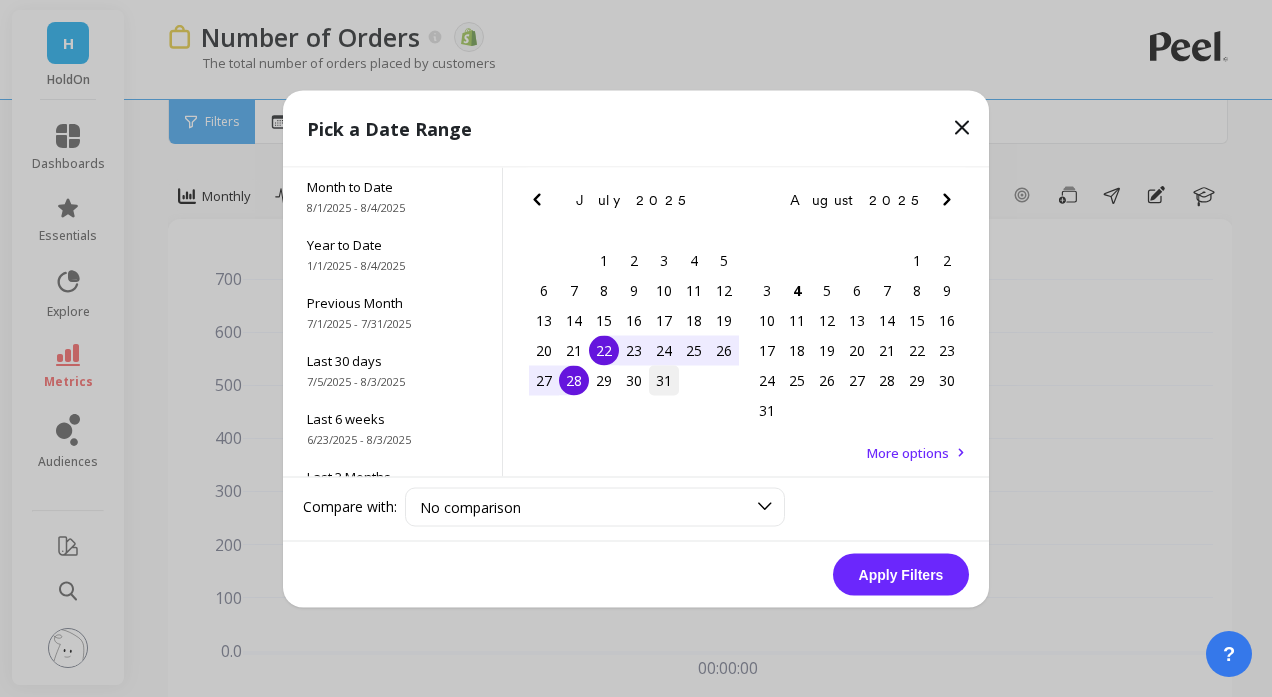 drag, startPoint x: 610, startPoint y: 387, endPoint x: 662, endPoint y: 386, distance: 52.009613 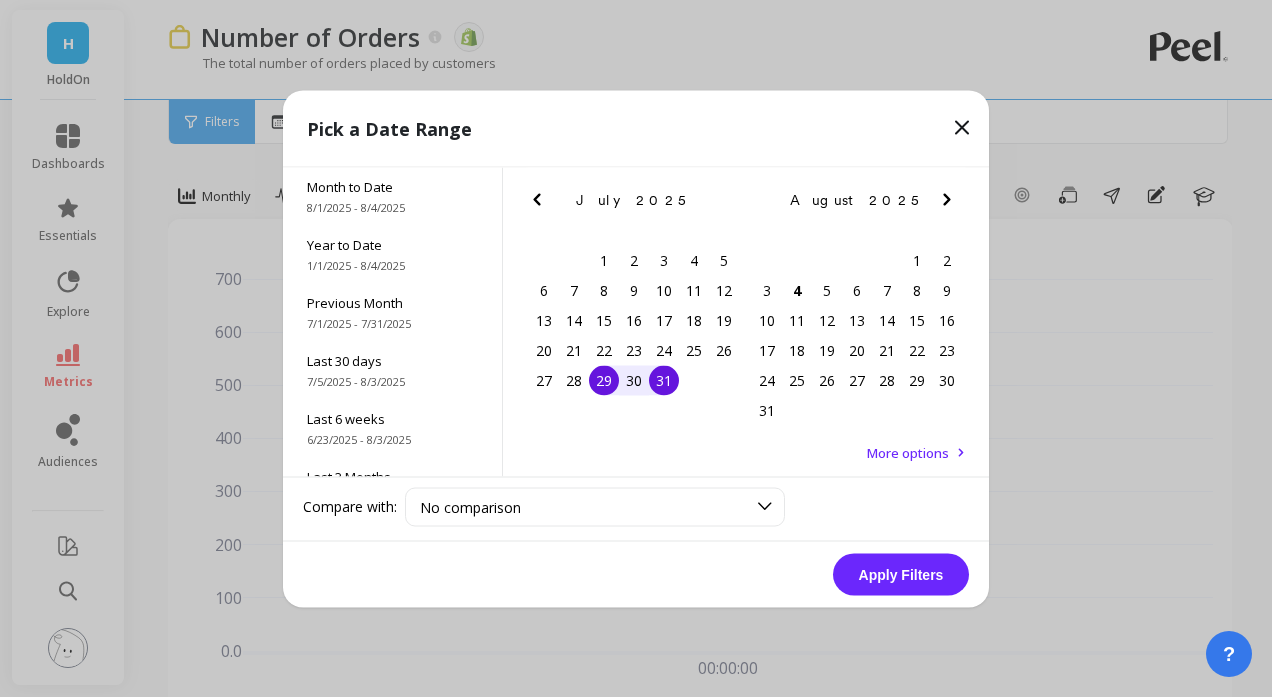 click on "31" at bounding box center (664, 380) 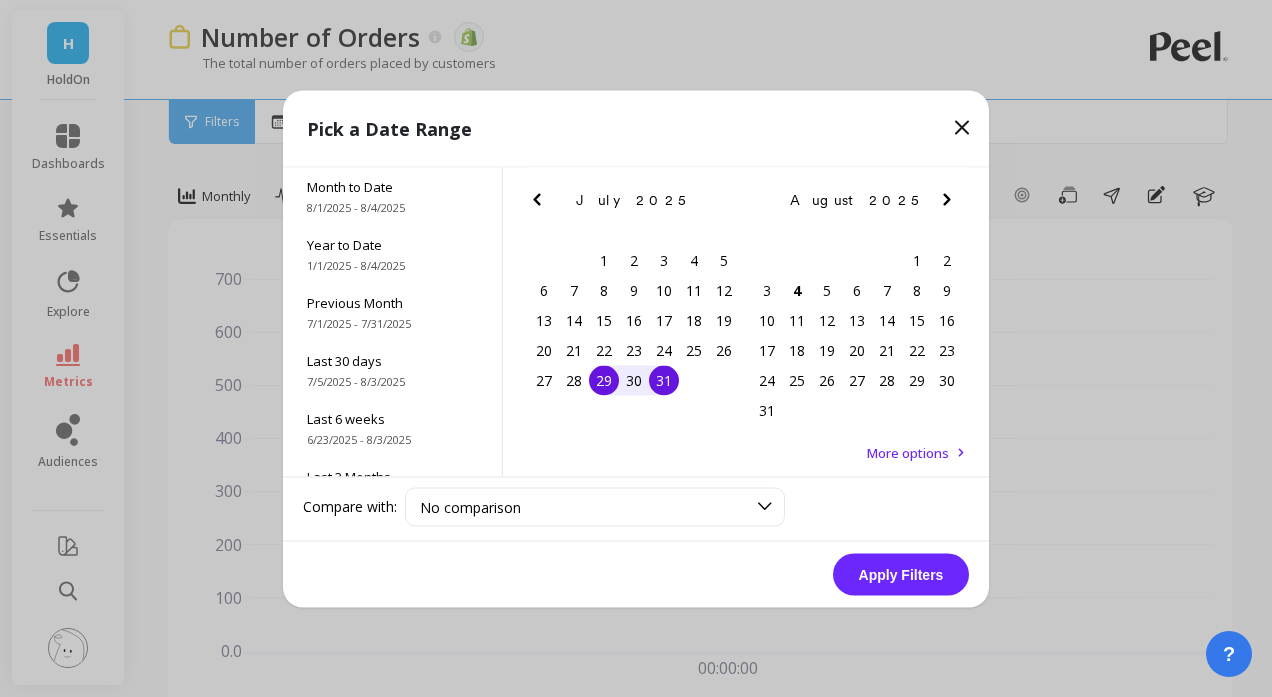 click on "Apply Filters" at bounding box center (901, 574) 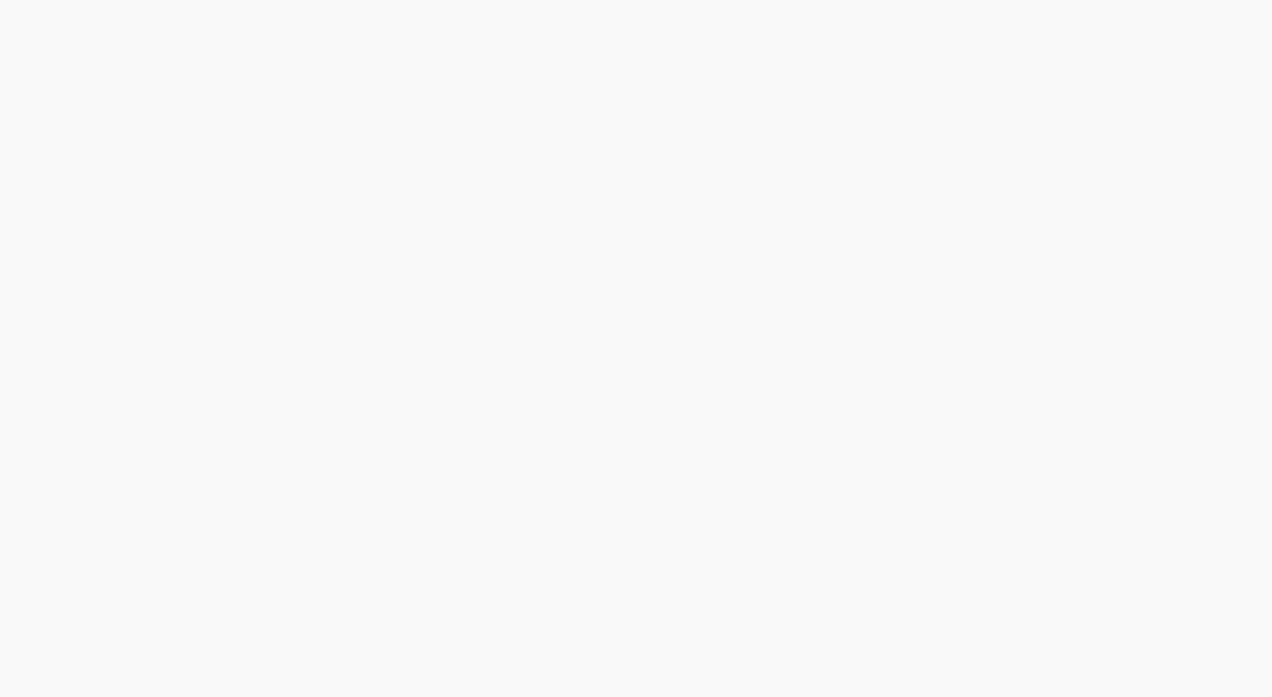 scroll, scrollTop: 0, scrollLeft: 0, axis: both 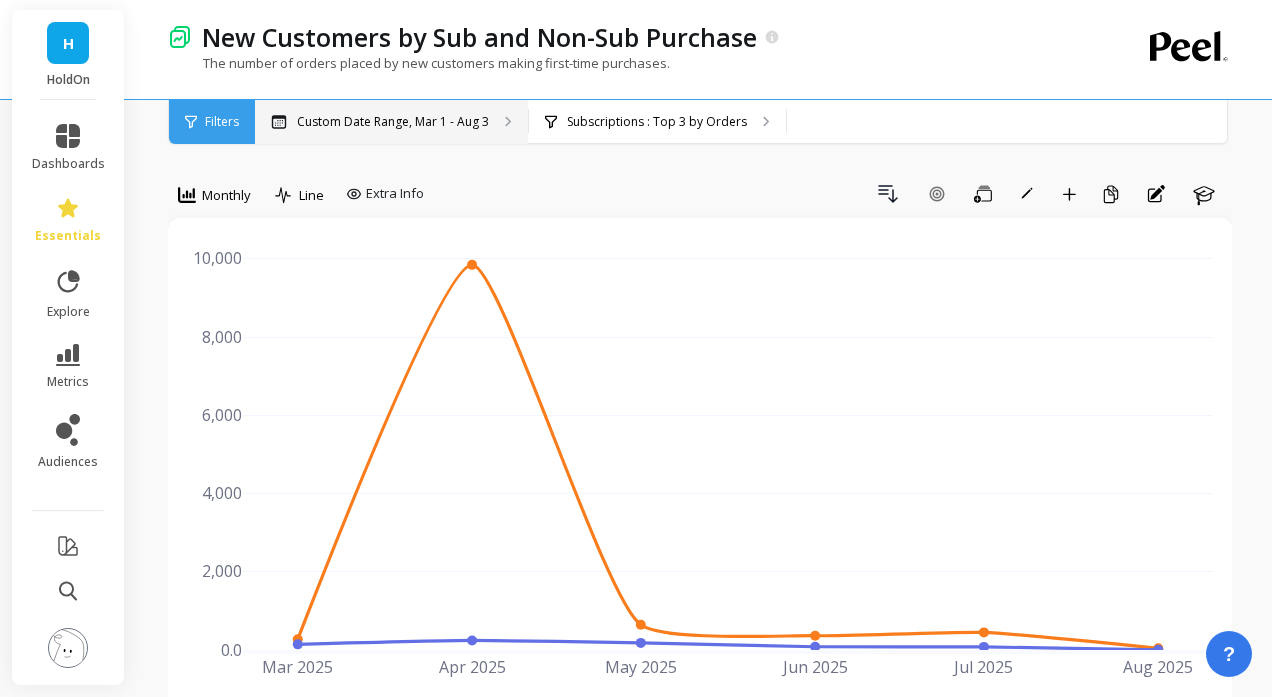 click on "Custom Date Range,  Mar 1 - Aug 3" at bounding box center (393, 122) 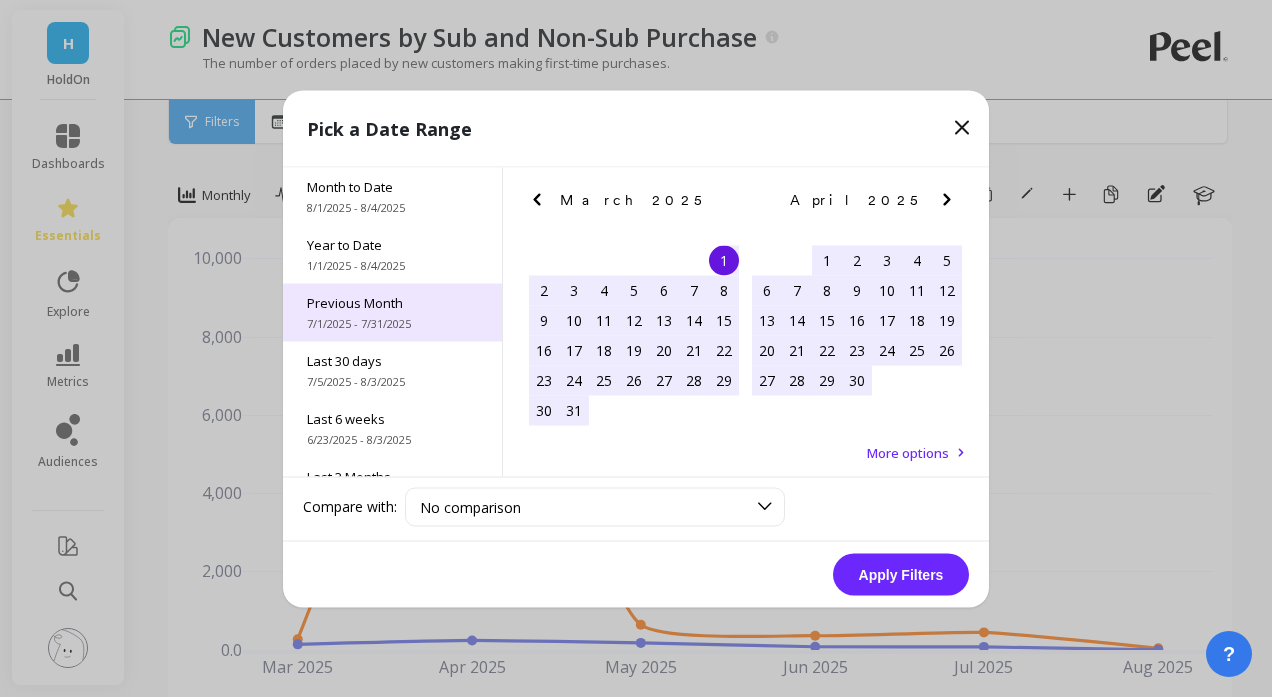 click on "Previous Month [MONTH]/[DAY]/[YEAR] - [MONTH]/[DAY]/[YEAR]" at bounding box center (392, 312) 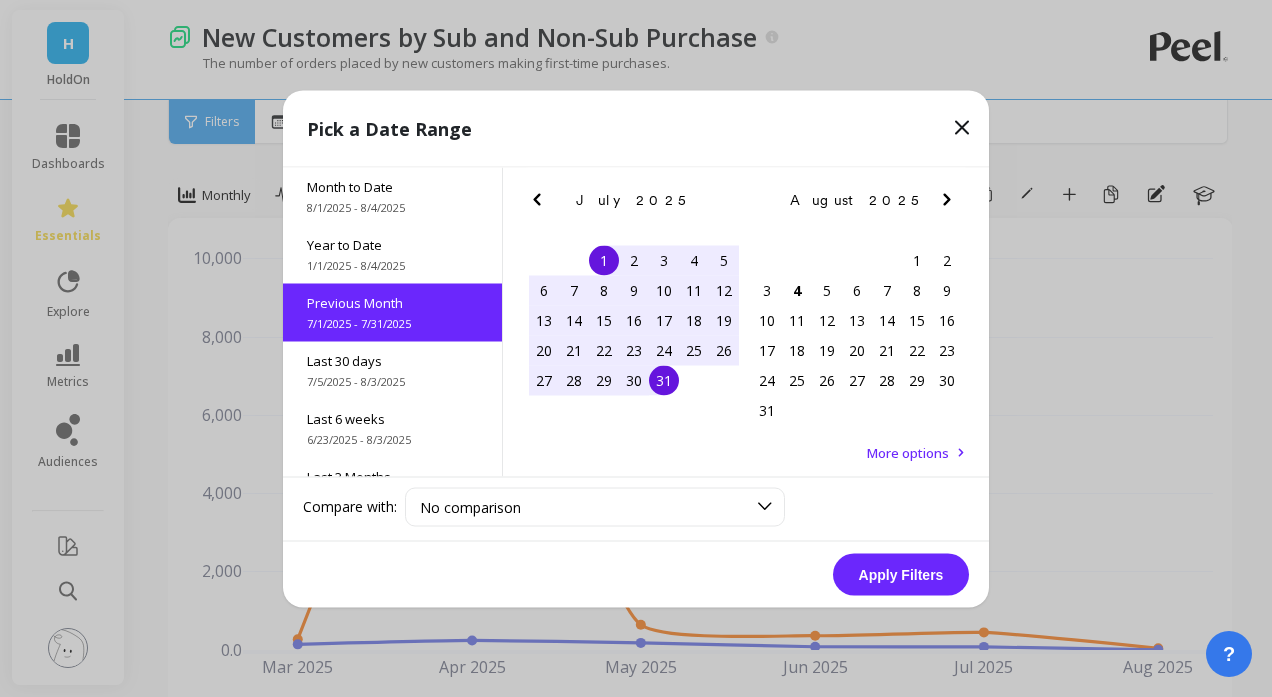 click on "Apply Filters" at bounding box center [901, 574] 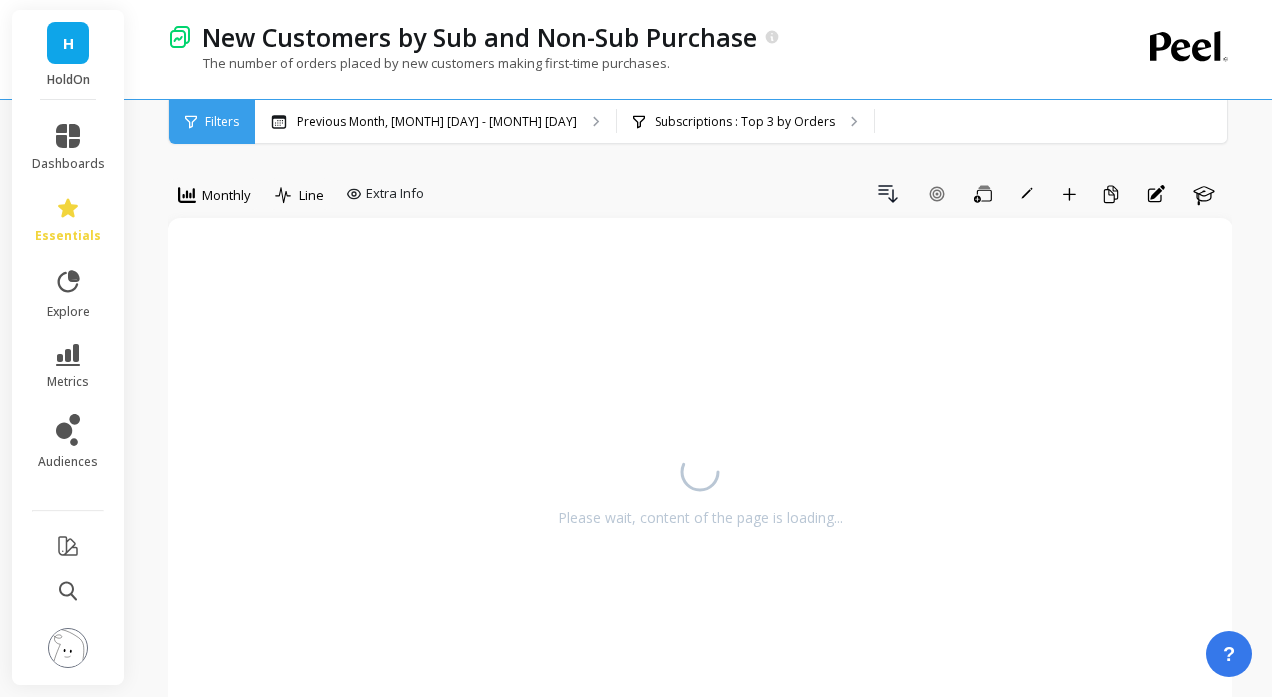 scroll, scrollTop: 0, scrollLeft: 0, axis: both 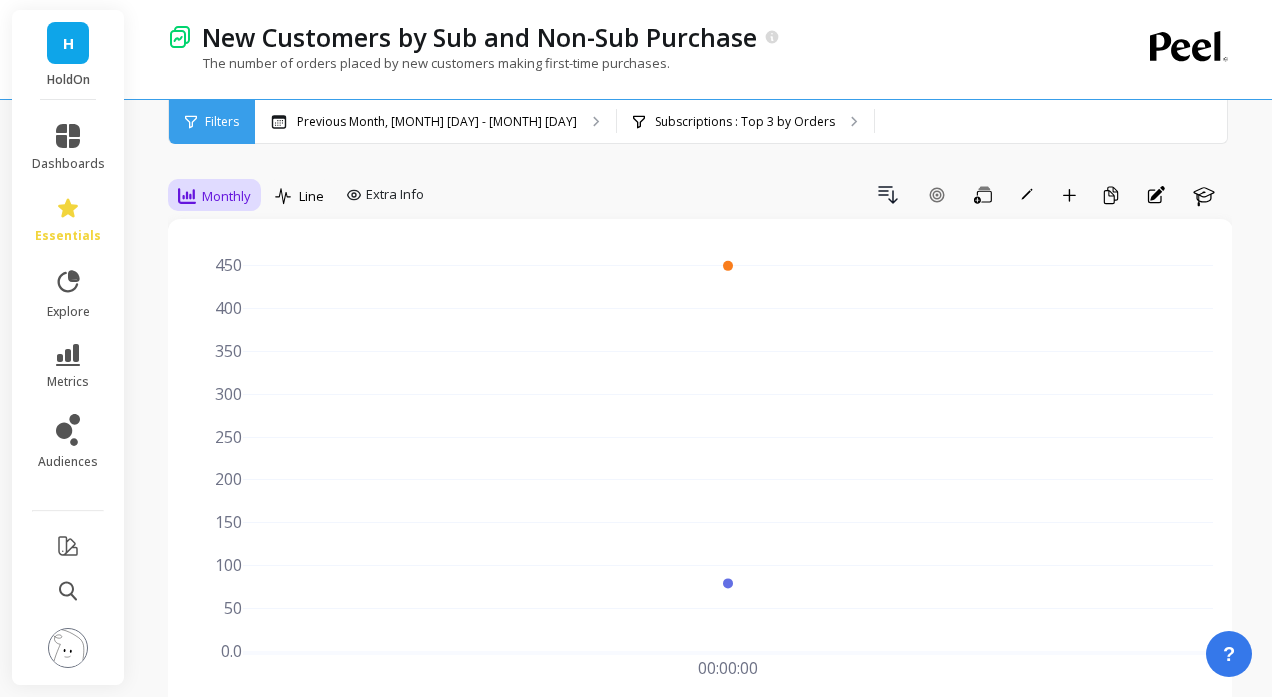 click on "Monthly" at bounding box center (214, 196) 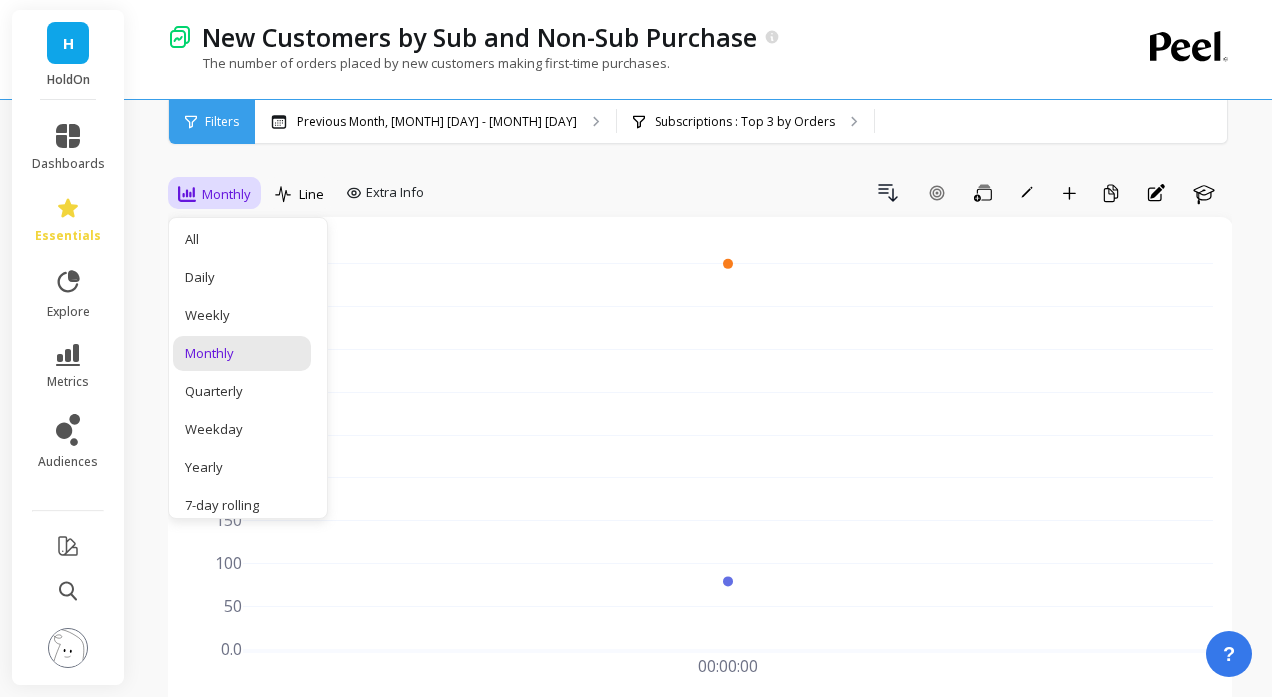 click on "Monthly" at bounding box center [214, 194] 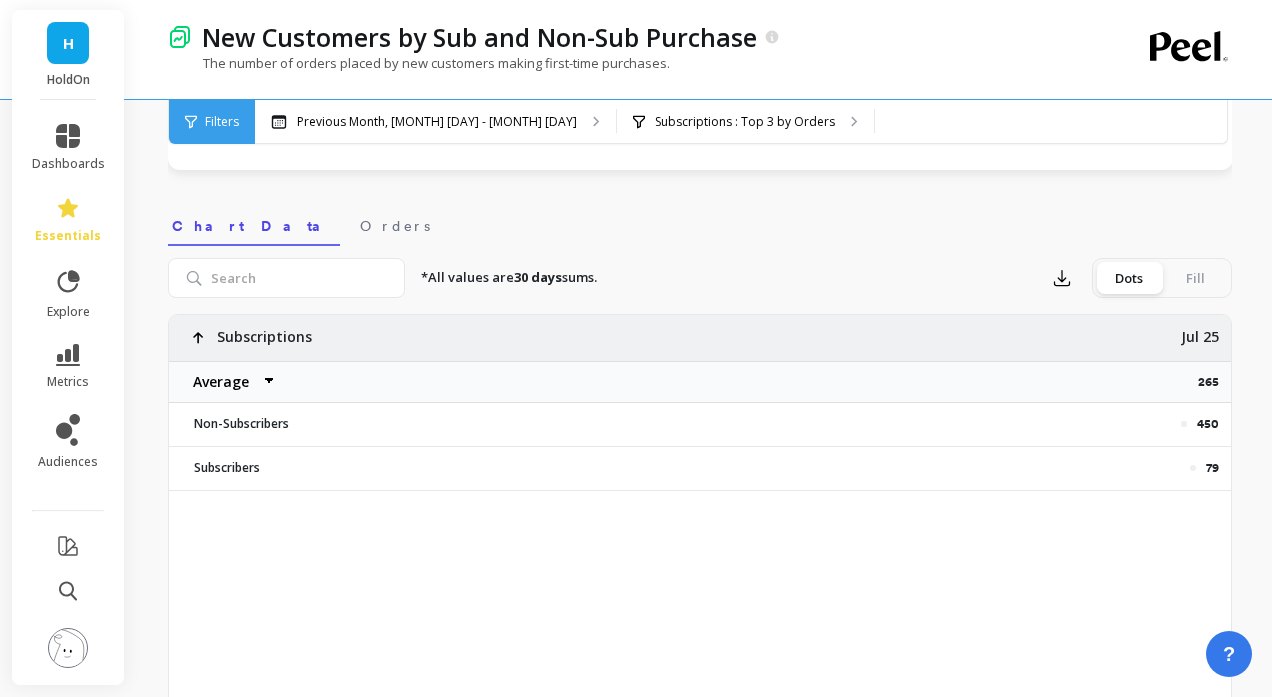 scroll, scrollTop: 589, scrollLeft: 0, axis: vertical 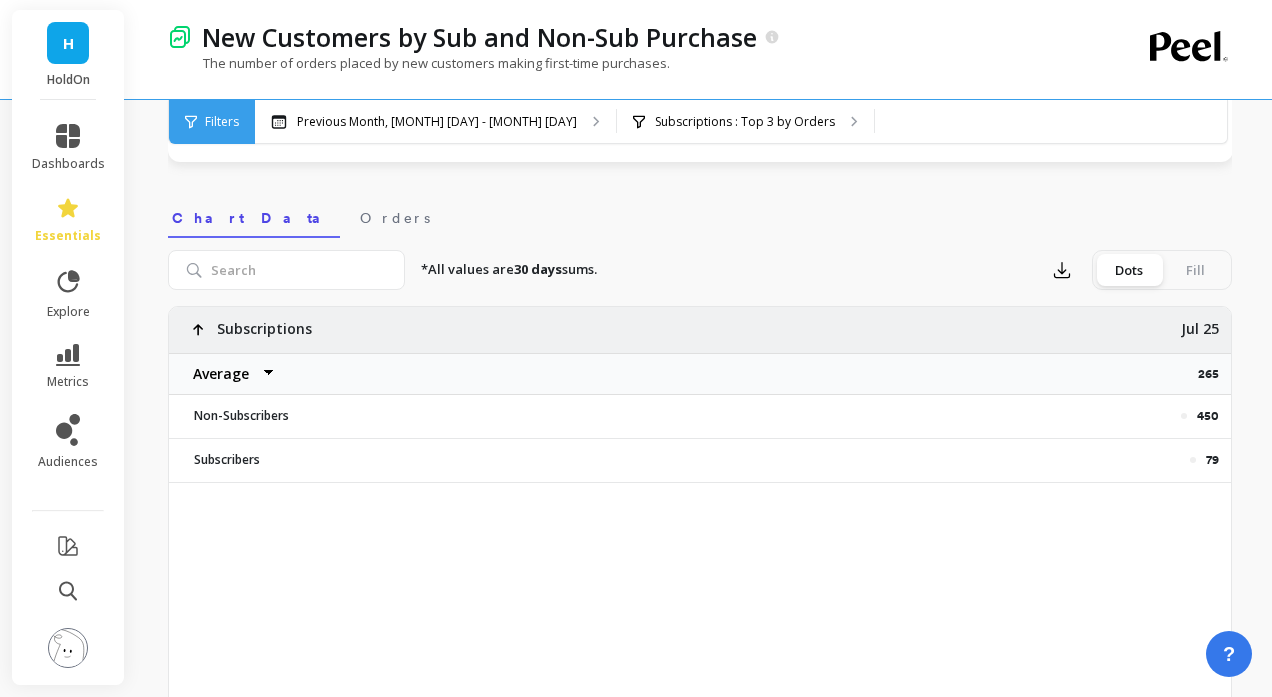 click on "Average Sum Max Min" at bounding box center [229, 374] 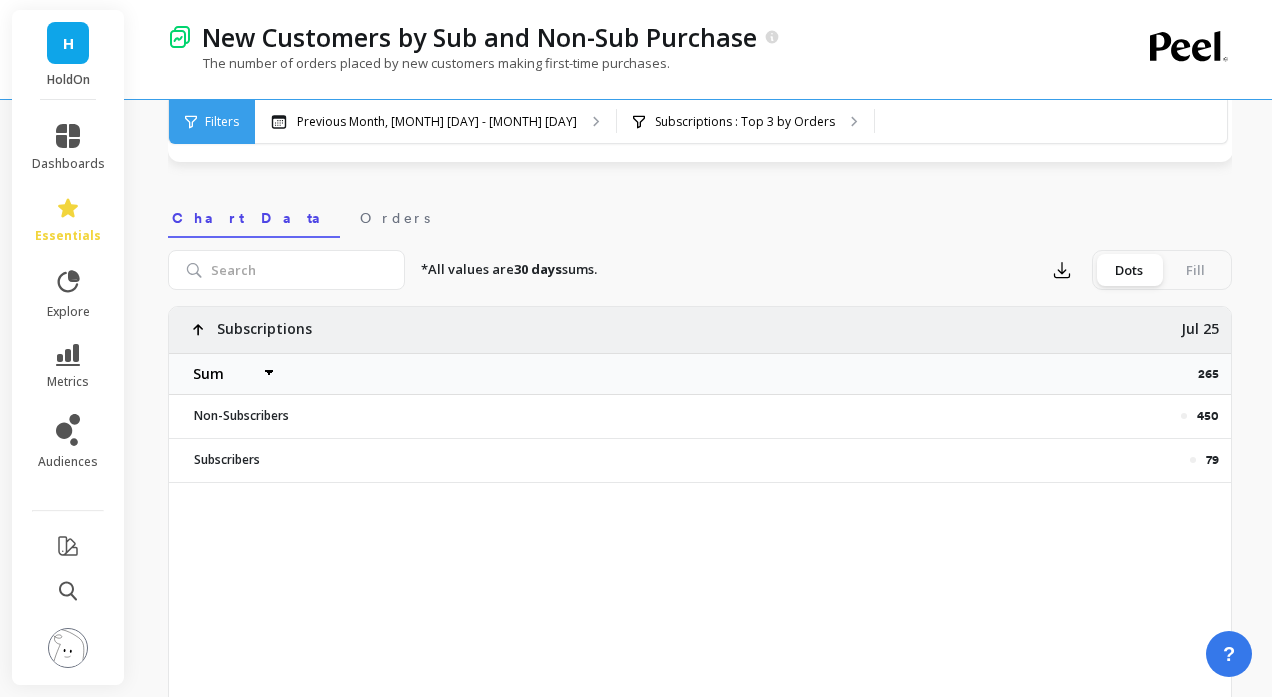 select on "sum" 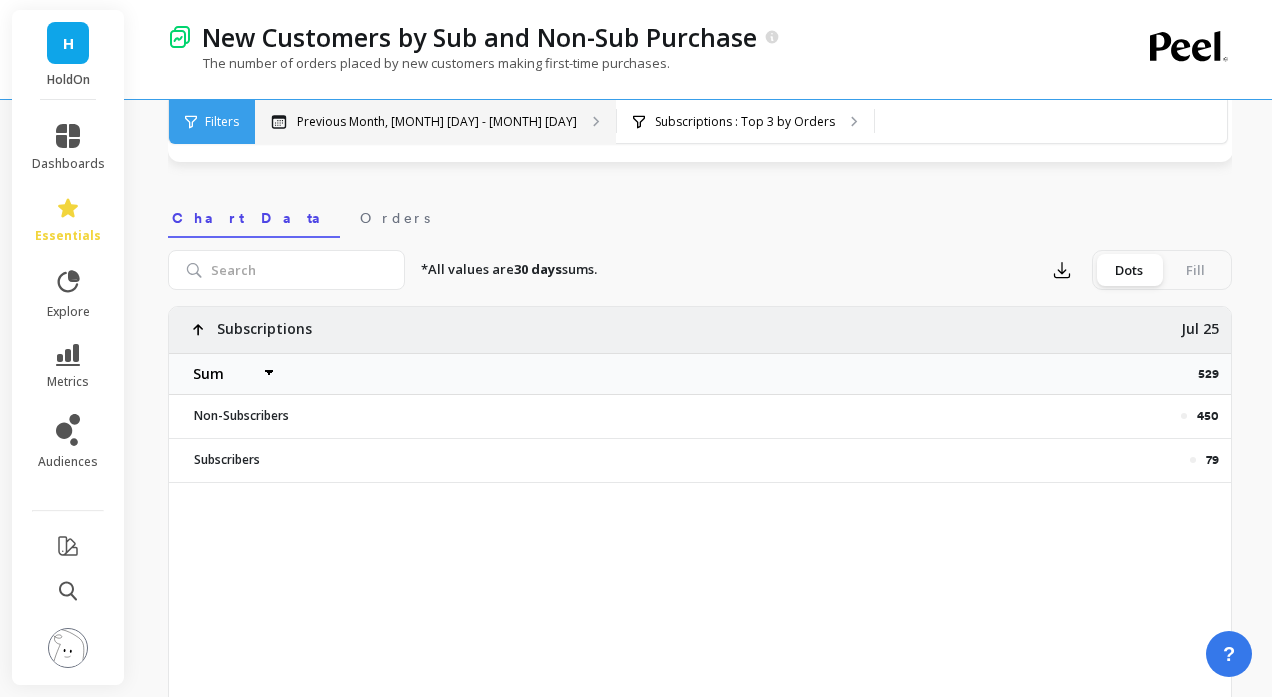 click on "Previous Month,  [MONTH] [DAY] - [MONTH] [DAY]" at bounding box center [437, 122] 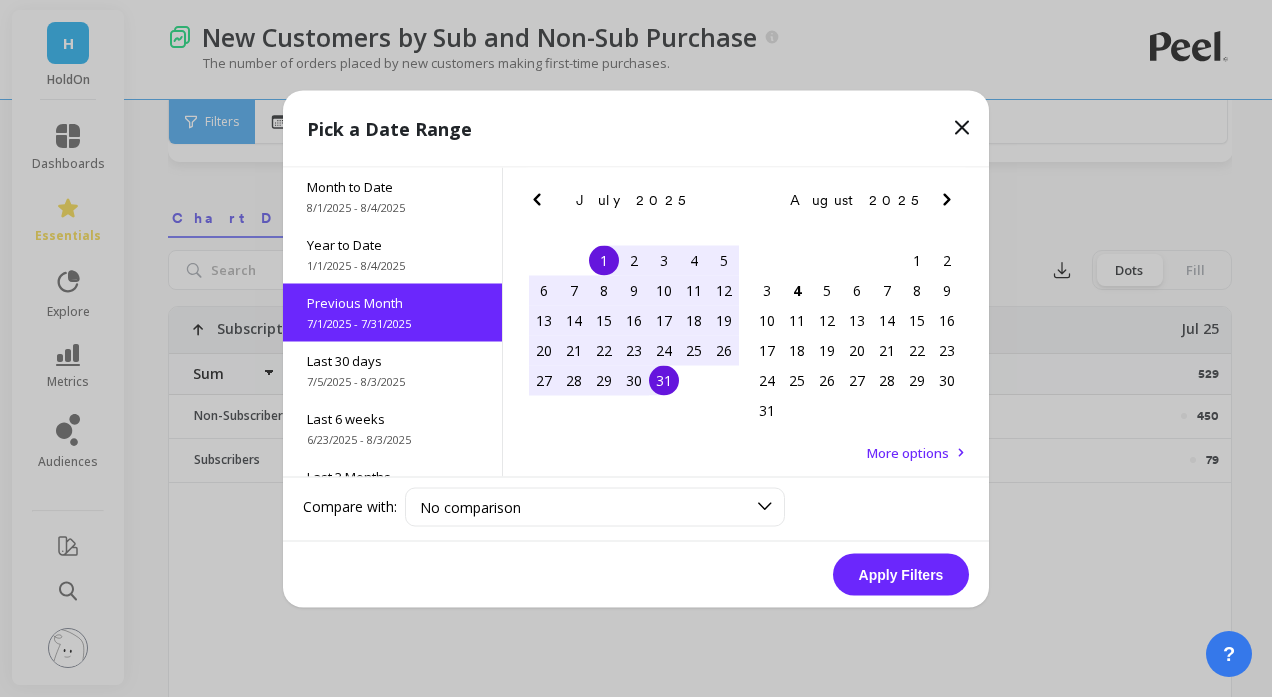 drag, startPoint x: 606, startPoint y: 352, endPoint x: 578, endPoint y: 382, distance: 41.036568 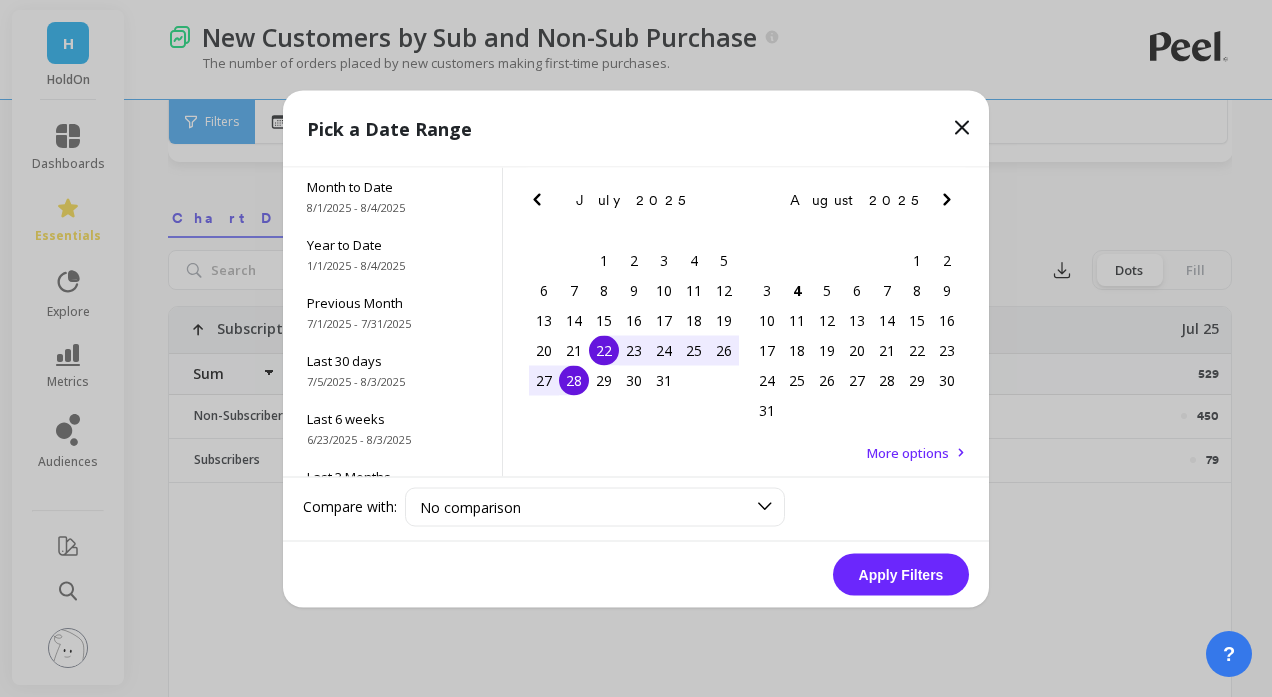 drag, startPoint x: 578, startPoint y: 382, endPoint x: 678, endPoint y: 413, distance: 104.69479 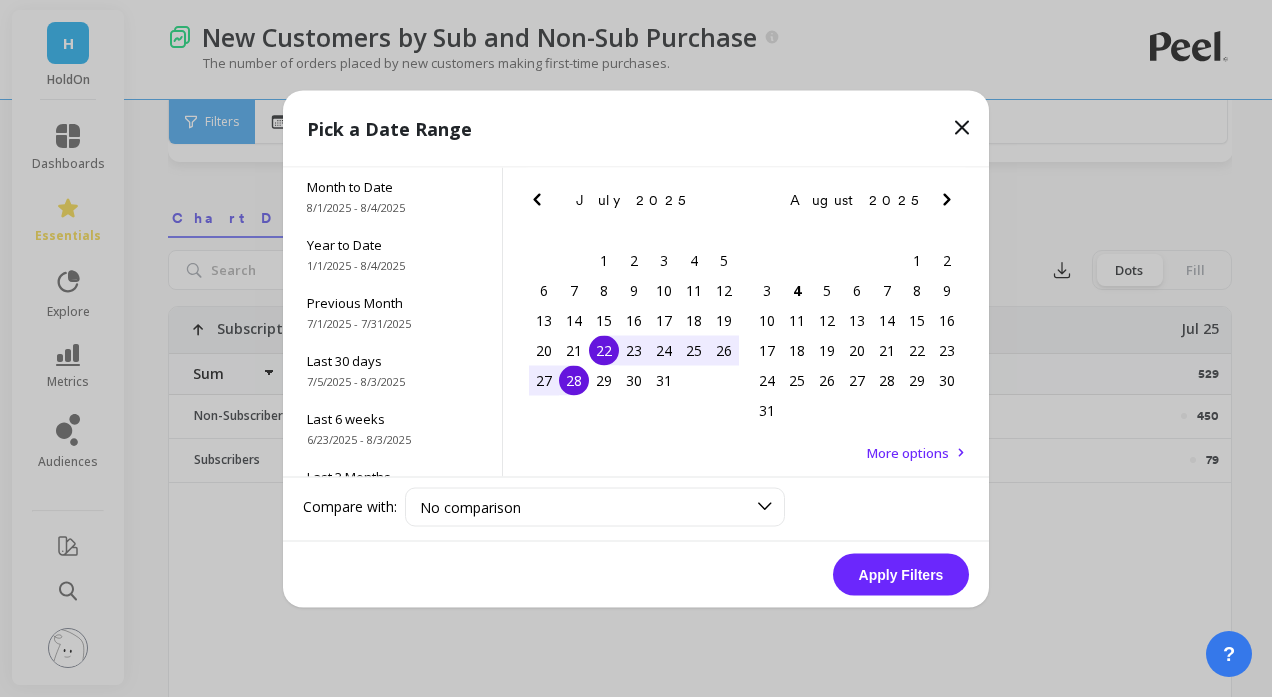 drag, startPoint x: 866, startPoint y: 549, endPoint x: 877, endPoint y: 559, distance: 14.866069 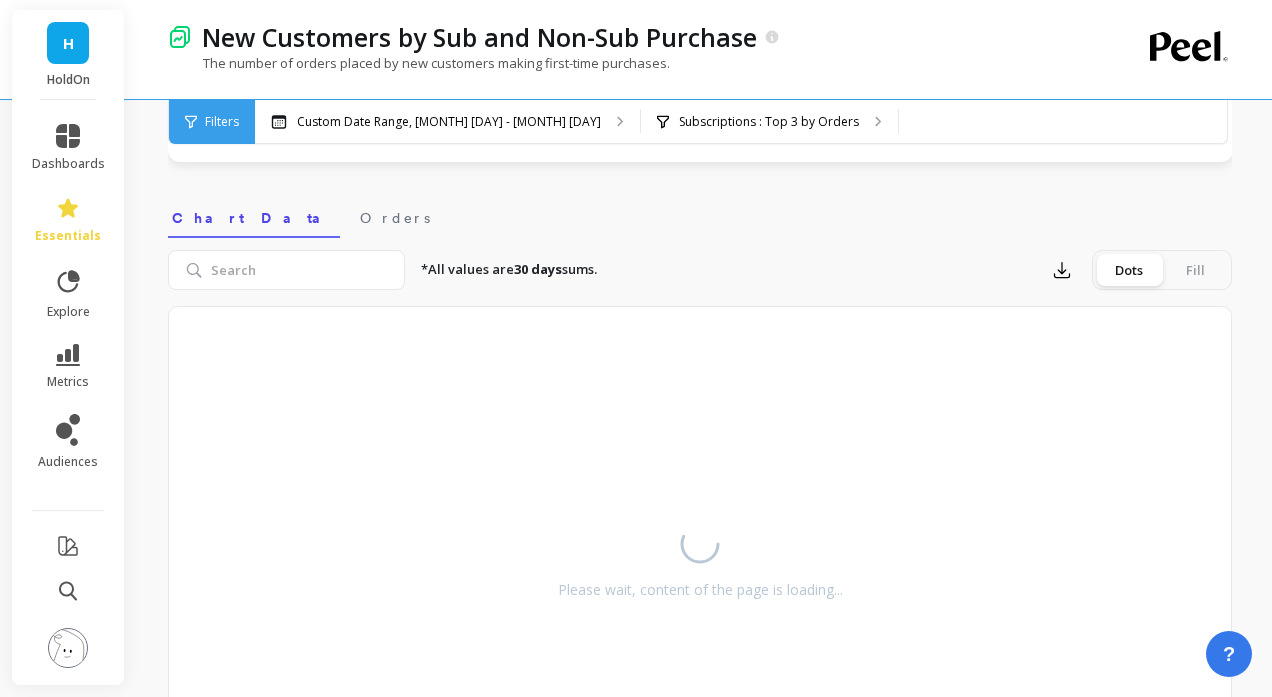 select on "sum" 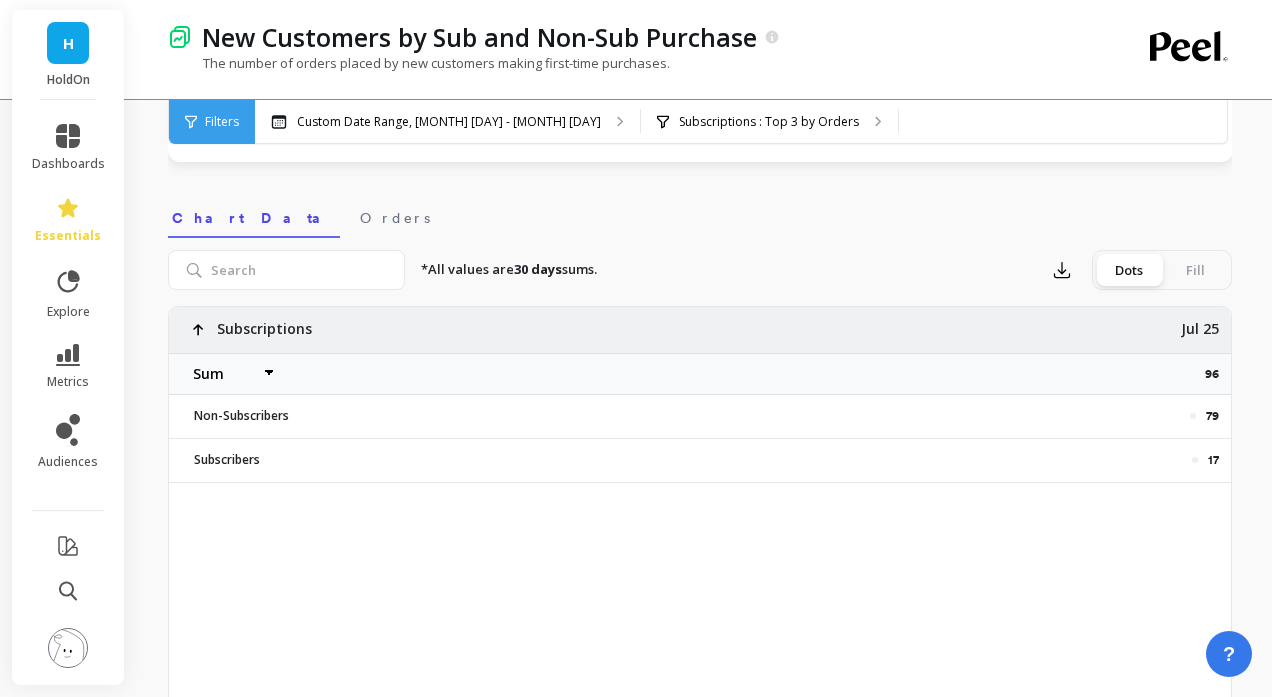 select on "sum" 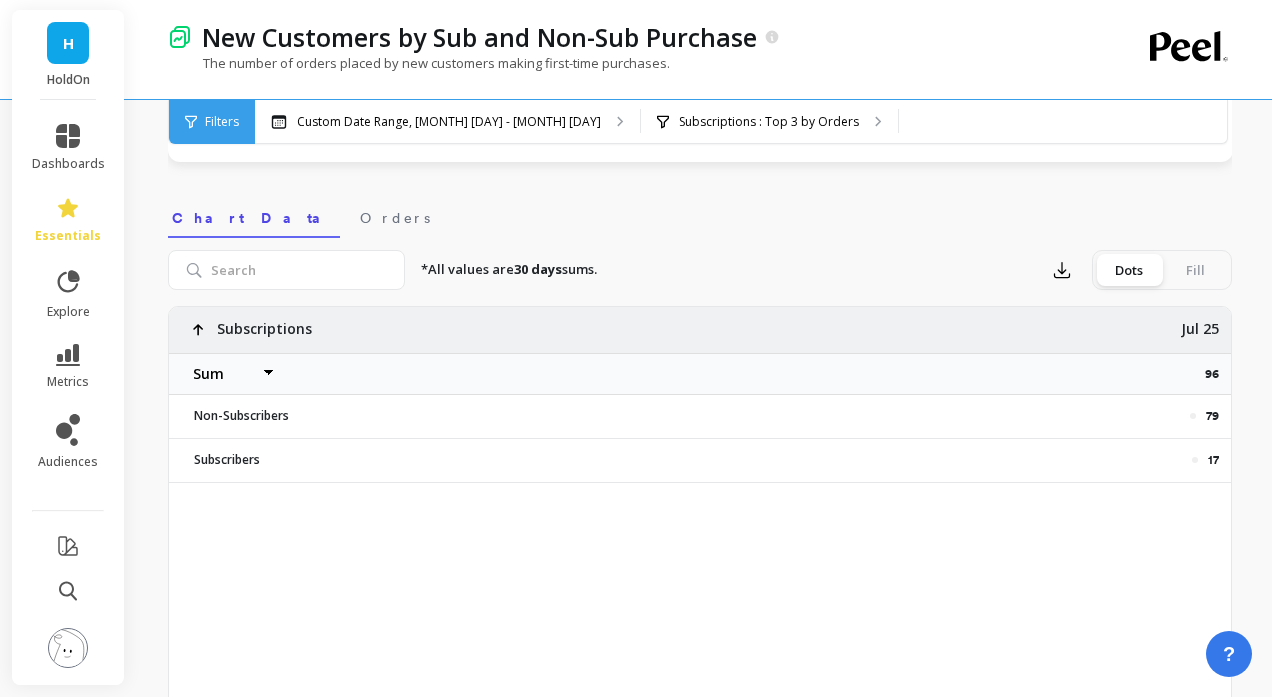 click on "Average Sum Max Min" at bounding box center (229, 374) 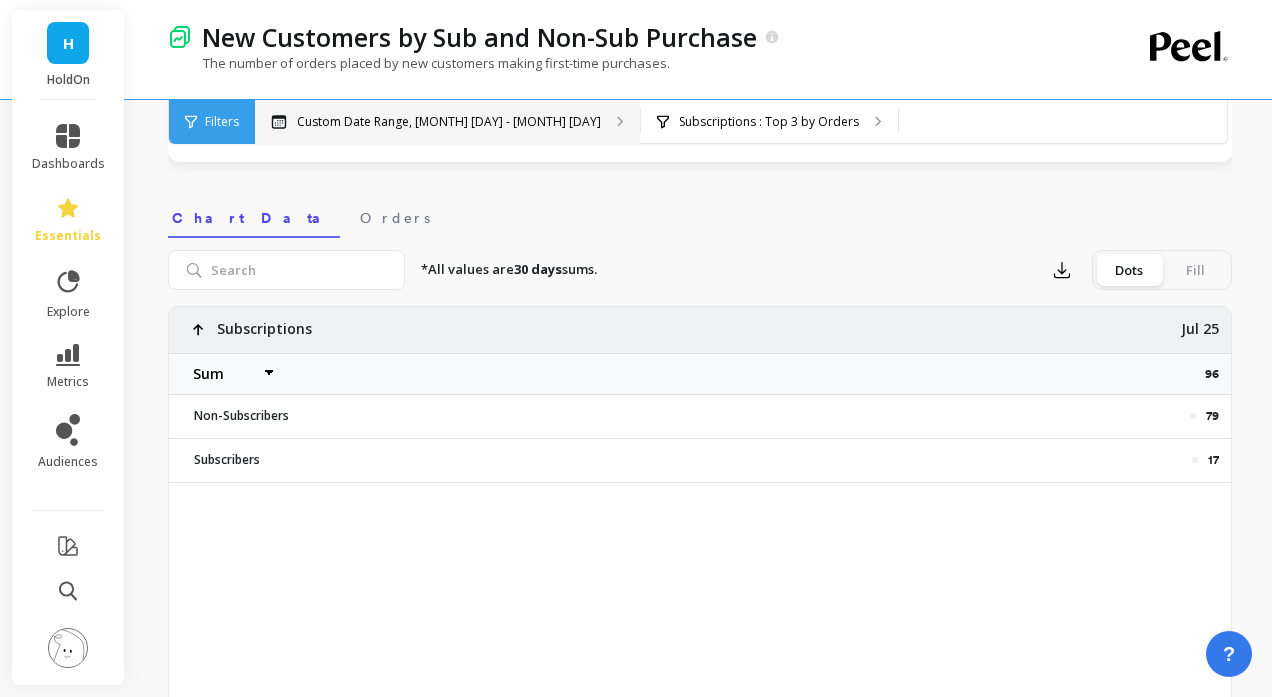 click on "Custom Date Range,  Jul 22 - Jul 28" at bounding box center [449, 122] 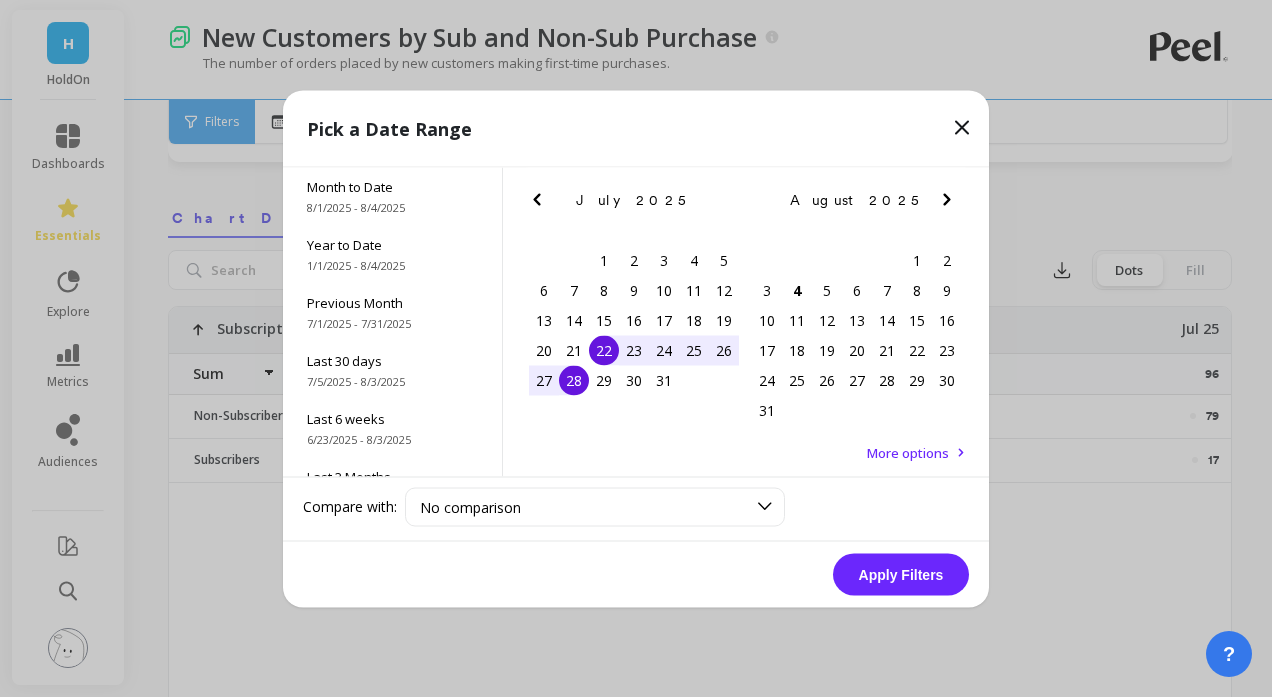 drag, startPoint x: 603, startPoint y: 386, endPoint x: 644, endPoint y: 394, distance: 41.773197 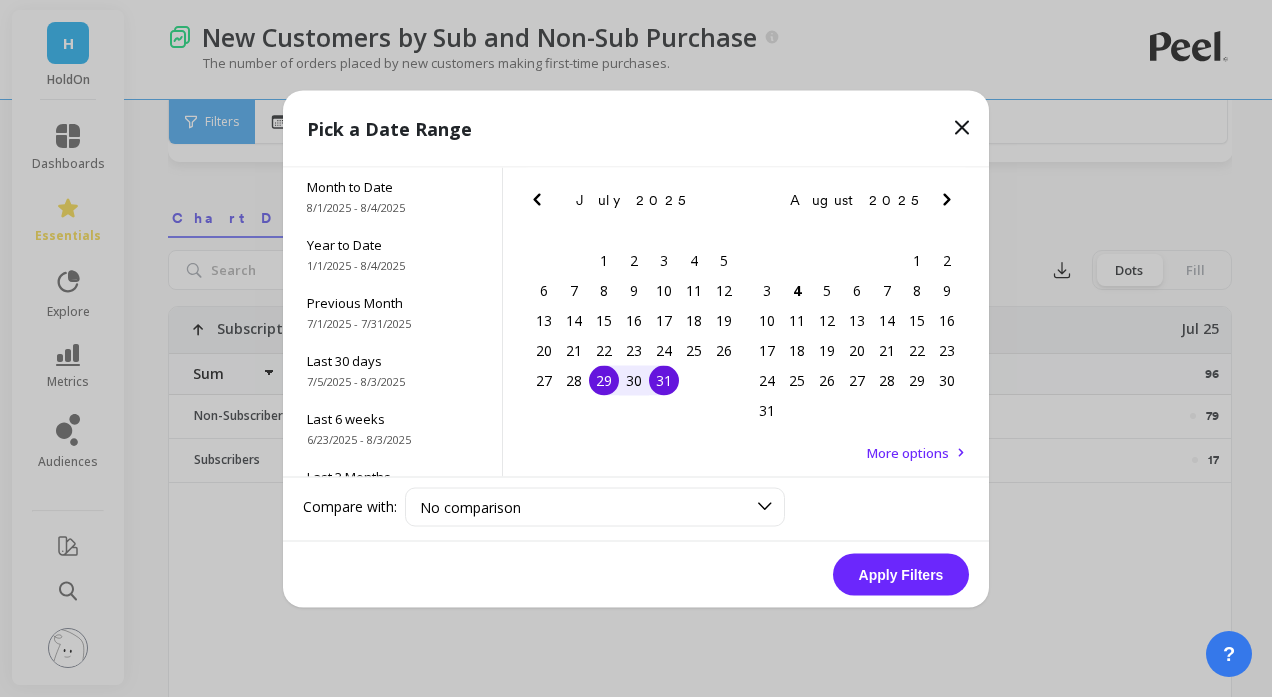 click on "31" at bounding box center [664, 380] 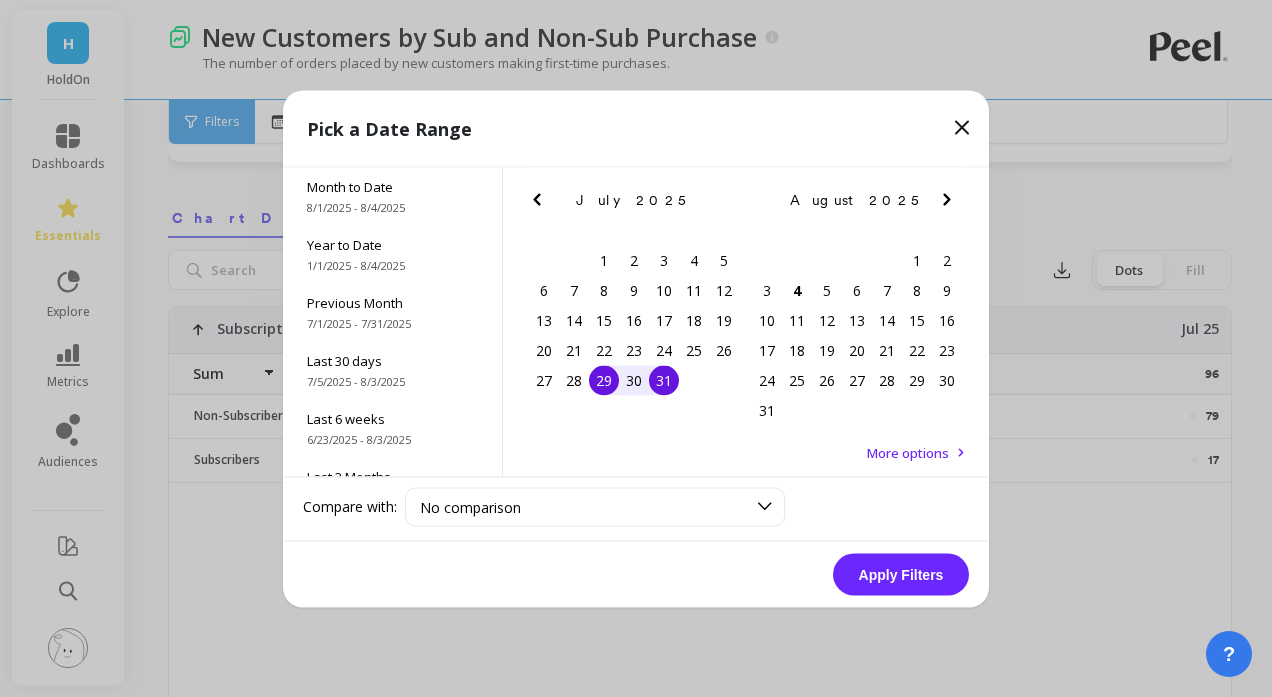 click on "Apply Filters" at bounding box center [901, 574] 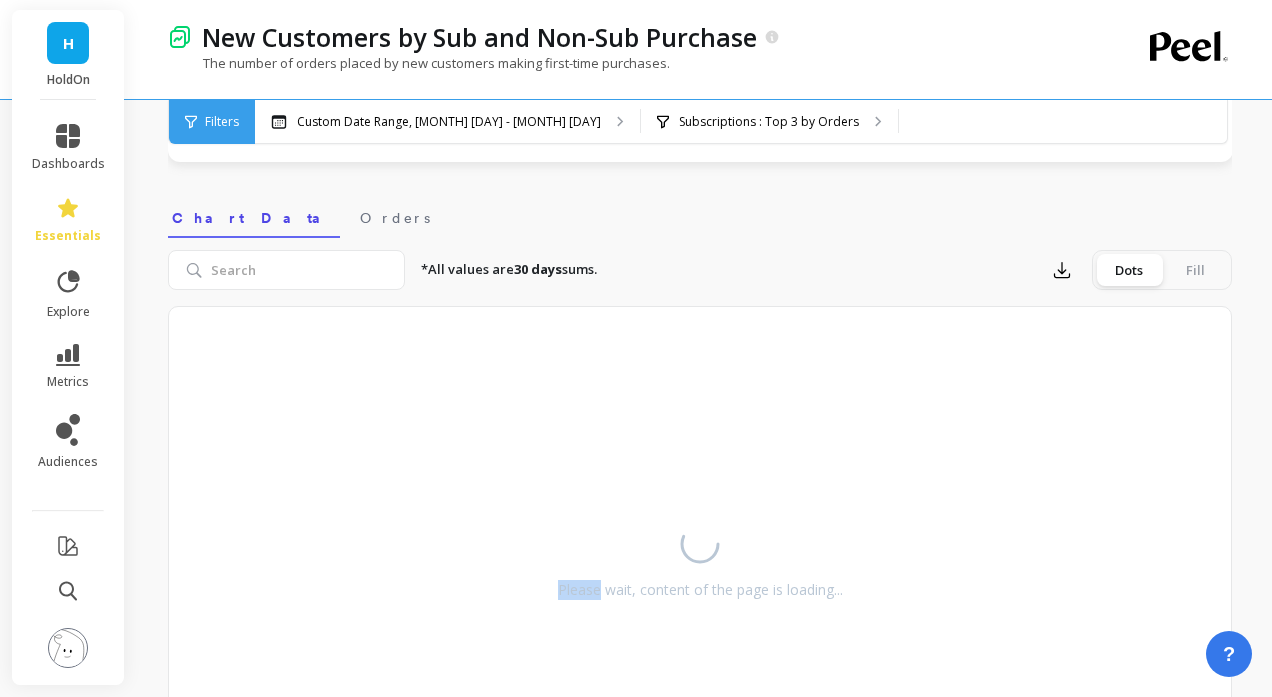 click on "Please wait, content of the page is loading..." at bounding box center [700, 556] 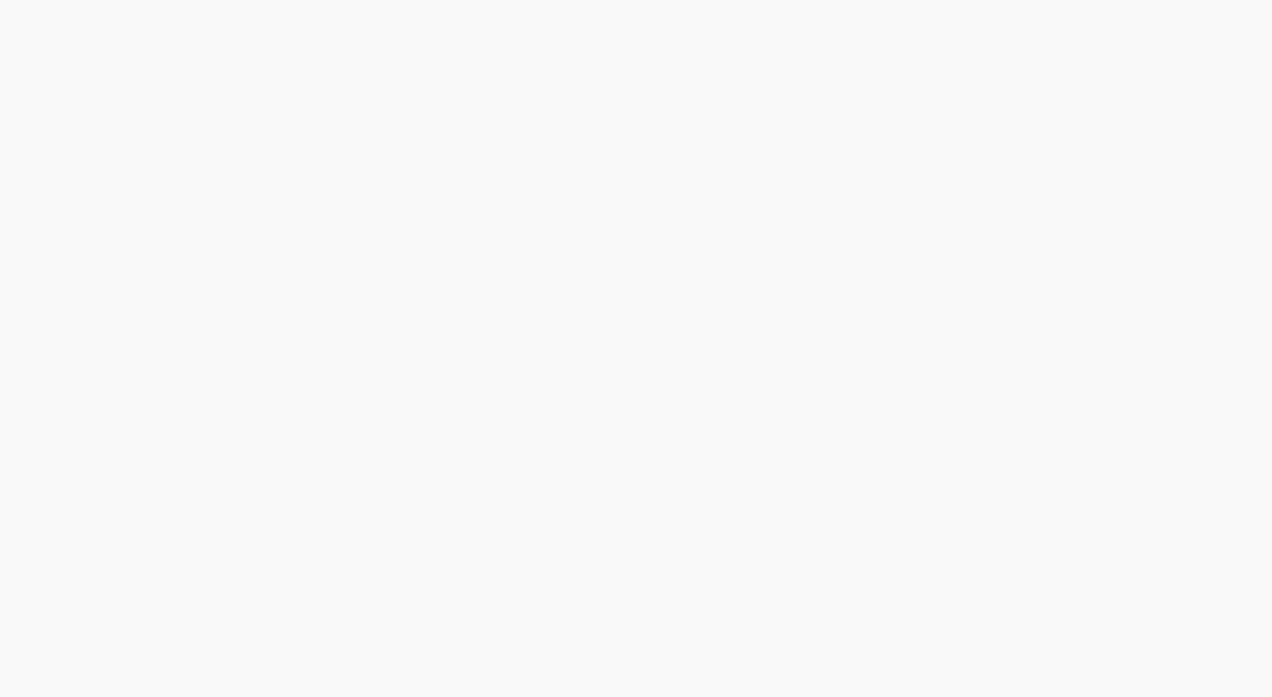 scroll, scrollTop: 0, scrollLeft: 0, axis: both 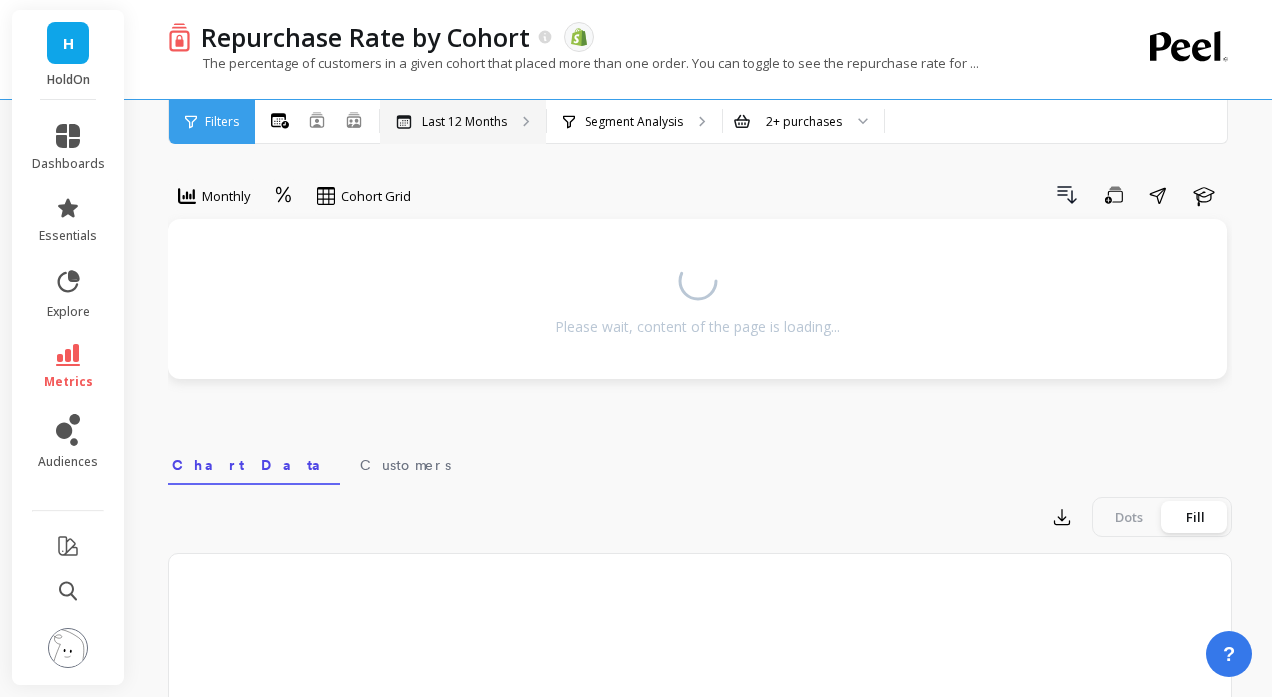 click on "Last 12 Months" at bounding box center (463, 122) 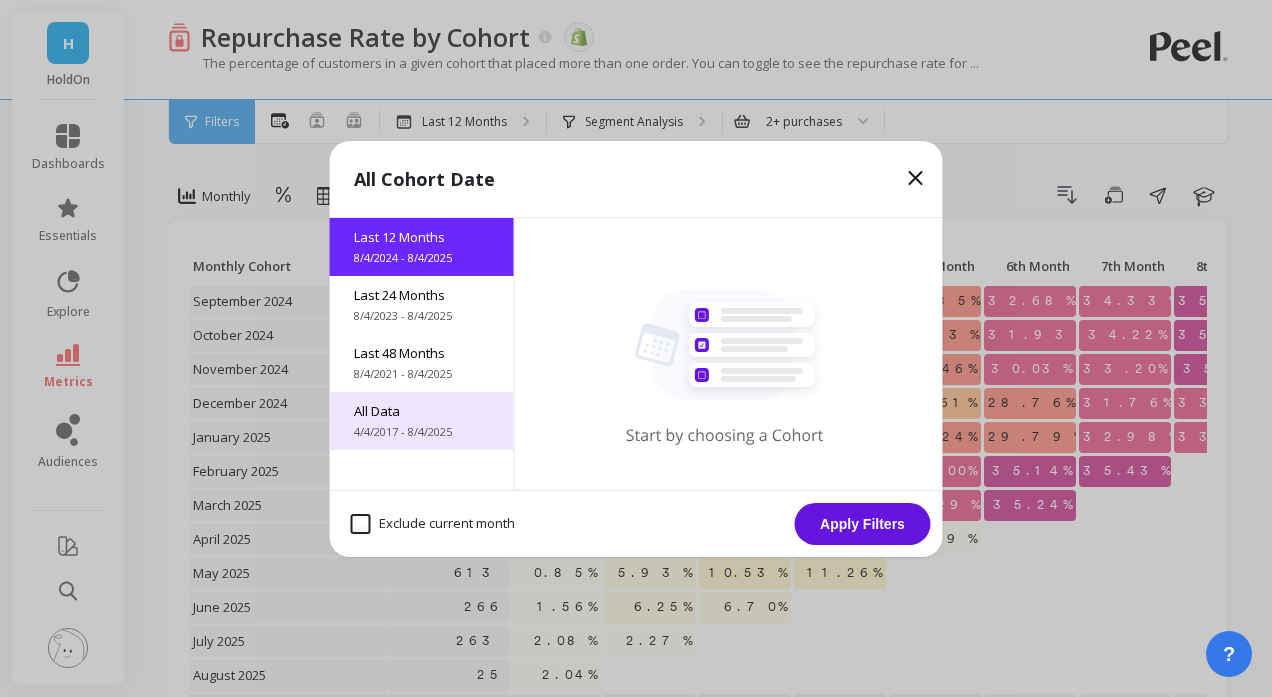 click on "All Data" at bounding box center [422, 411] 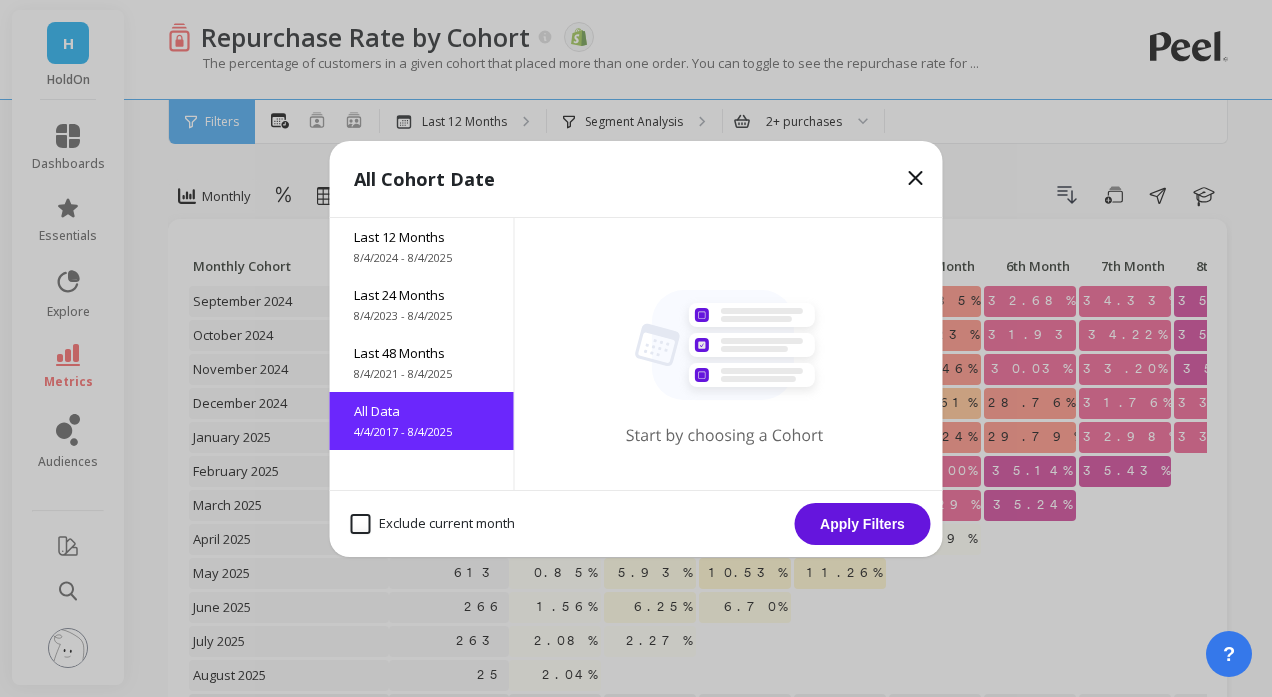 click on "Apply Filters" at bounding box center [863, 524] 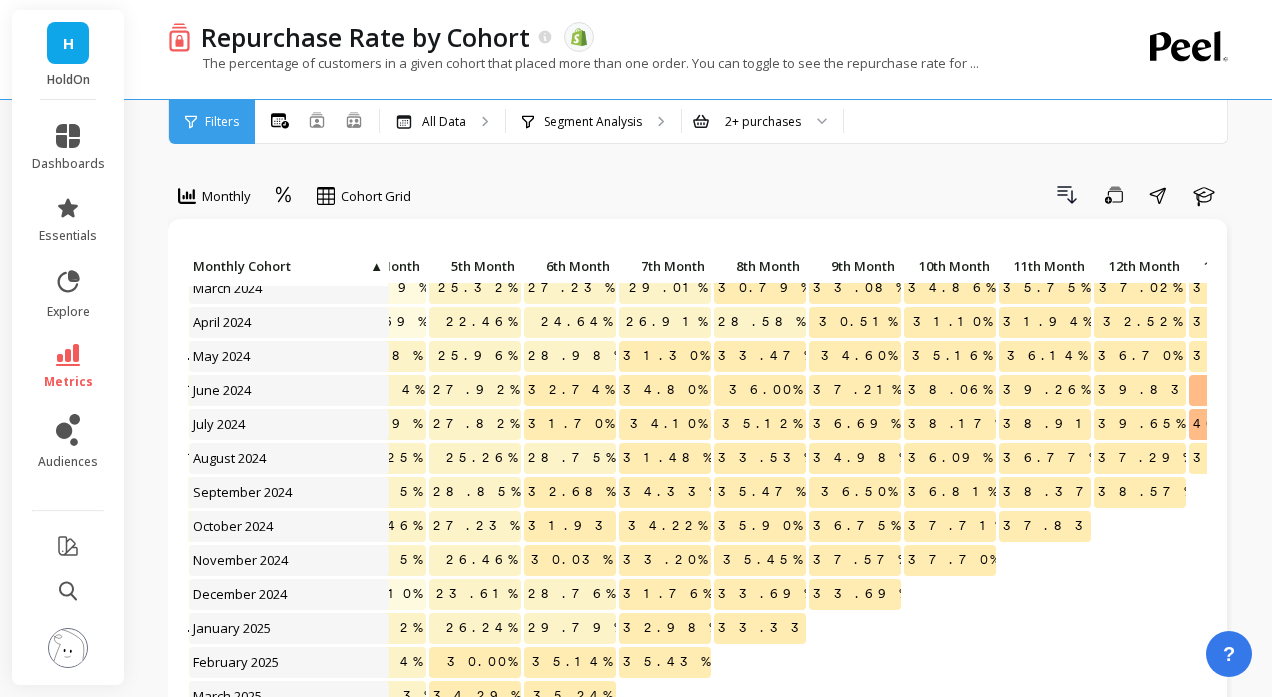 scroll, scrollTop: 953, scrollLeft: 460, axis: both 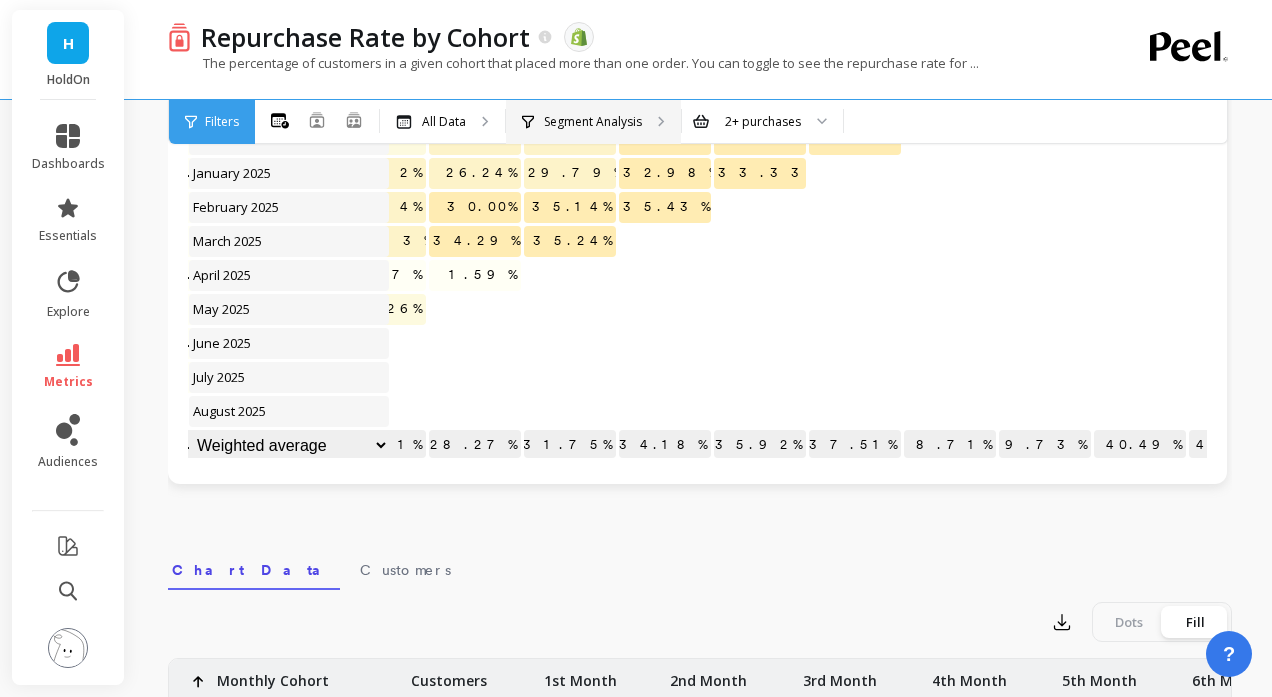 click on "Segment Analysis" at bounding box center [593, 122] 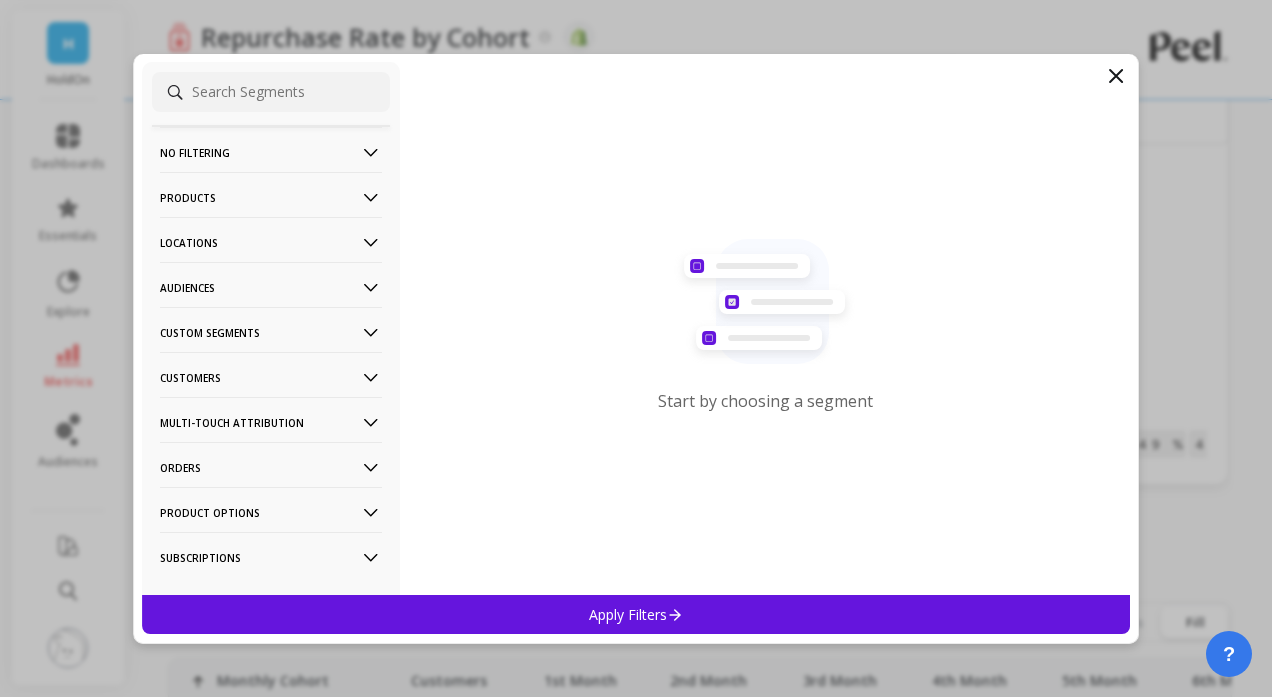 drag, startPoint x: 1113, startPoint y: 75, endPoint x: 1053, endPoint y: 68, distance: 60.40695 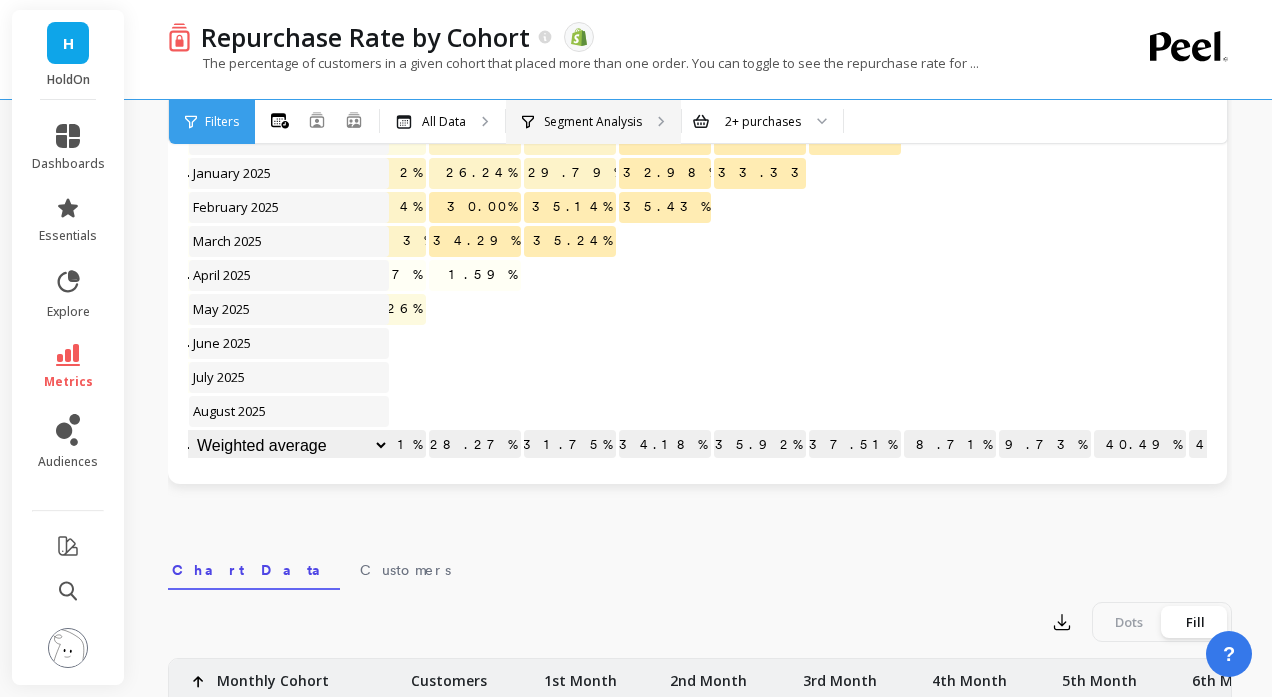 click on "Segment Analysis" at bounding box center [593, 122] 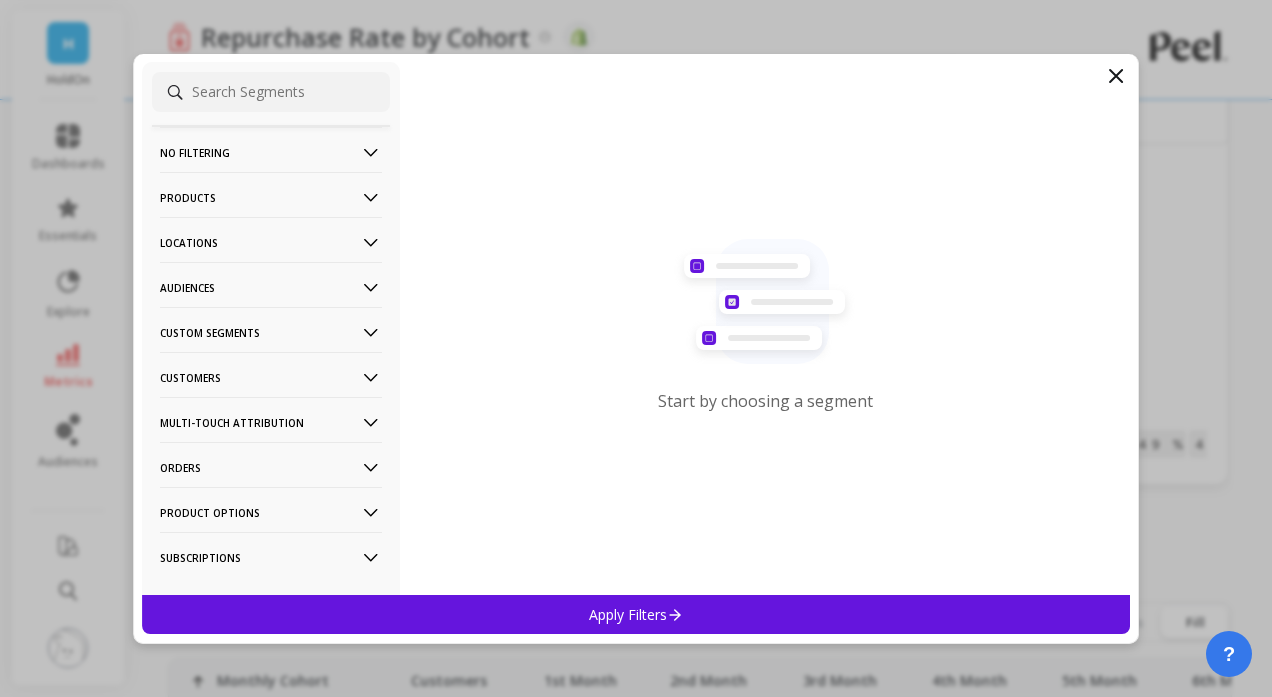 click at bounding box center (271, 92) 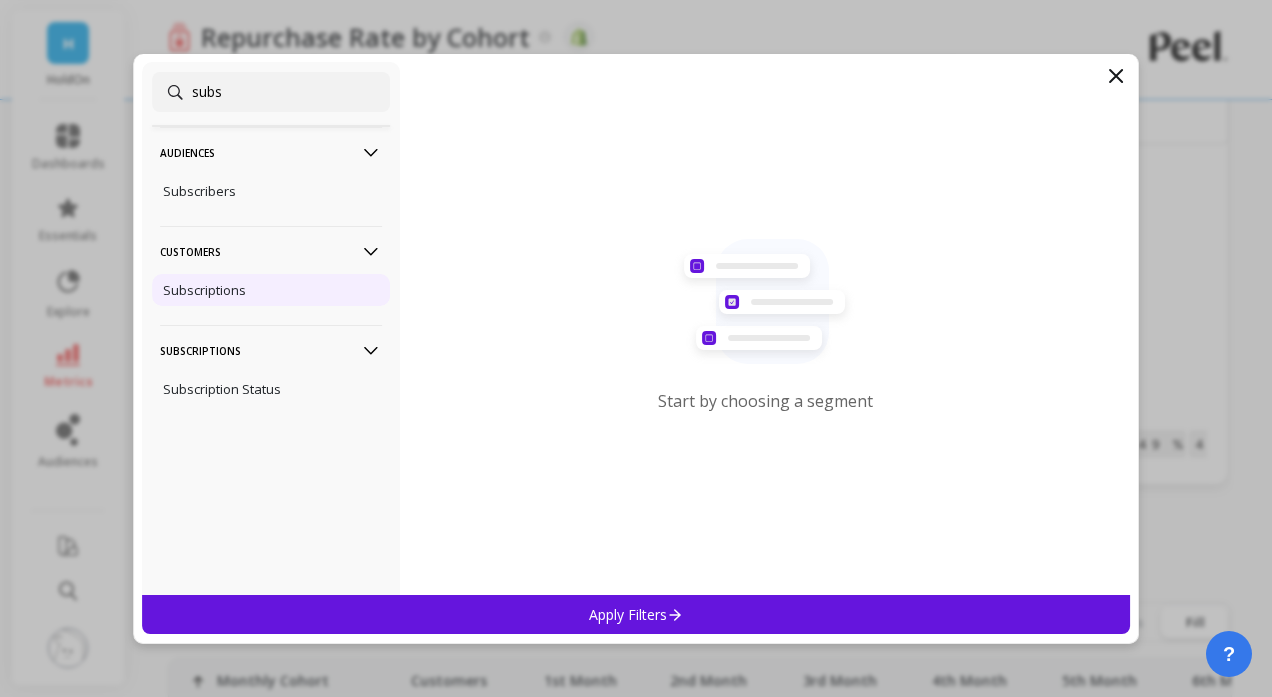 type on "subs" 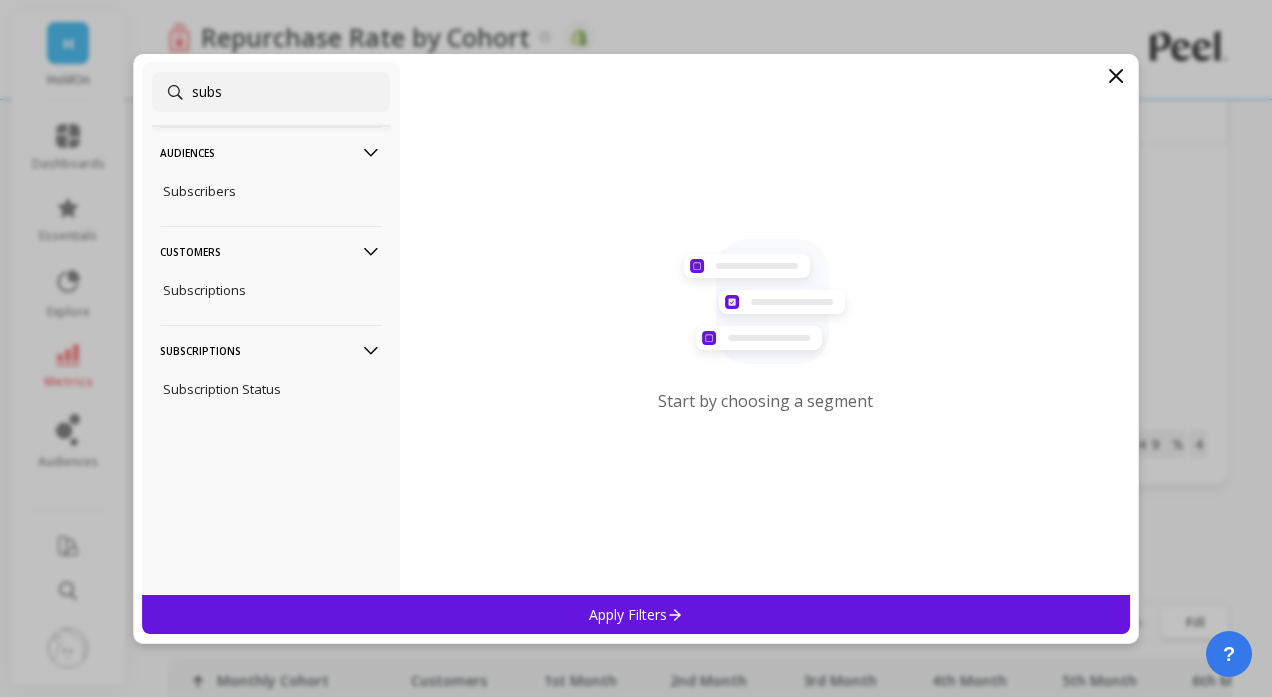 type 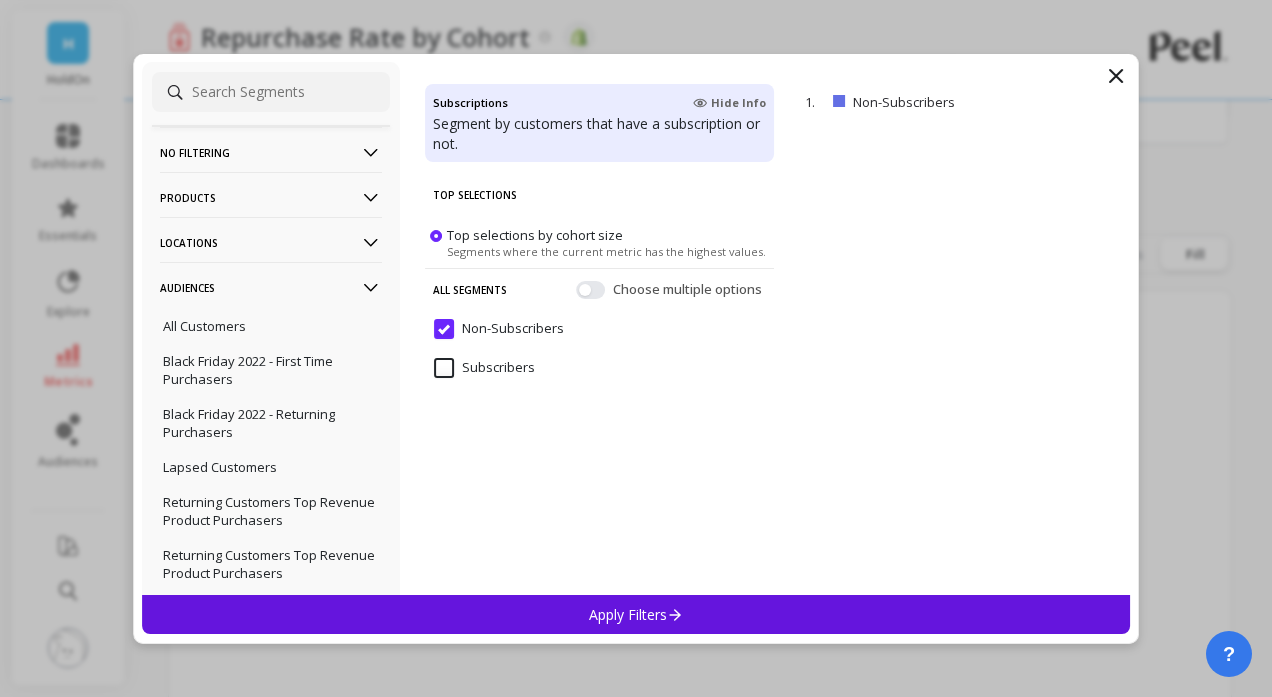 click 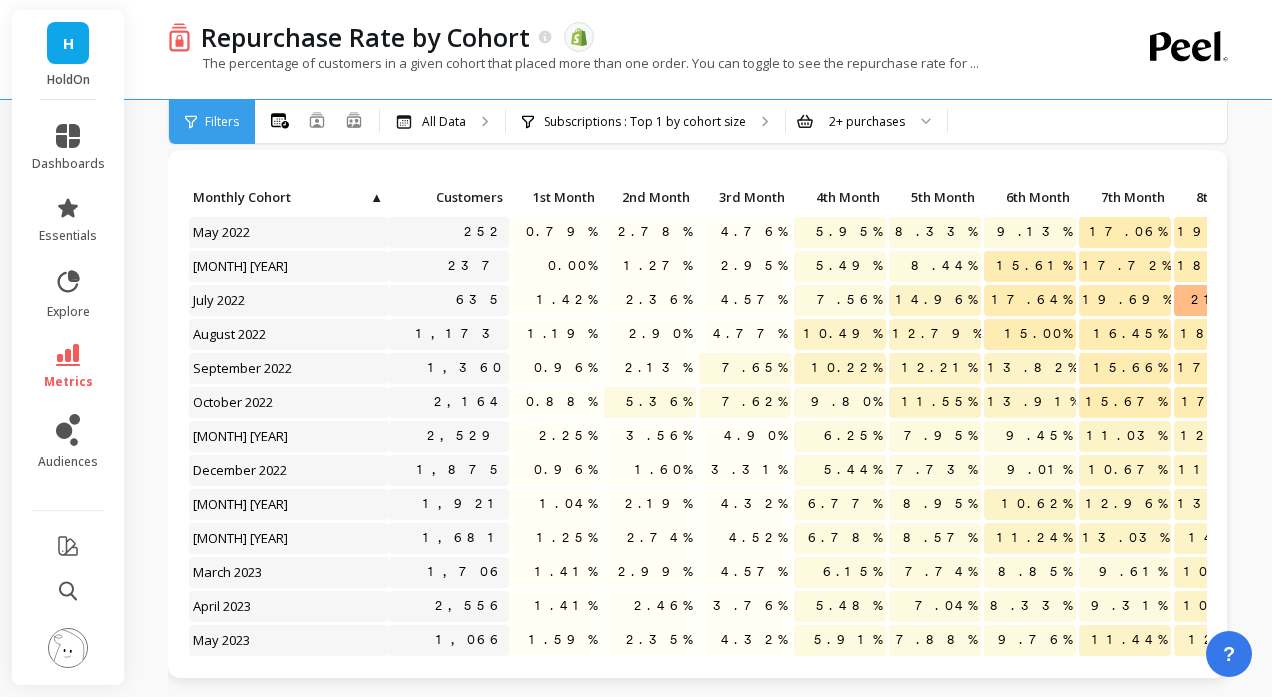 scroll, scrollTop: 63, scrollLeft: 0, axis: vertical 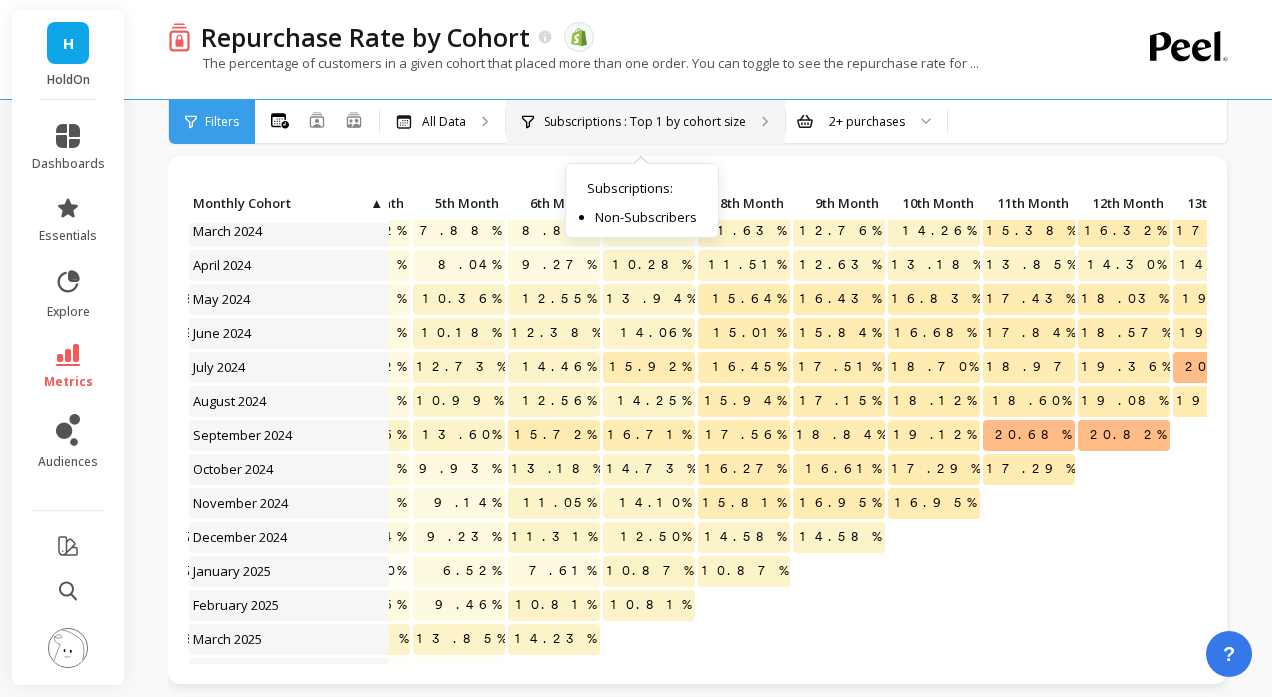click on "Subscriptions : Top 1 by cohort size" at bounding box center [645, 122] 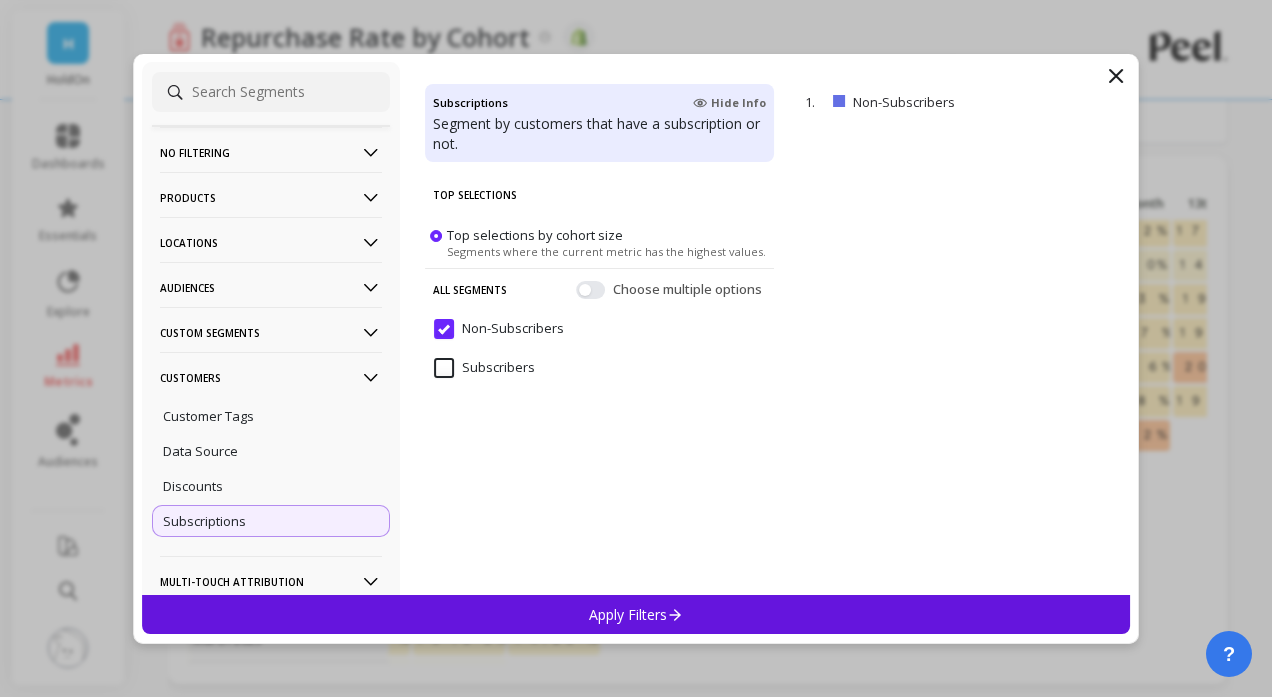 click on "Subscribers" at bounding box center [484, 368] 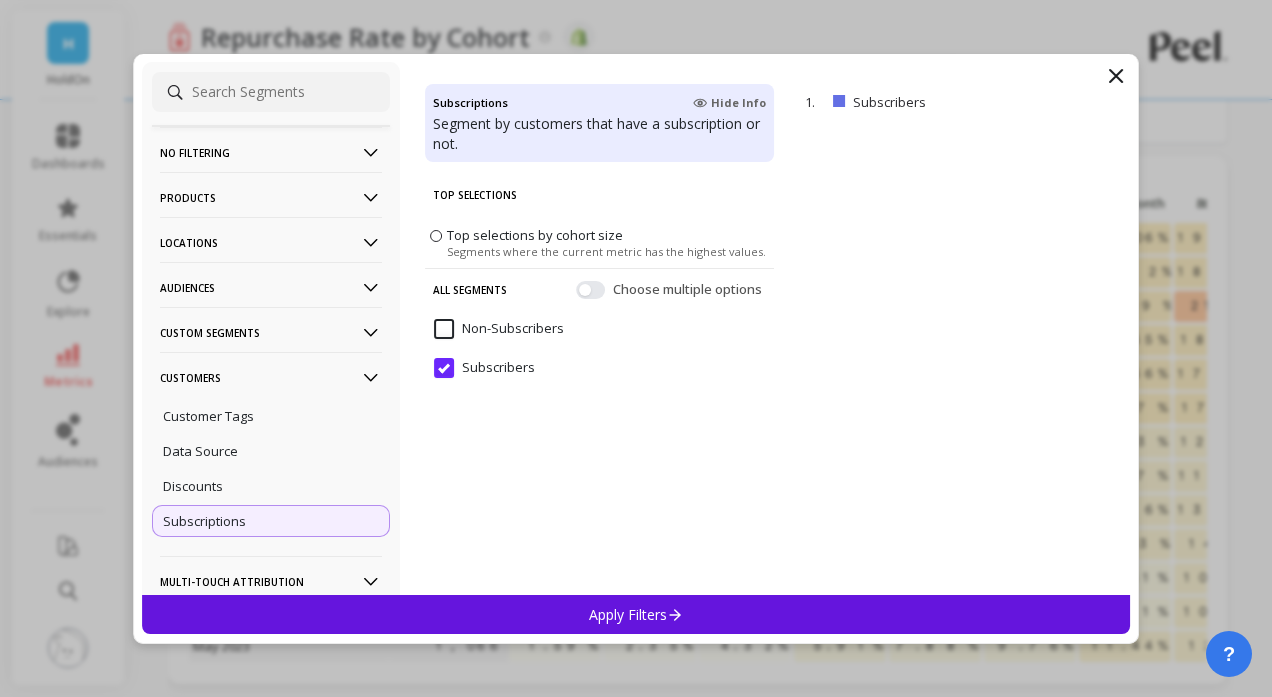 click on "Apply Filters" at bounding box center (636, 614) 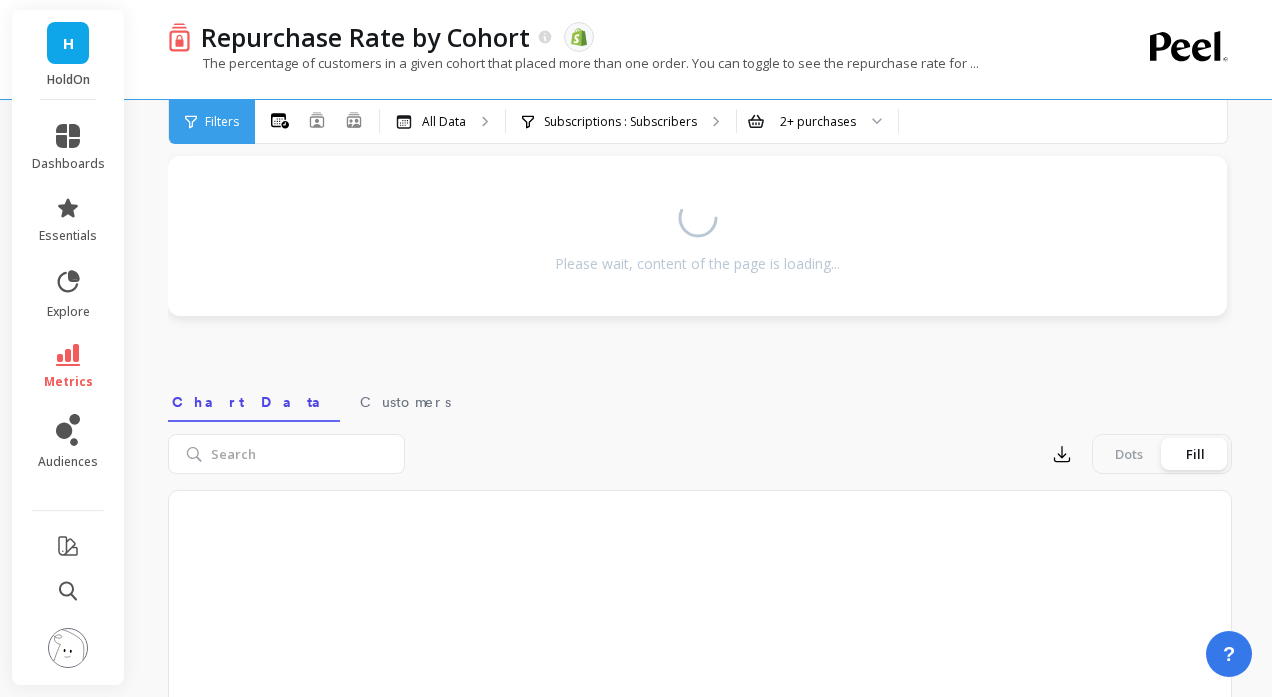 scroll, scrollTop: 0, scrollLeft: 0, axis: both 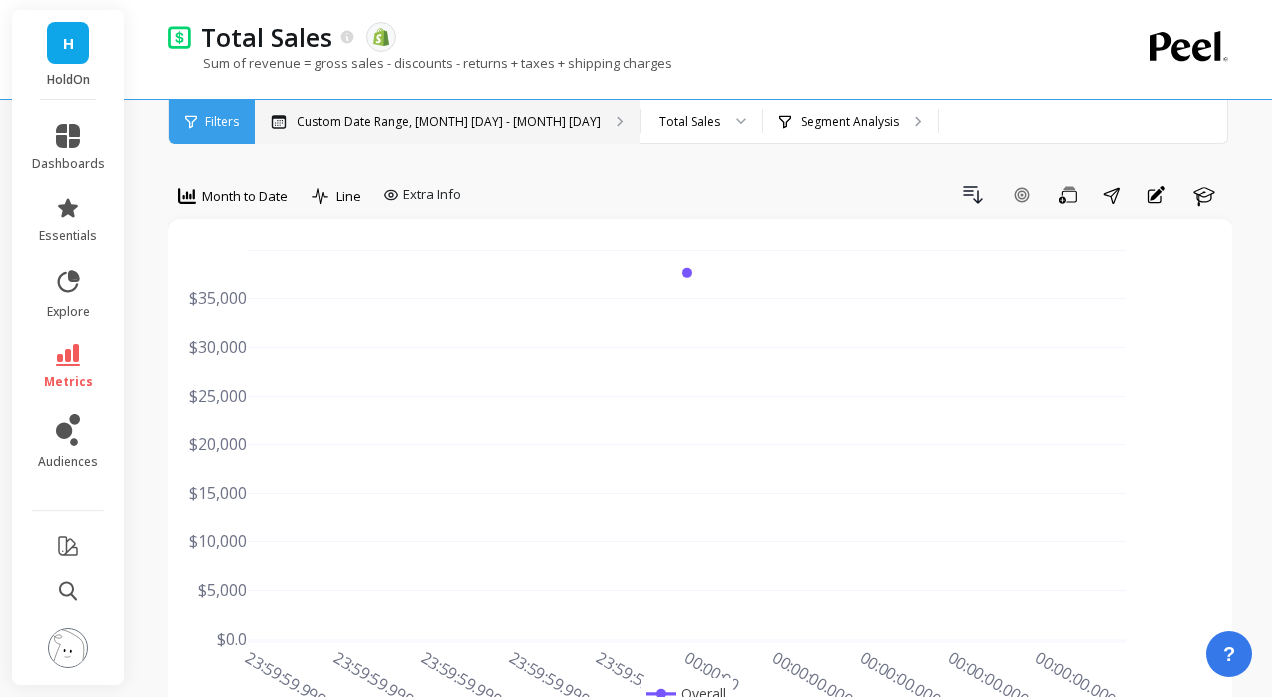 click on "Custom Date Range,  [MONTH] [DAY] - [MONTH] [DAY]" at bounding box center [449, 122] 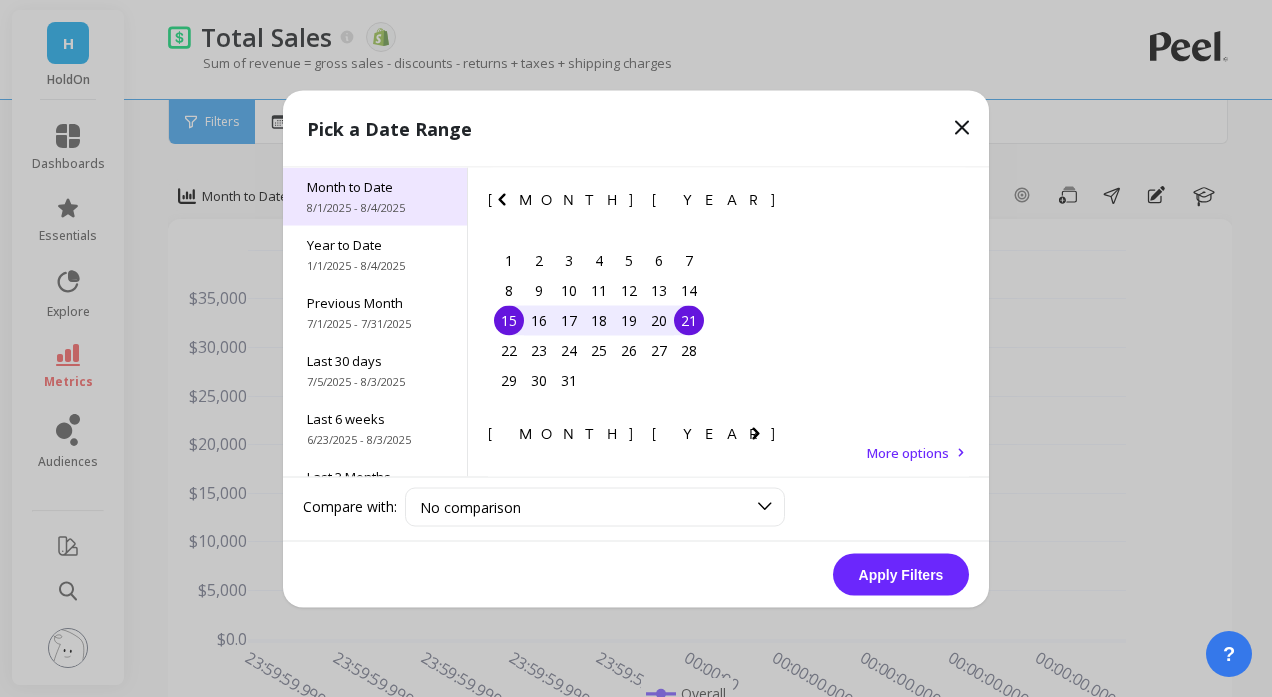 click on "8/1/2025 - 8/4/2025" at bounding box center (375, 207) 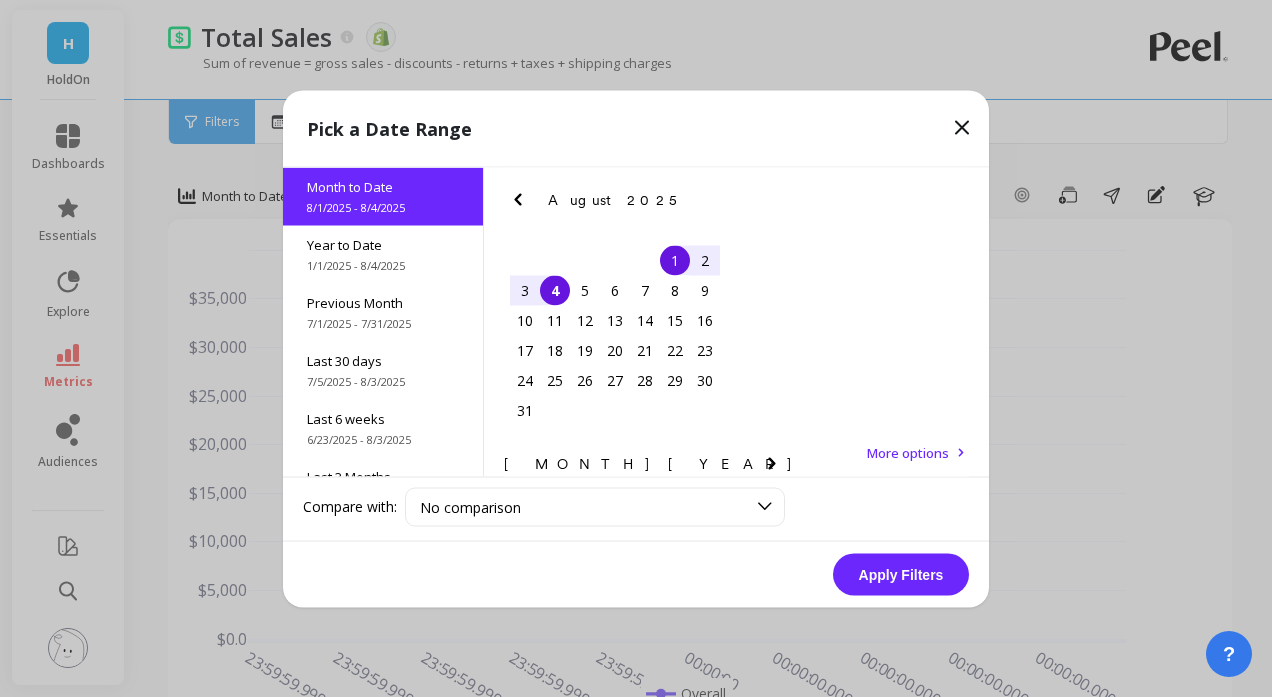drag, startPoint x: 679, startPoint y: 257, endPoint x: 697, endPoint y: 257, distance: 18 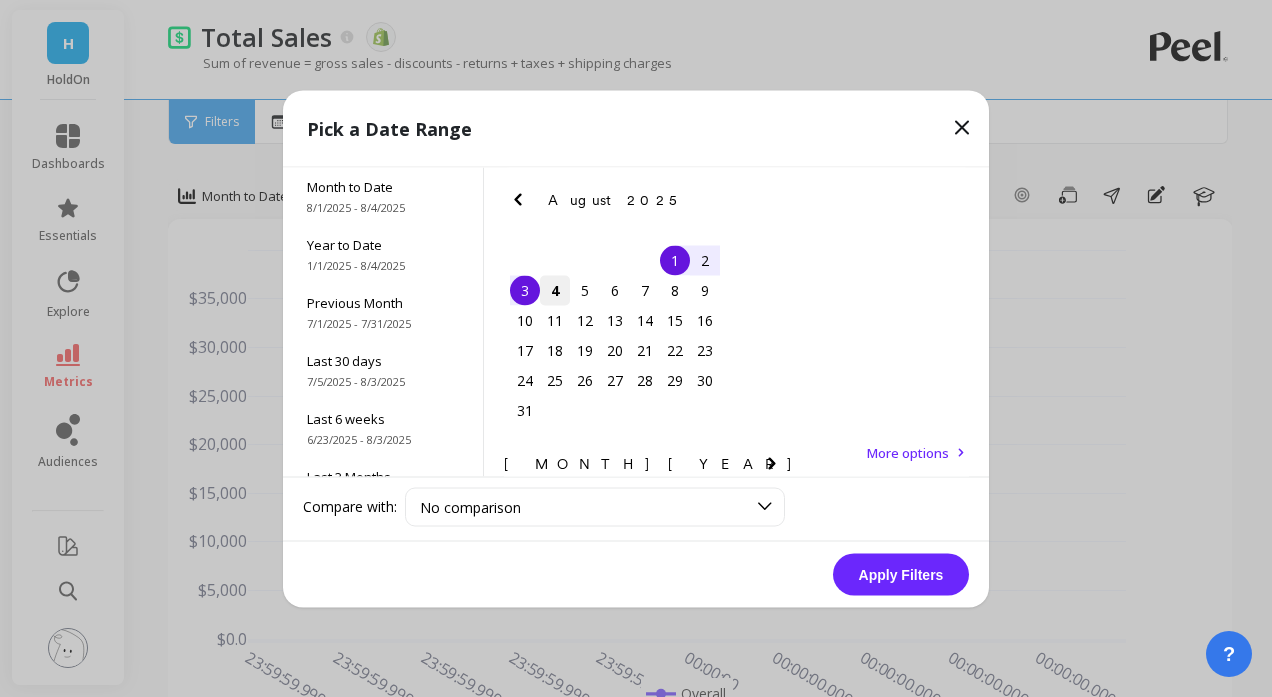 drag, startPoint x: 550, startPoint y: 288, endPoint x: 563, endPoint y: 294, distance: 14.3178215 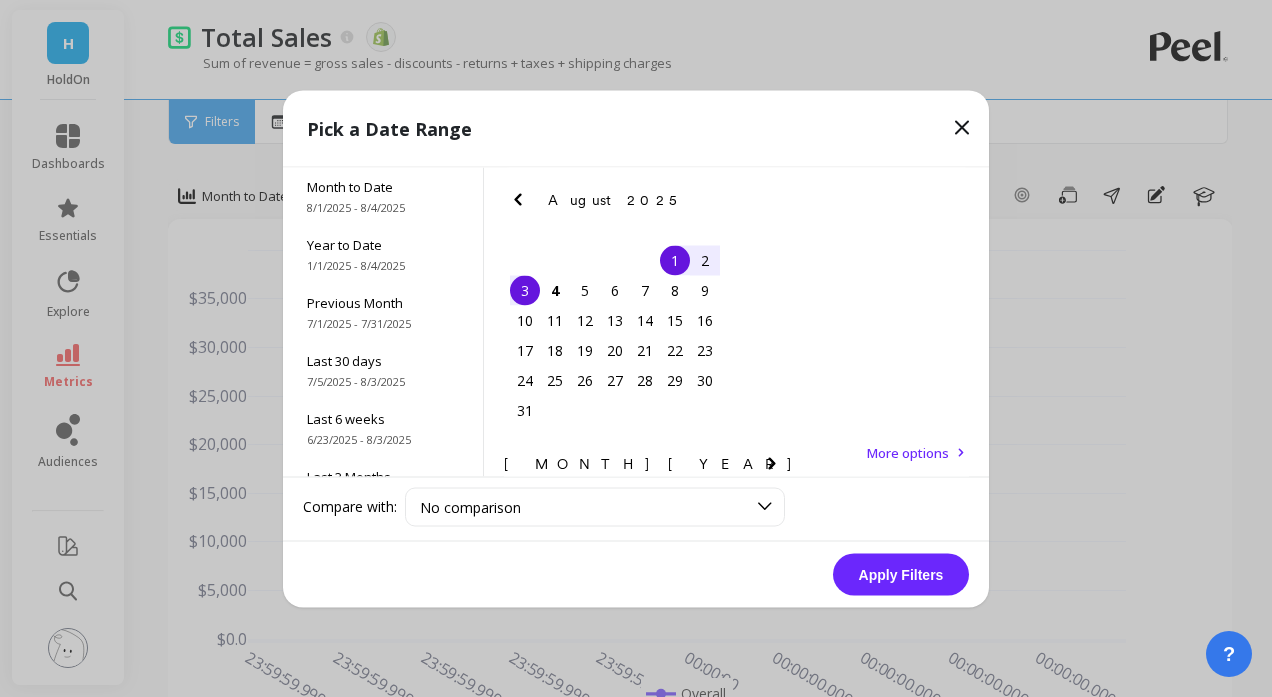 click on "Apply Filters" at bounding box center (901, 574) 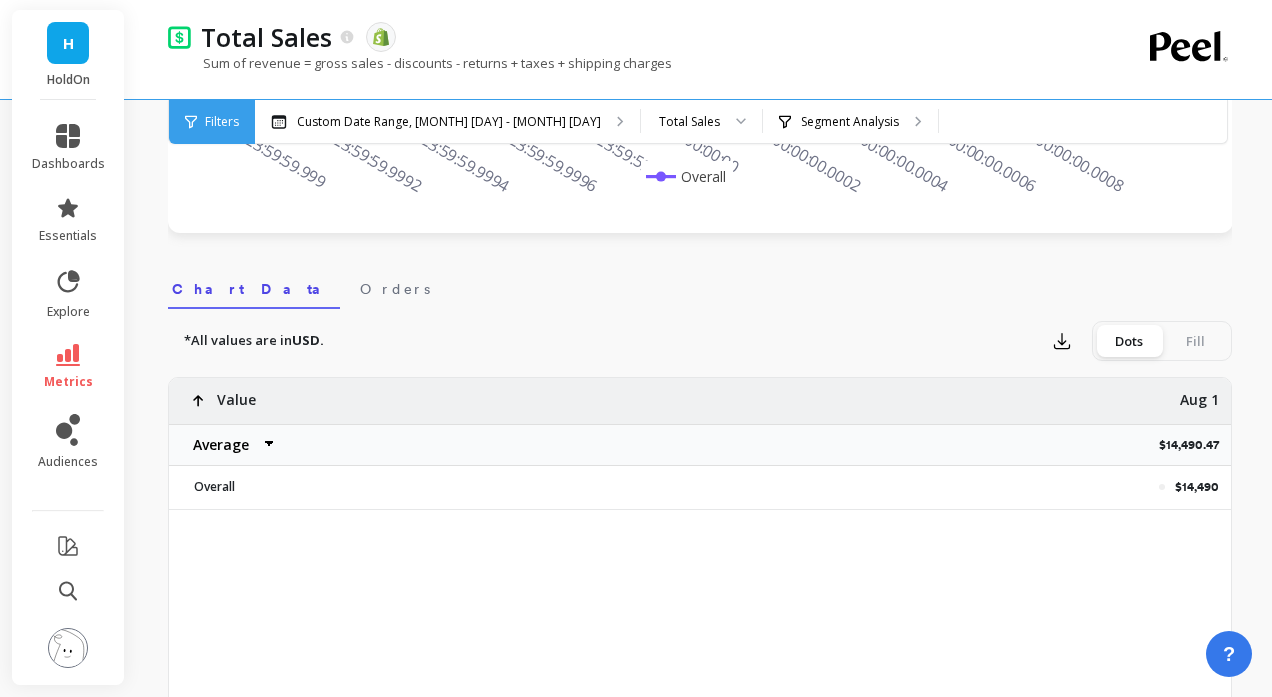 scroll, scrollTop: 521, scrollLeft: 0, axis: vertical 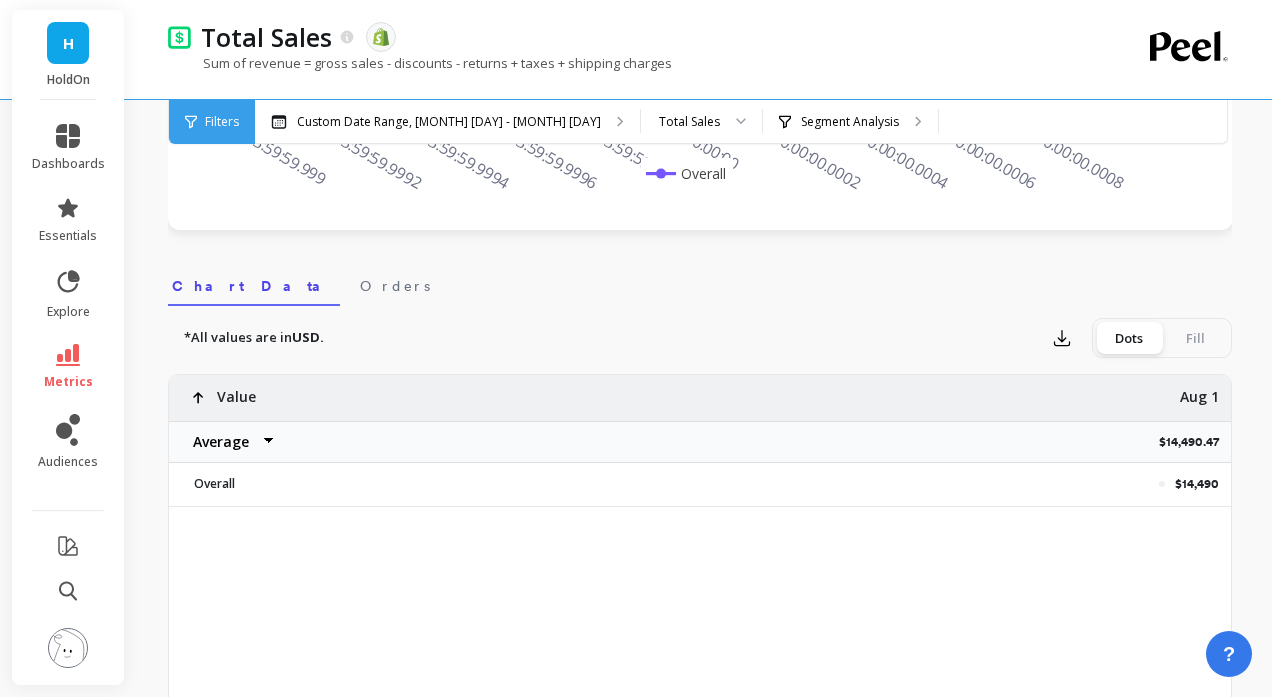 click on "Average Sum Max Min" at bounding box center [229, 442] 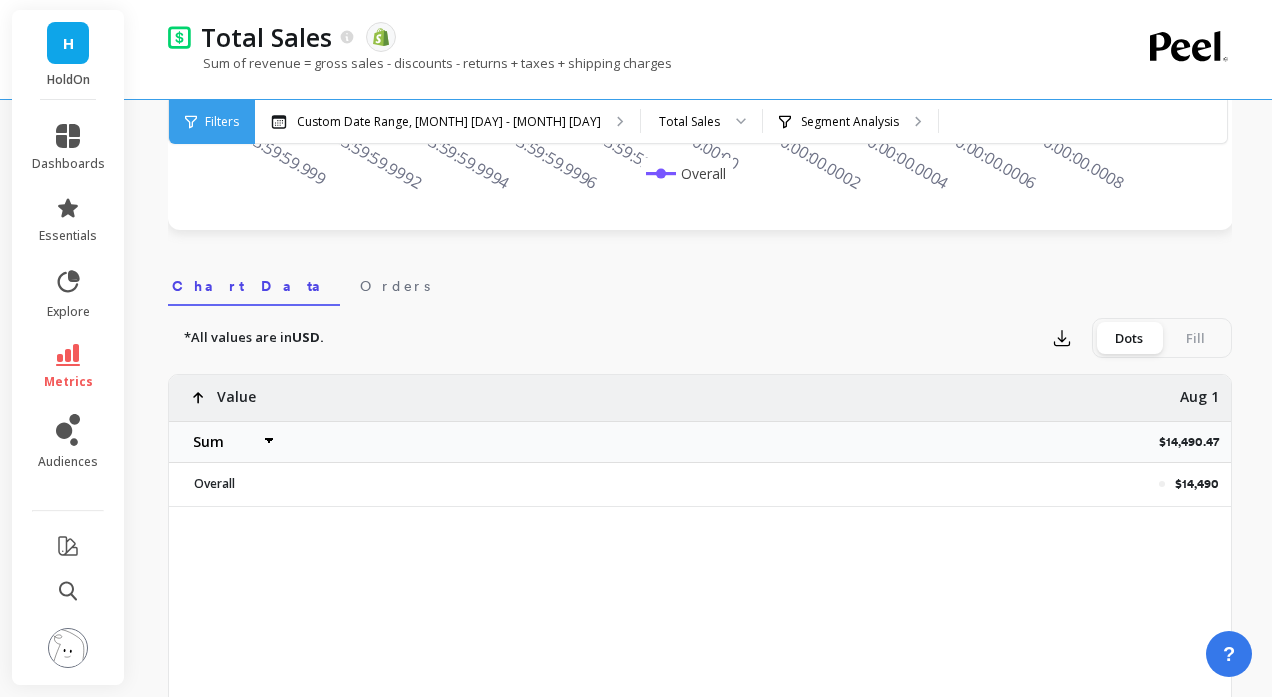 select on "sum" 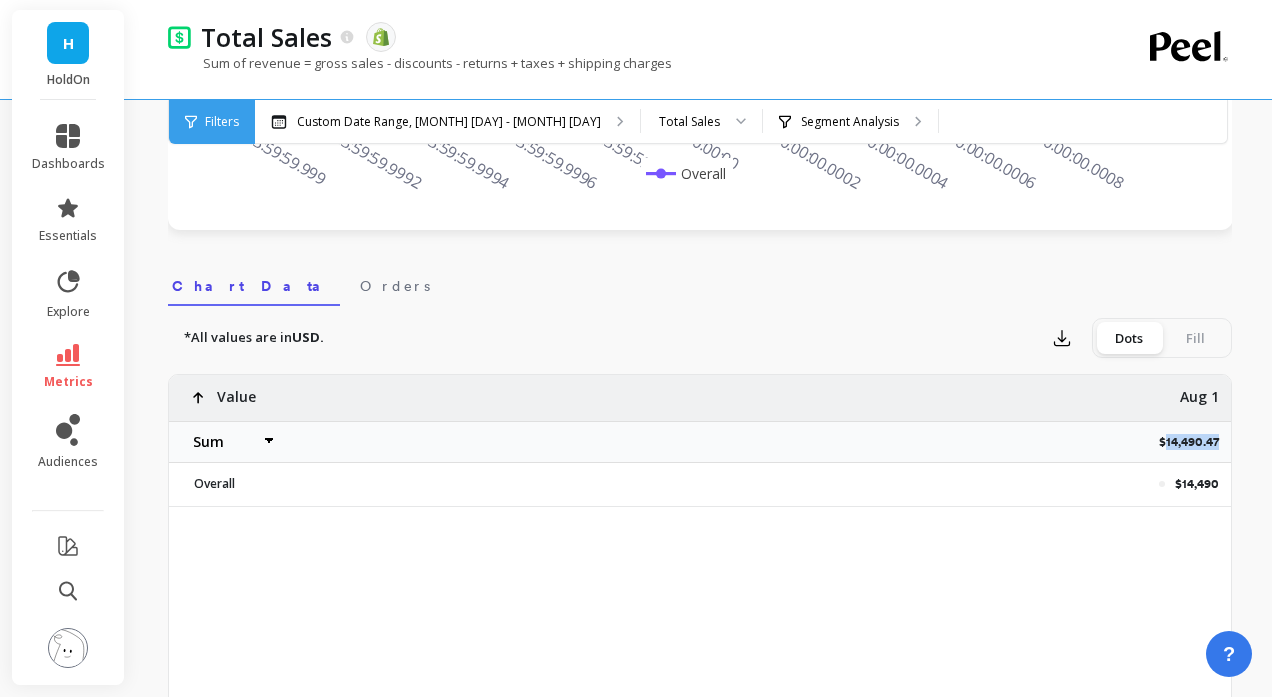 click on "$14,490.47" at bounding box center (1195, 442) 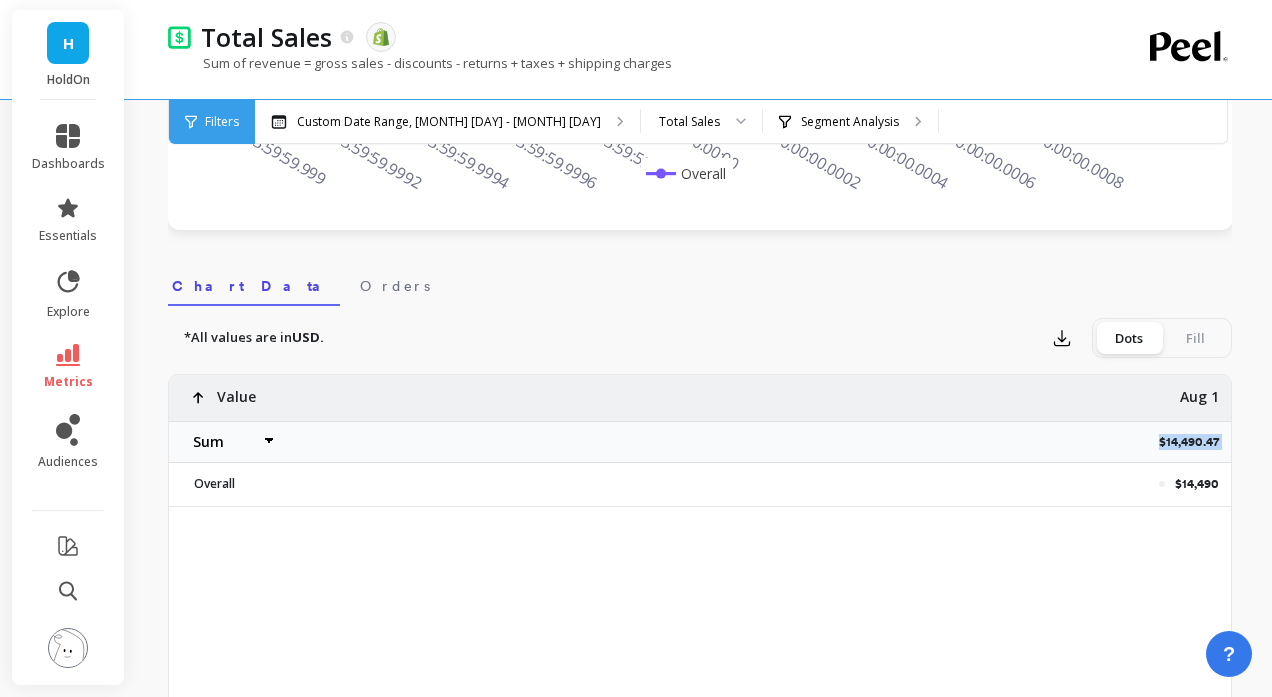 click on "$14,490.47" at bounding box center (1195, 442) 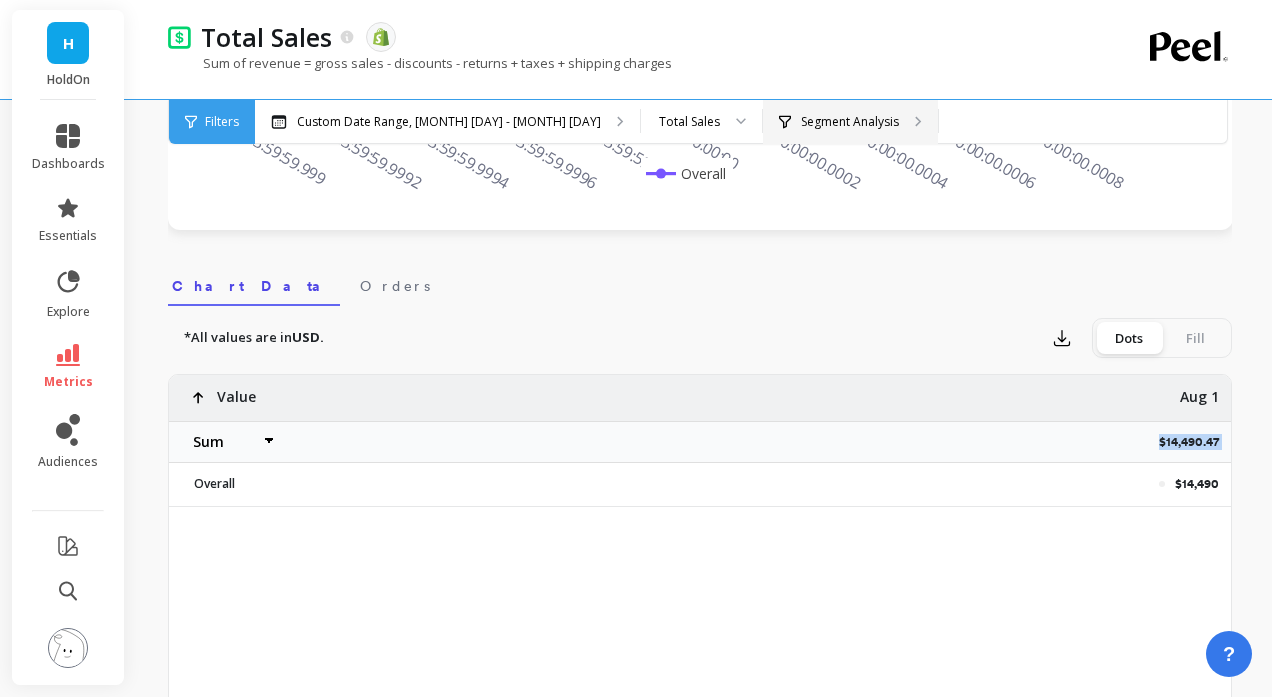 click on "Segment Analysis" at bounding box center (850, 122) 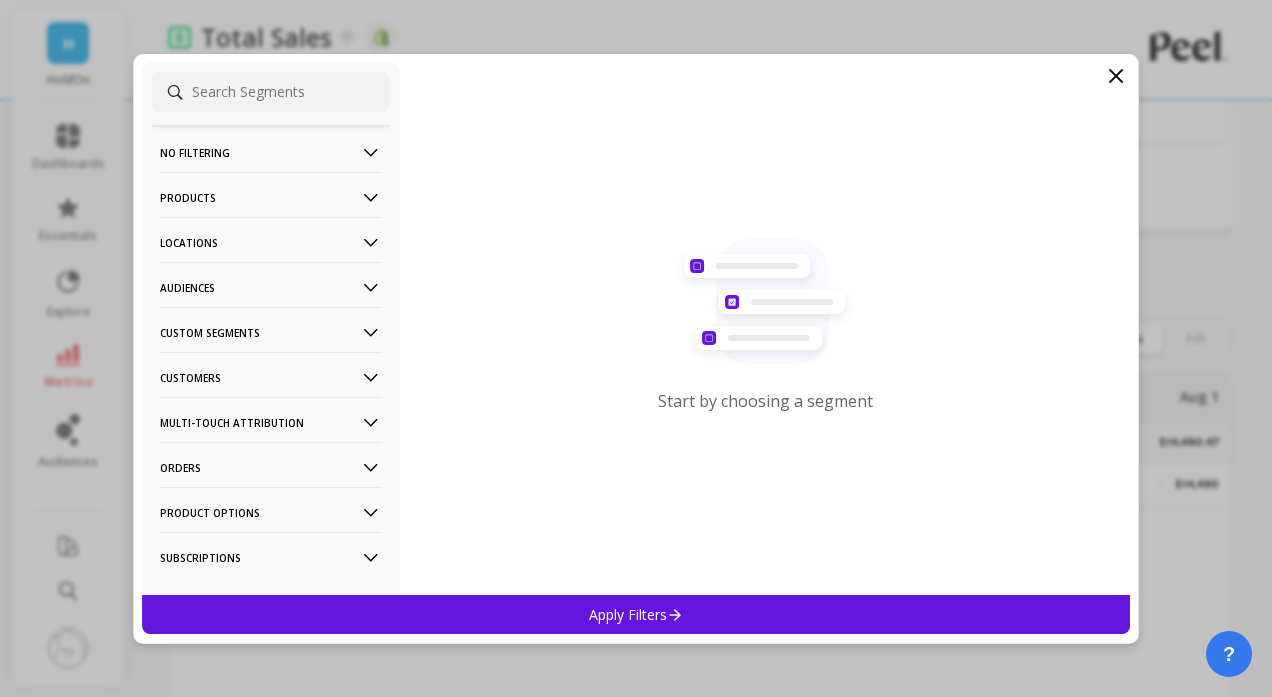 click at bounding box center (271, 92) 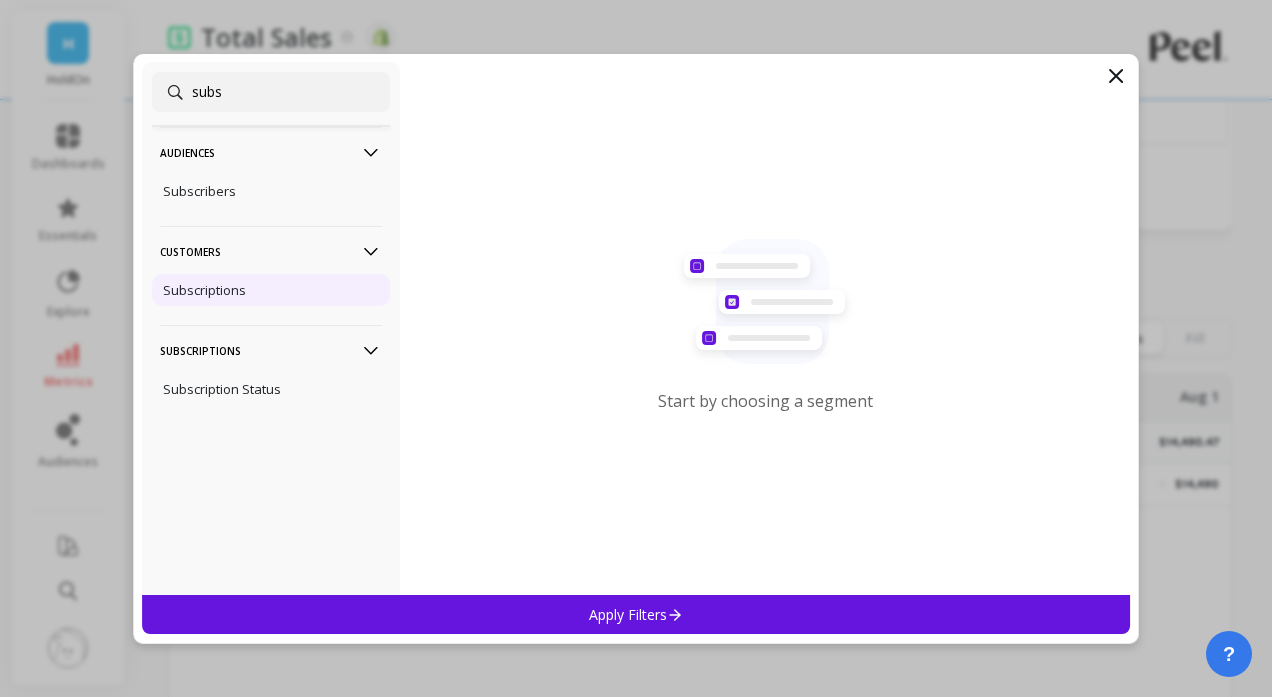 type on "subs" 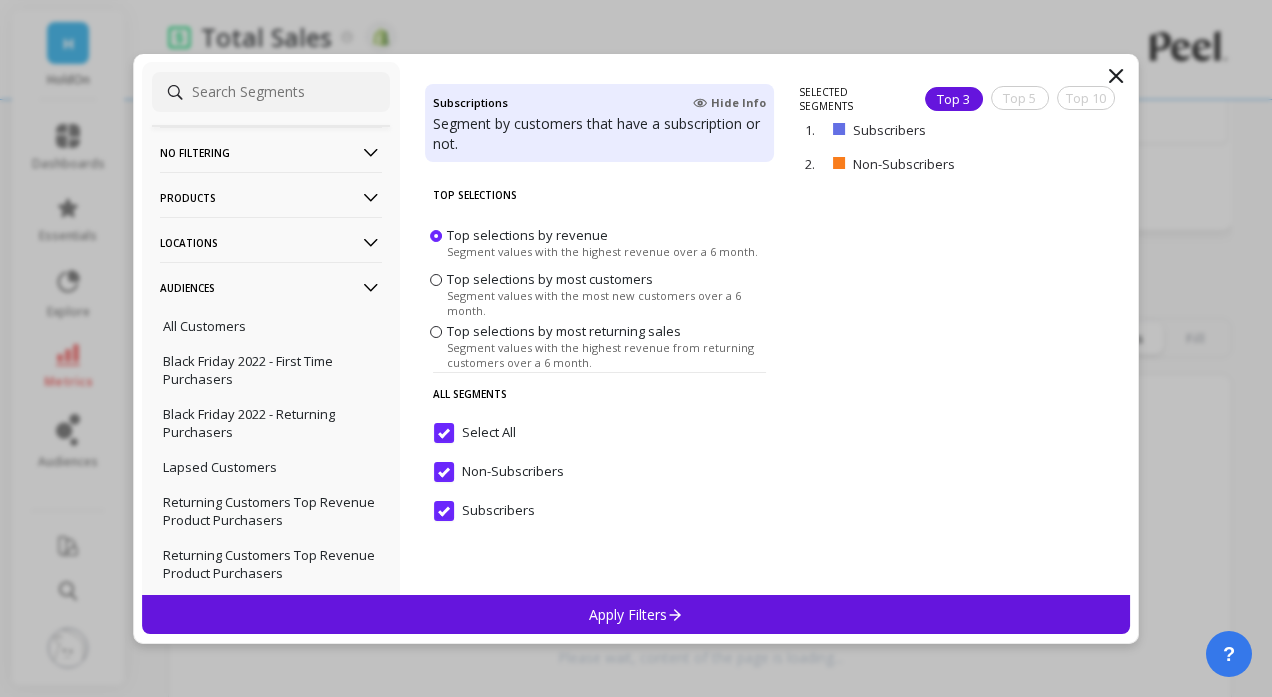 click on "Apply Filters" at bounding box center (636, 614) 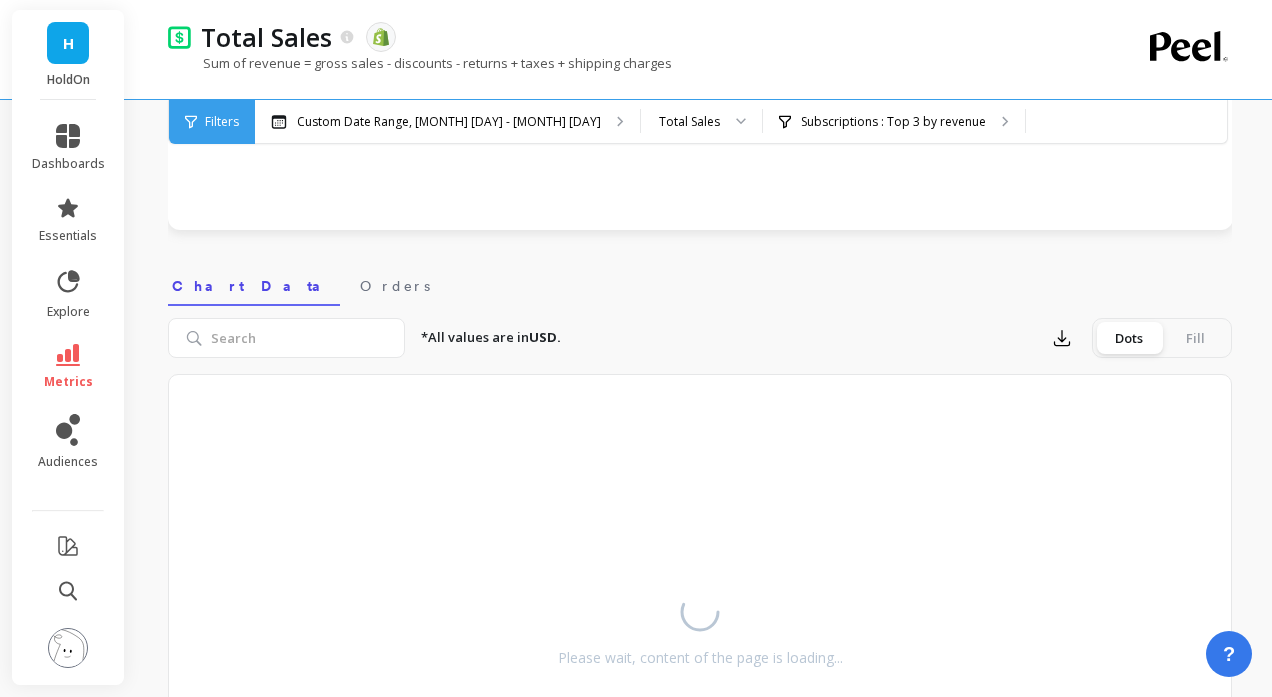 select on "sum" 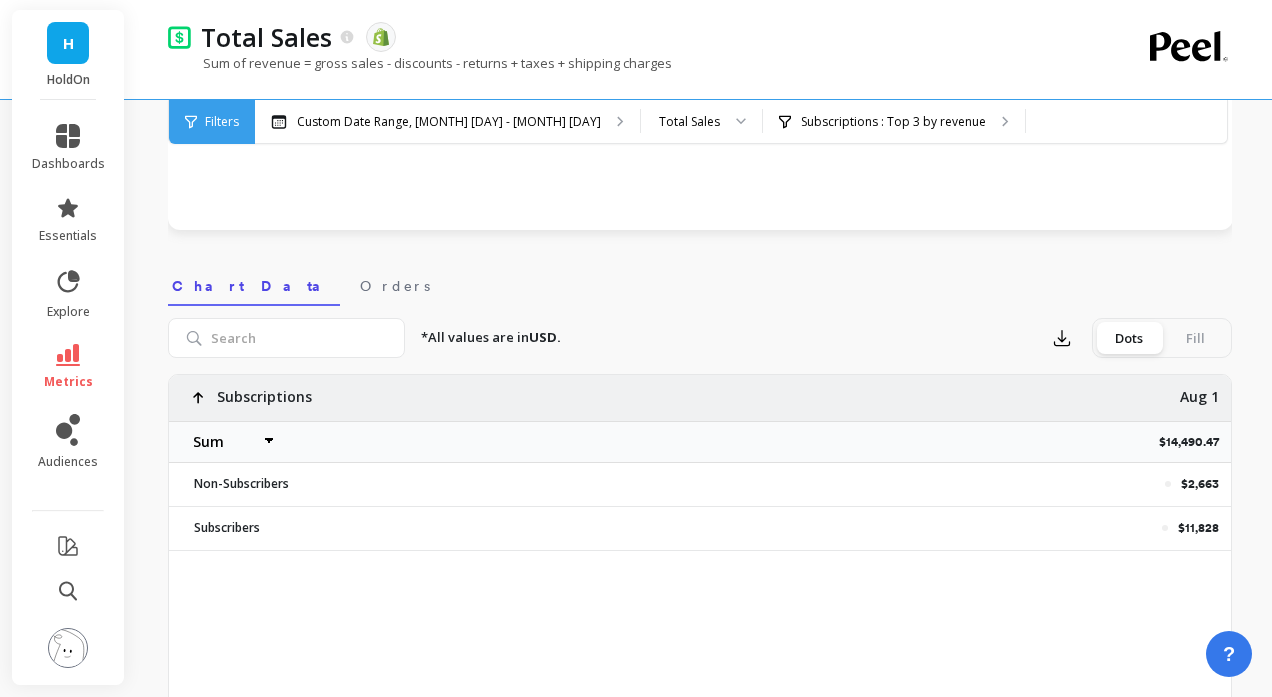 select on "sum" 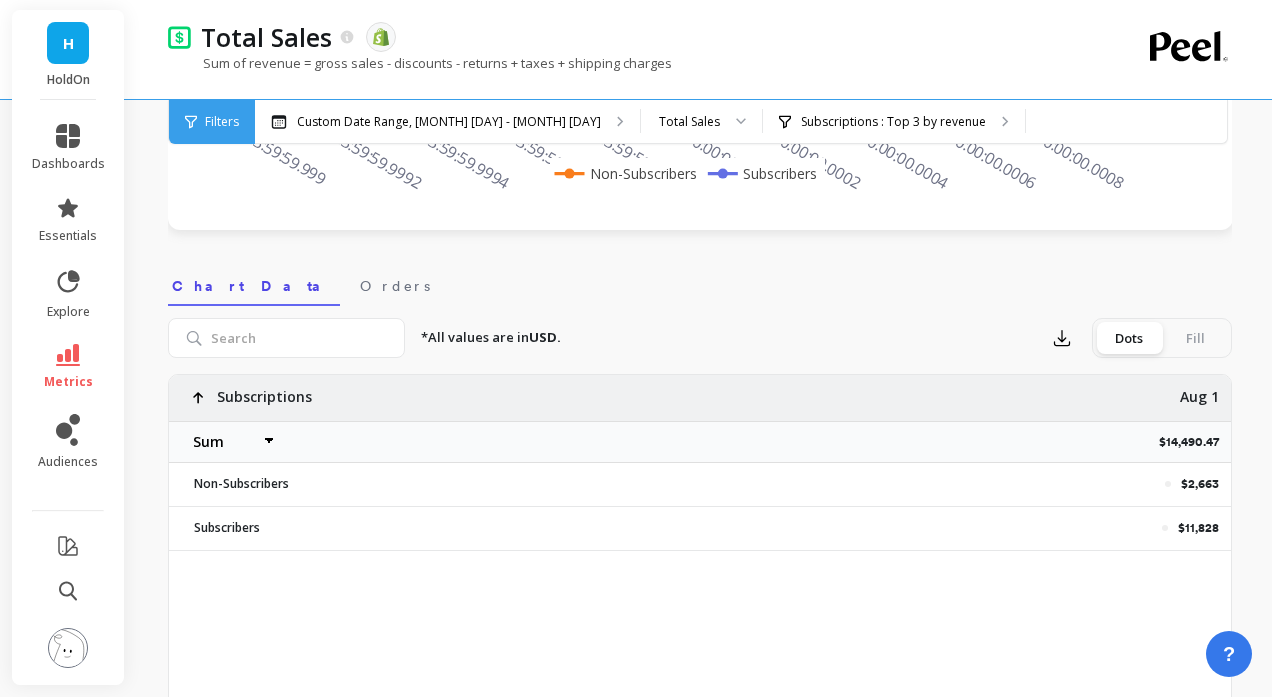 click on "$2,663" at bounding box center (1200, 484) 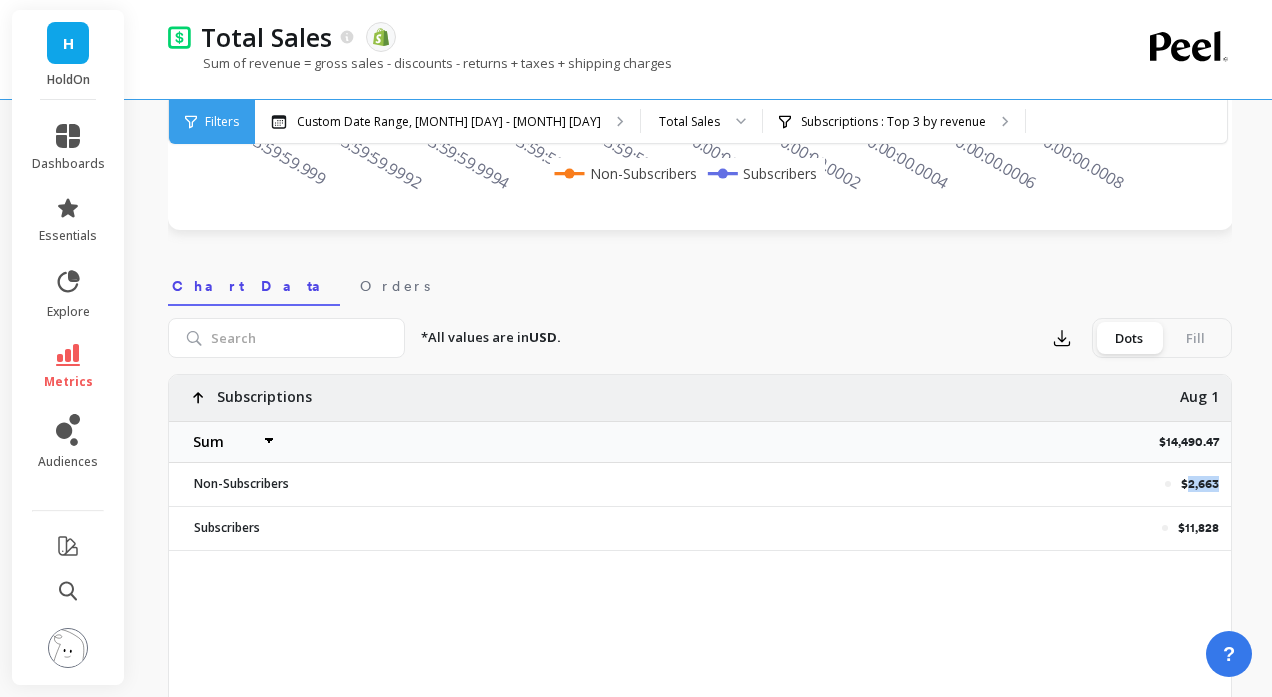 click on "$2,663" at bounding box center (1200, 484) 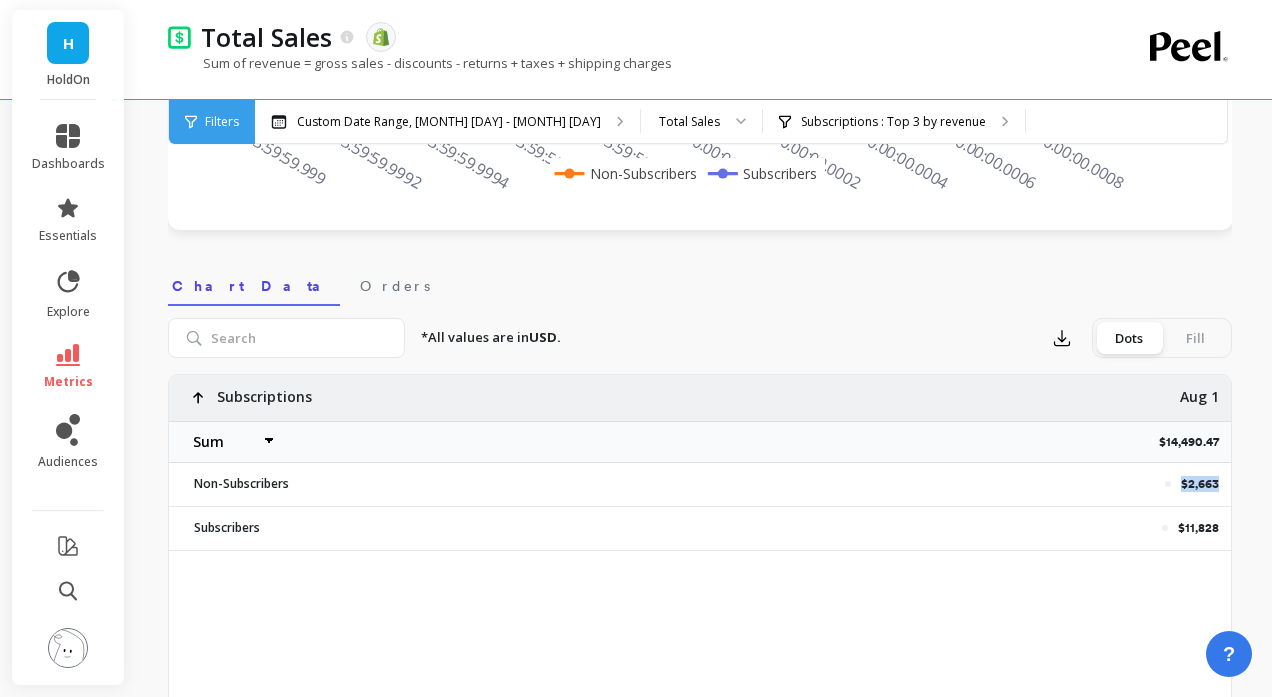 click on "$2,663" at bounding box center (1200, 484) 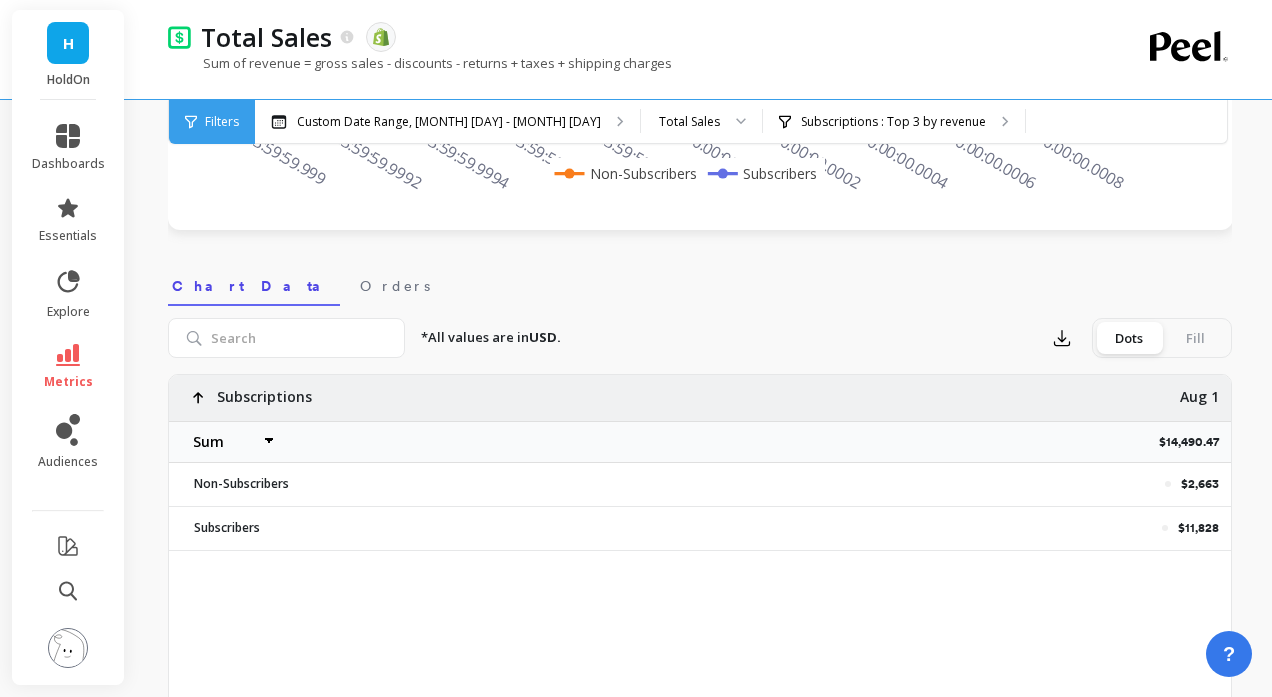 click on "$11,828" at bounding box center [1198, 528] 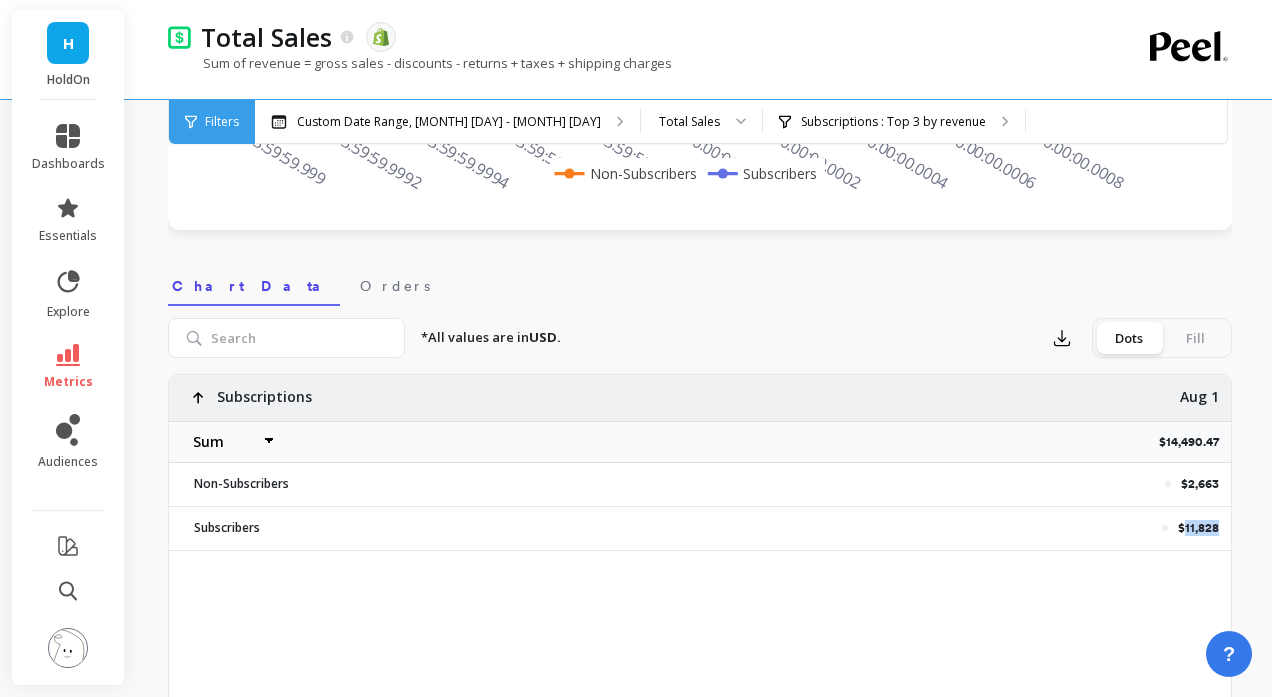 click on "$11,828" at bounding box center (1198, 528) 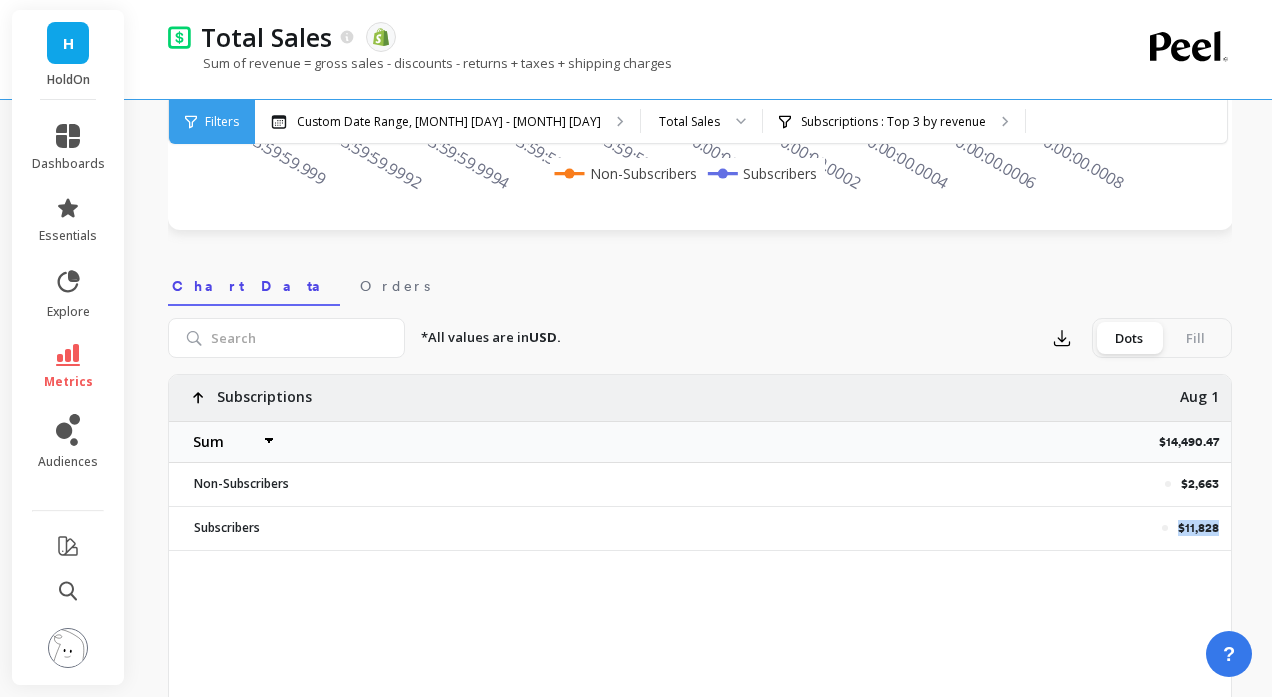 click on "$11,828" at bounding box center [1198, 528] 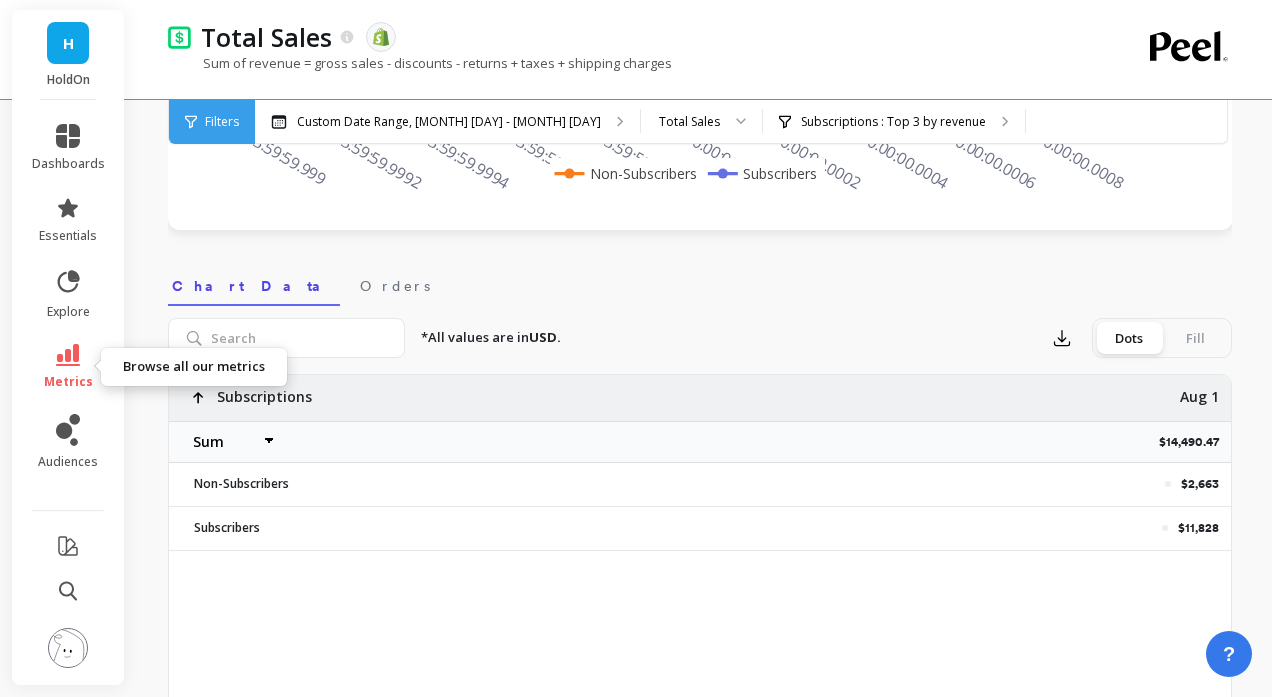 click 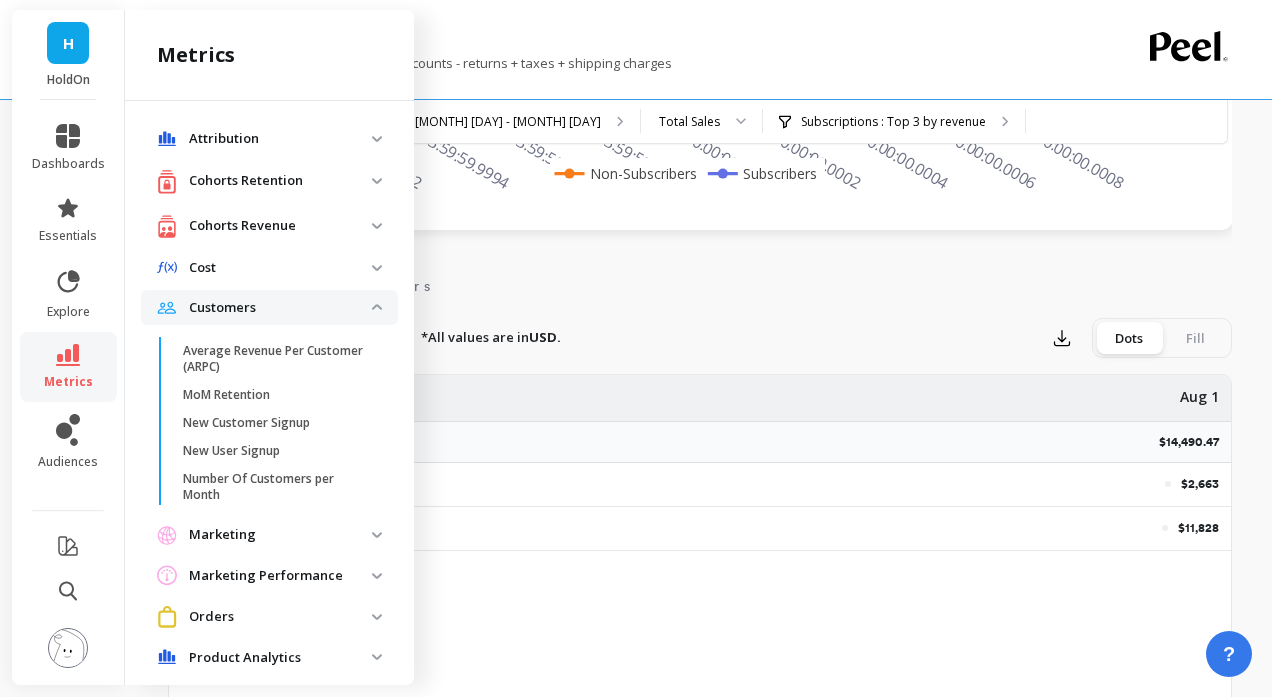 scroll, scrollTop: 458, scrollLeft: 0, axis: vertical 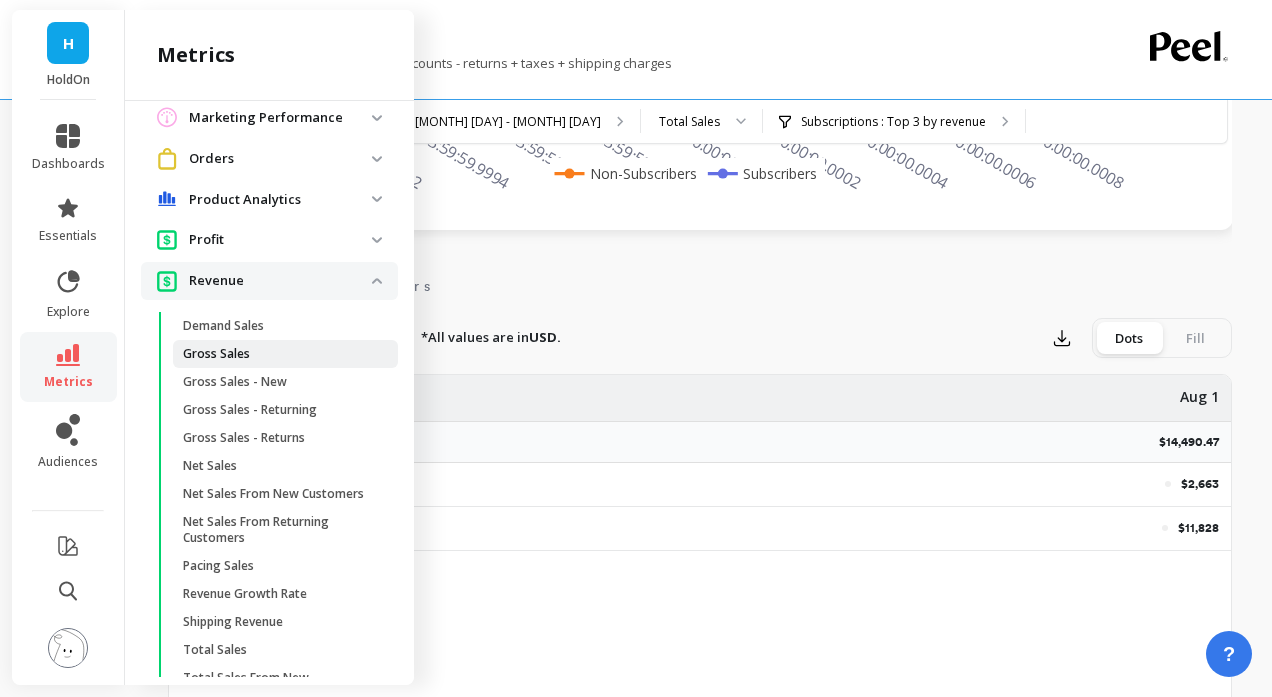 click on "Gross Sales" at bounding box center (216, 354) 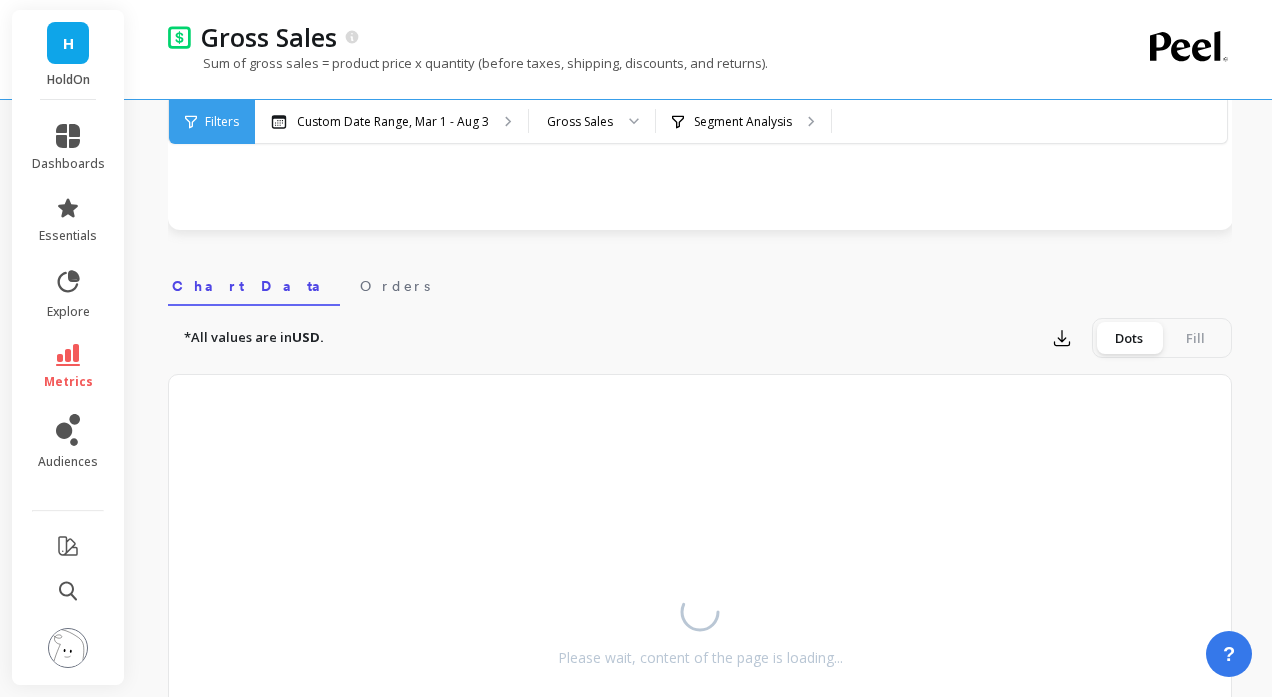 scroll, scrollTop: 0, scrollLeft: 0, axis: both 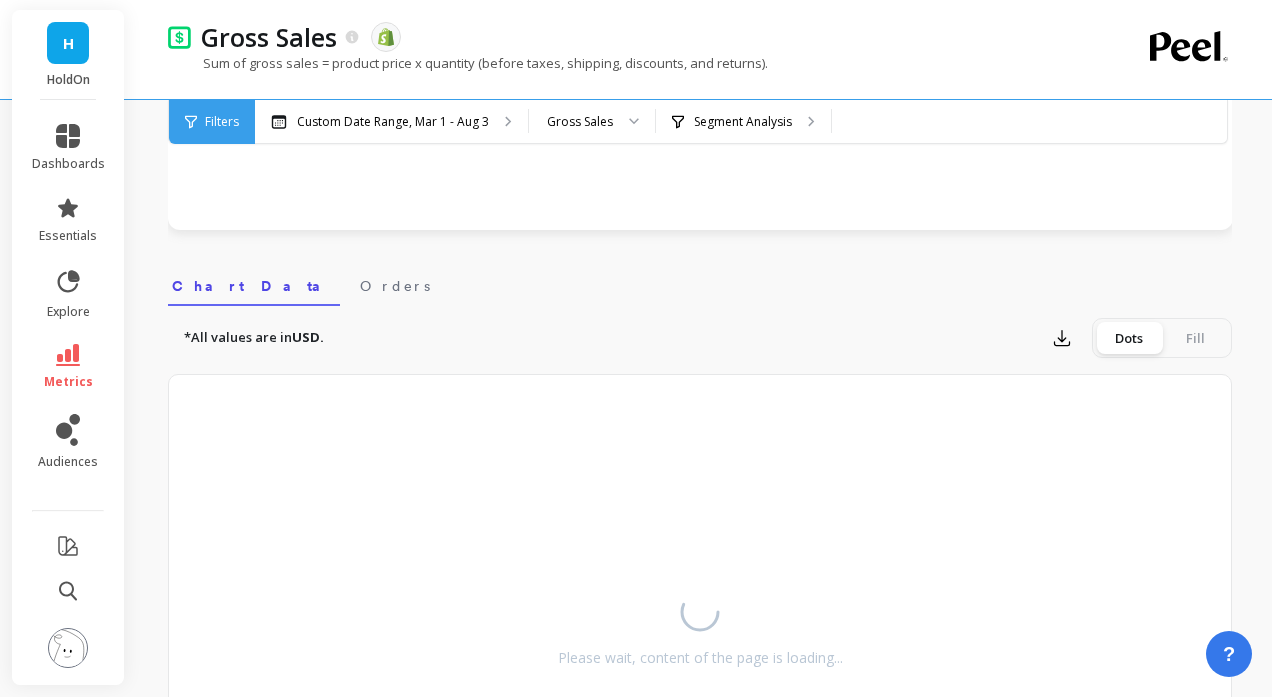select on "sum" 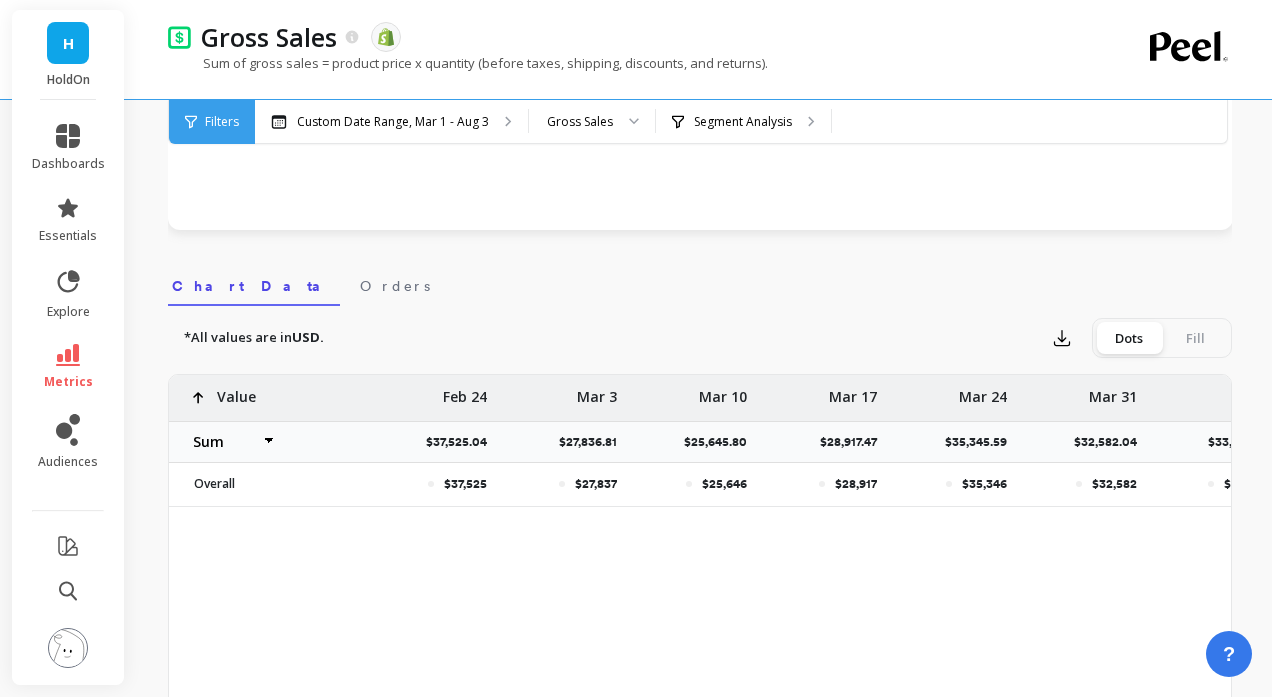 select on "sum" 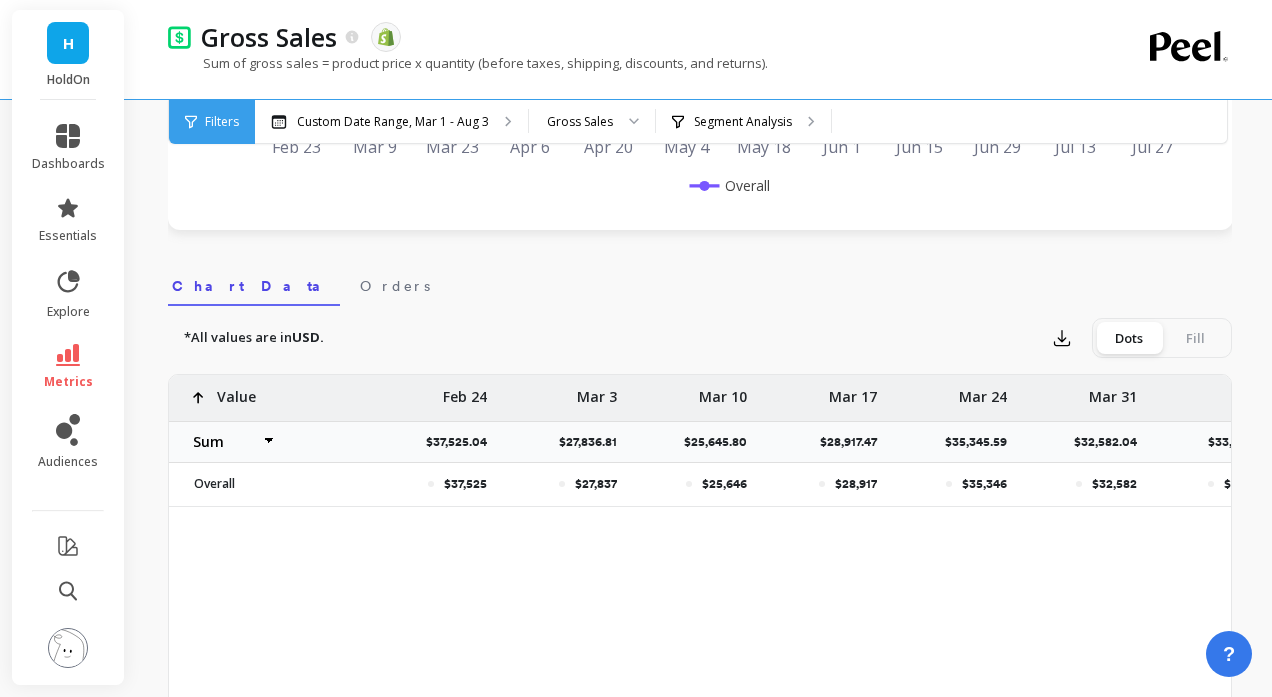 select on "sum" 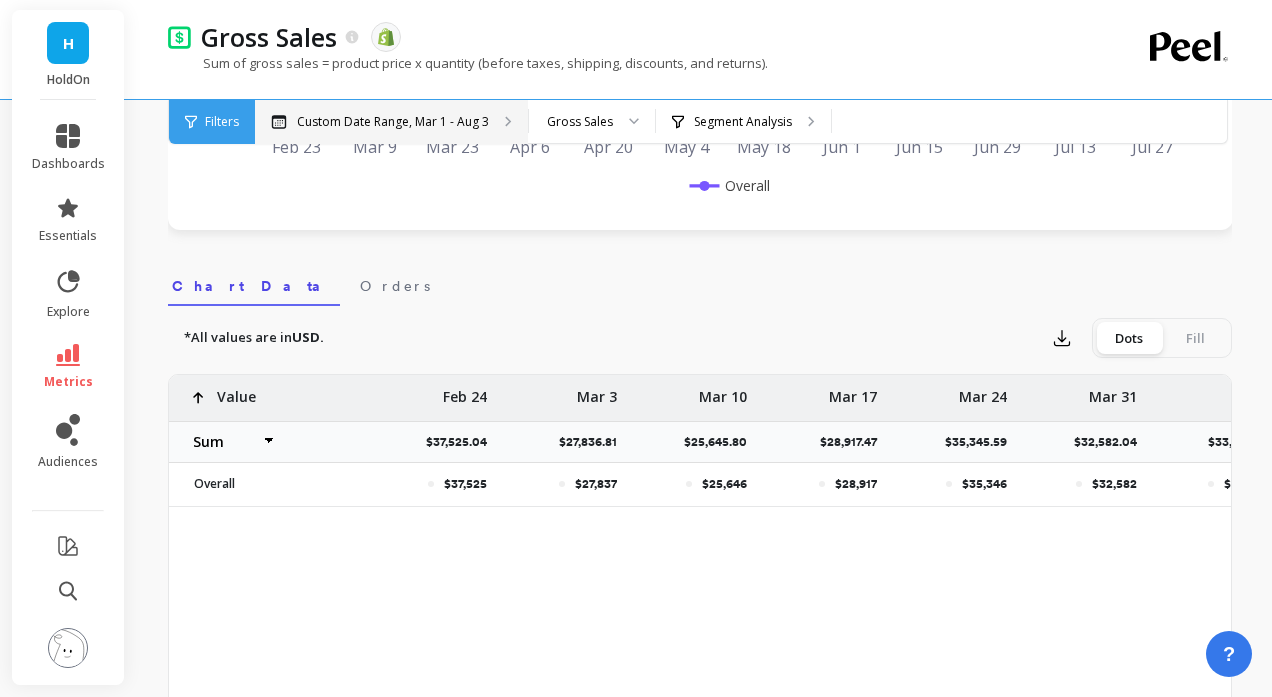 click on "Custom Date Range,  Mar 1 - Aug 3" at bounding box center (393, 122) 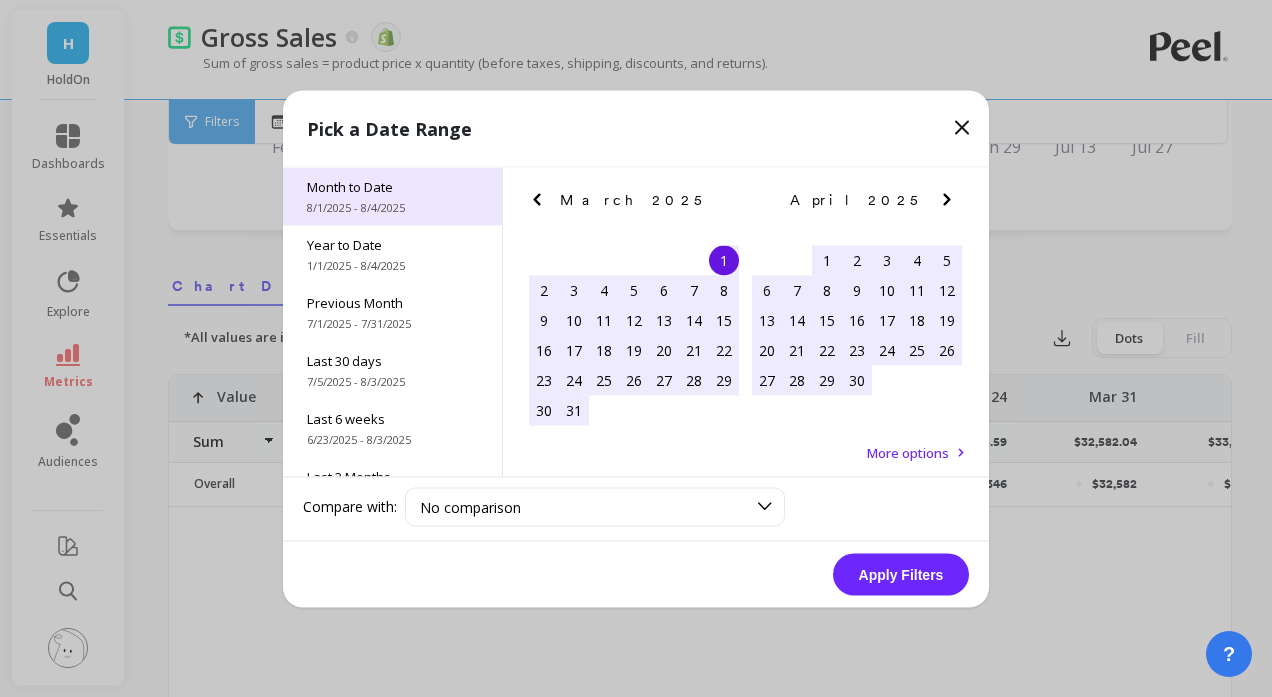 click on "8/1/2025 - 8/4/2025" at bounding box center [392, 207] 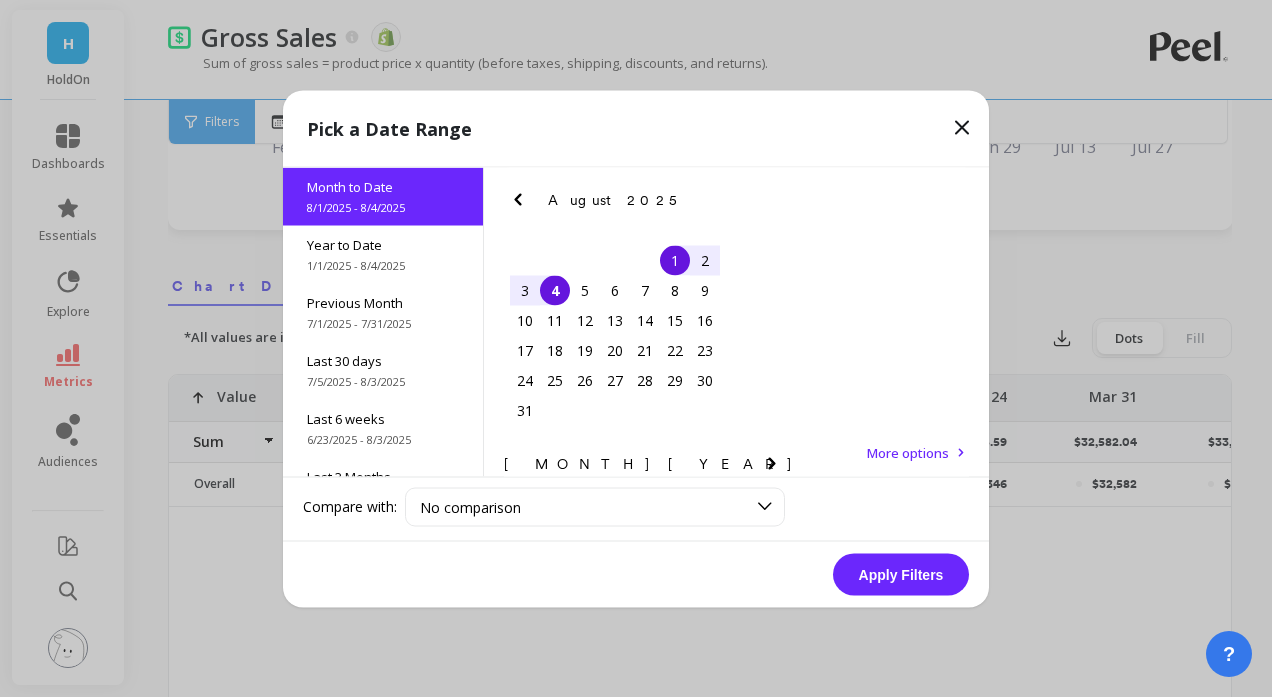 click on "1" at bounding box center [675, 260] 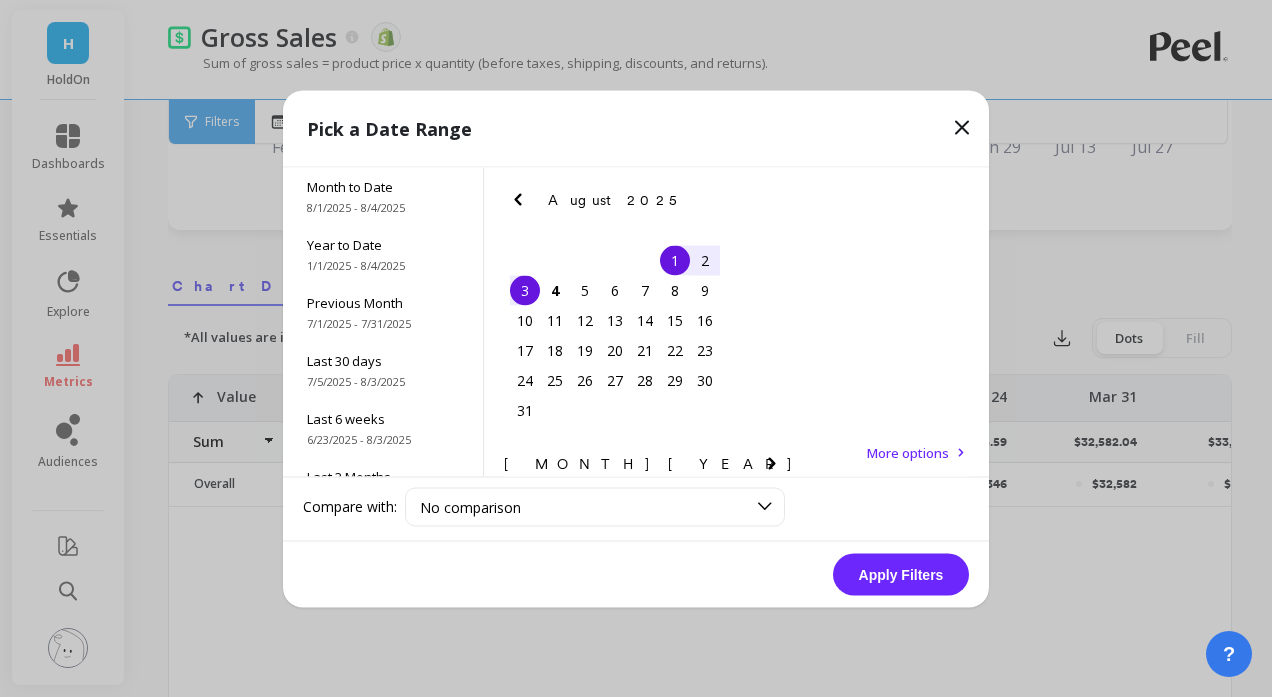 click on "3" at bounding box center (525, 290) 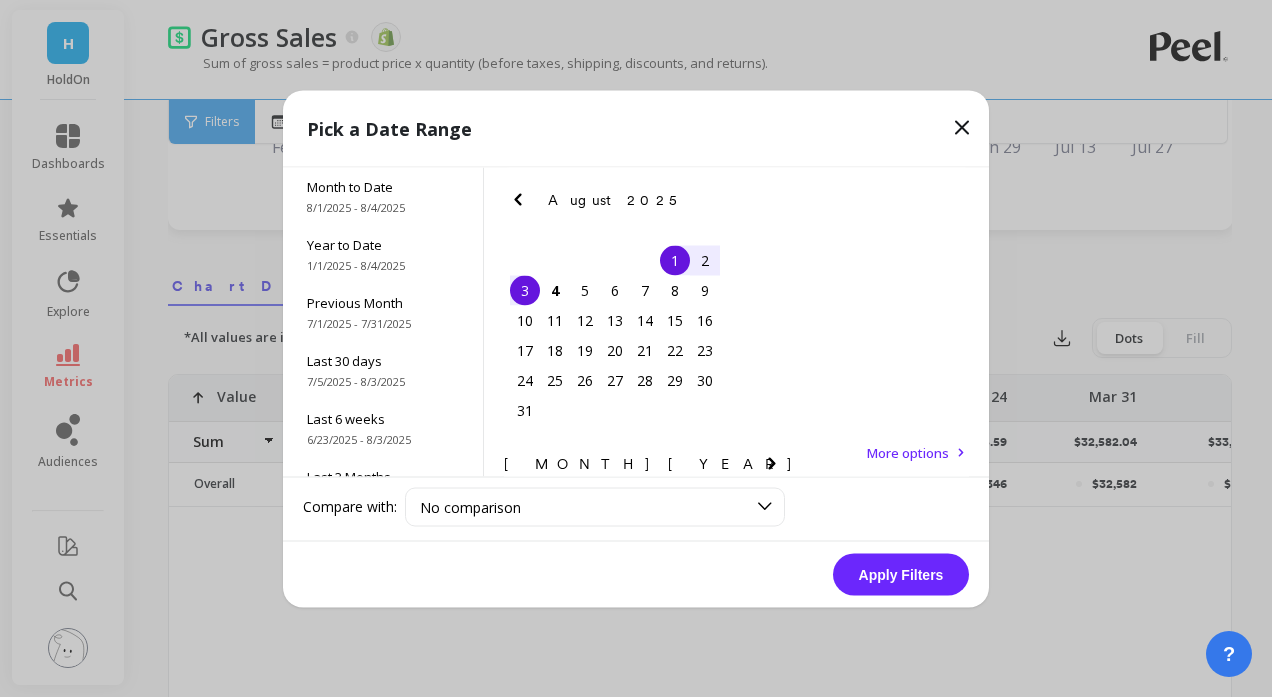 click on "Apply Filters" at bounding box center [901, 574] 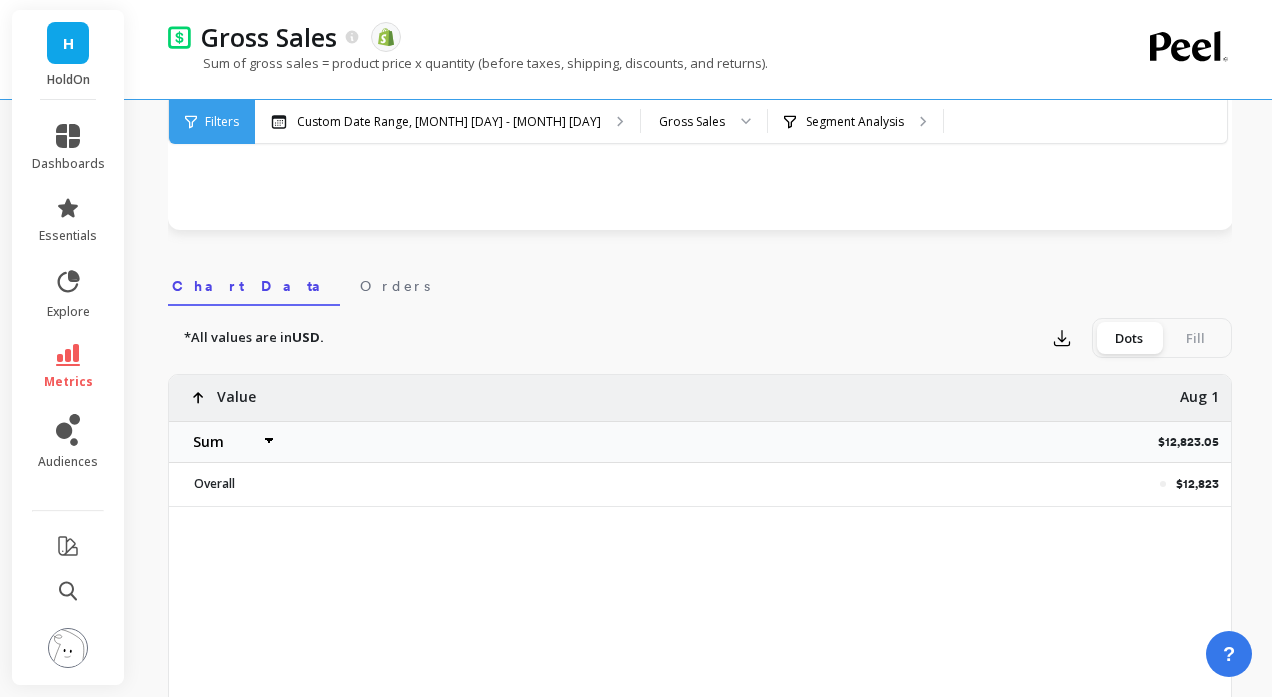 select on "sum" 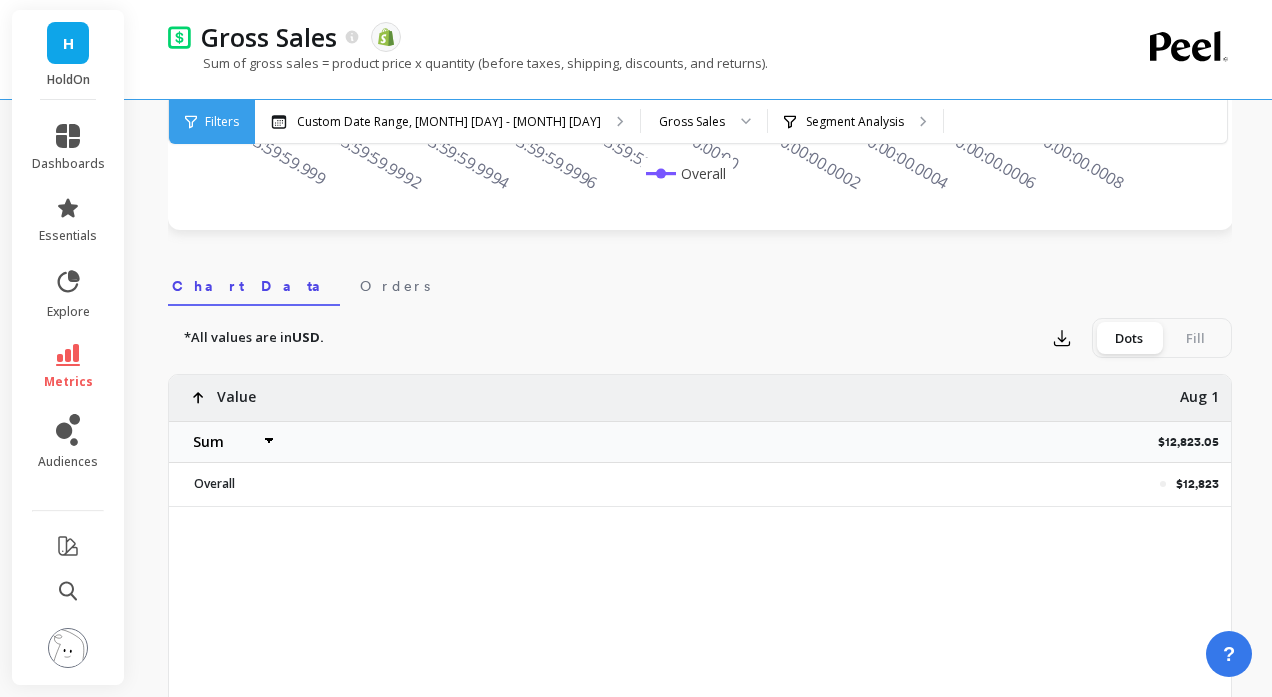 click on "$12,823.05" at bounding box center (1194, 442) 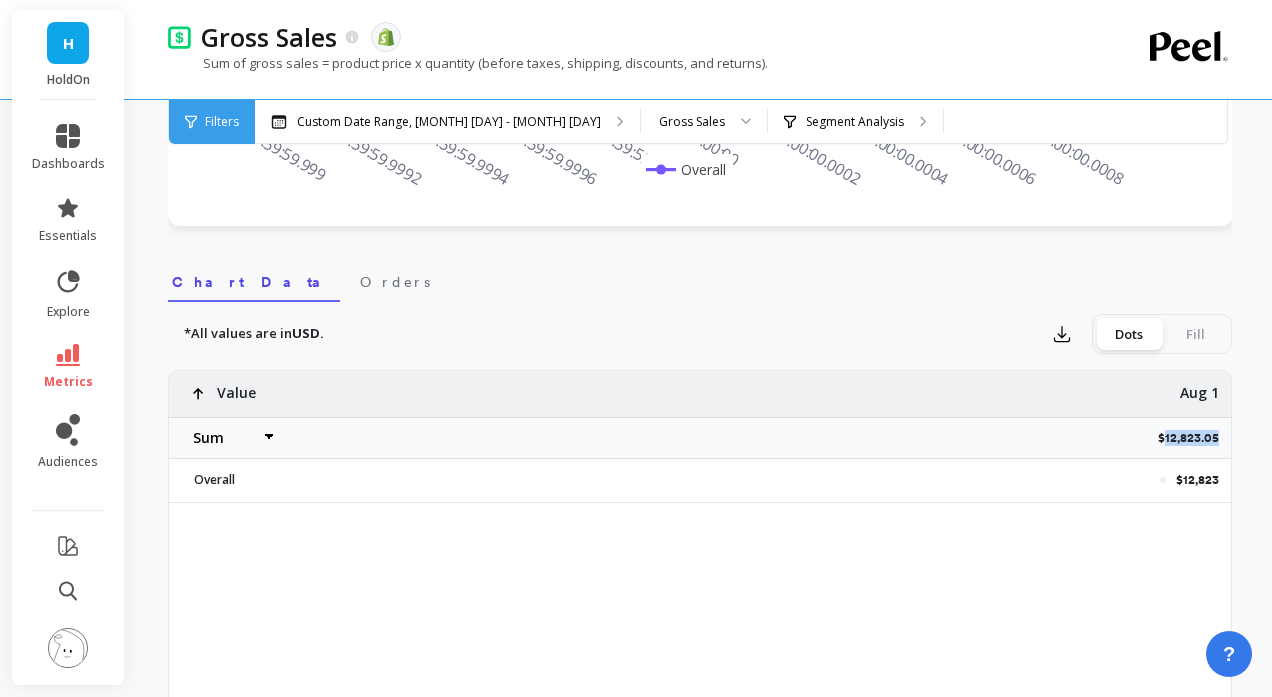 click on "$12,823.05" at bounding box center [1194, 438] 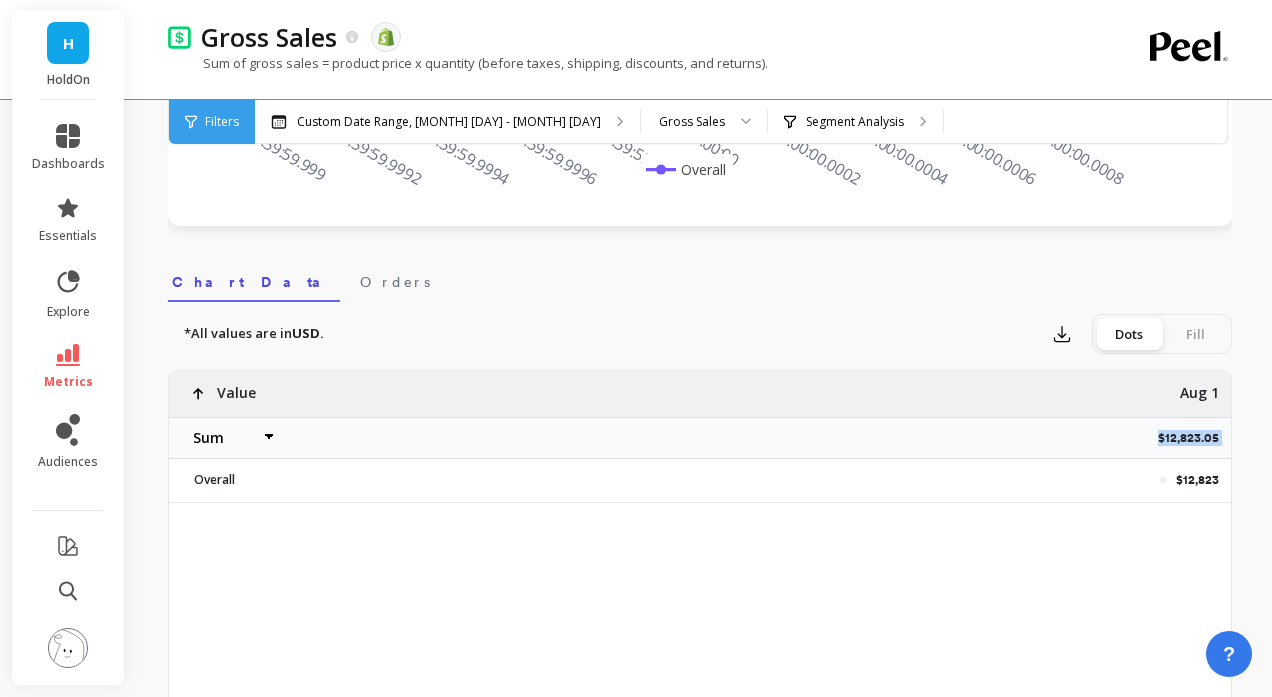 click on "$12,823.05" at bounding box center (1194, 438) 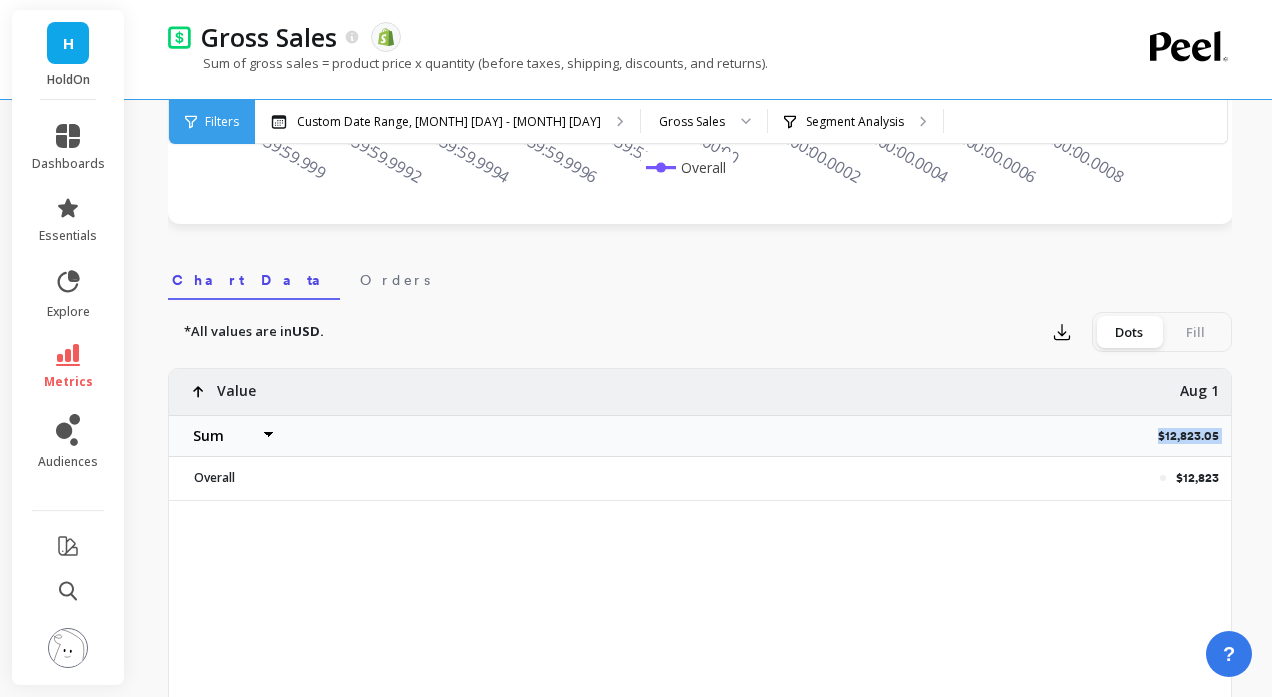 click on "Average Sum Max Min" at bounding box center (229, 436) 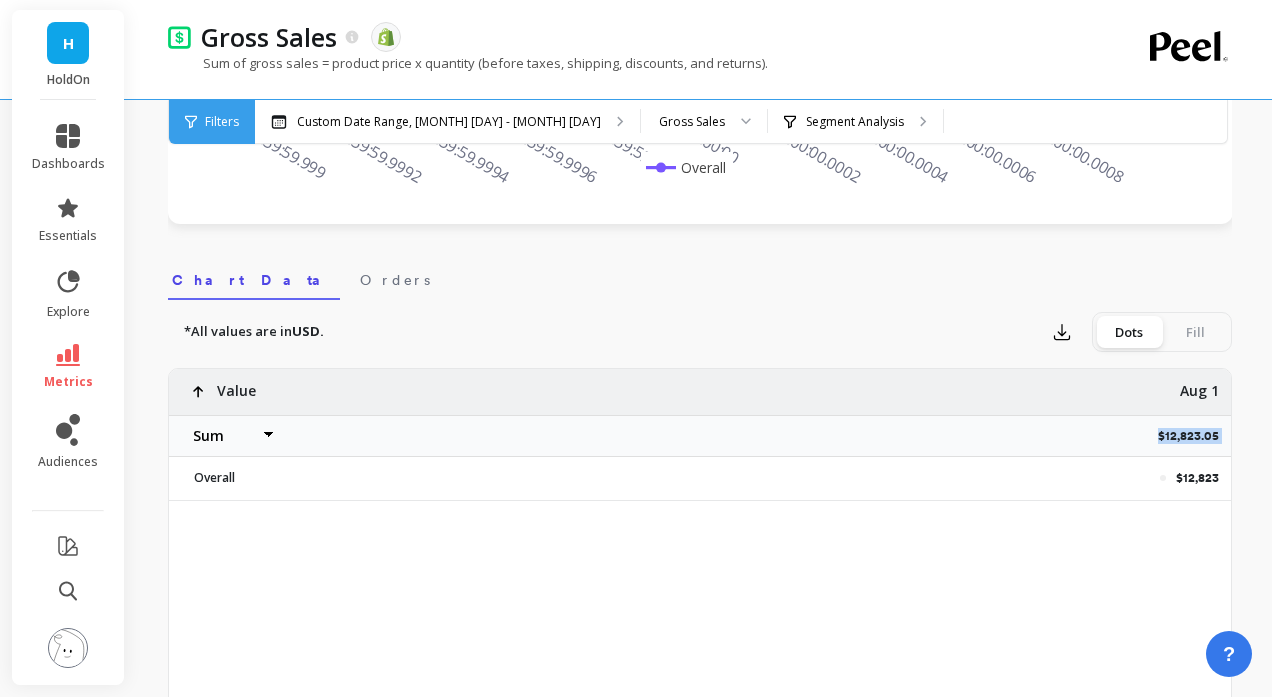 scroll, scrollTop: 528, scrollLeft: 0, axis: vertical 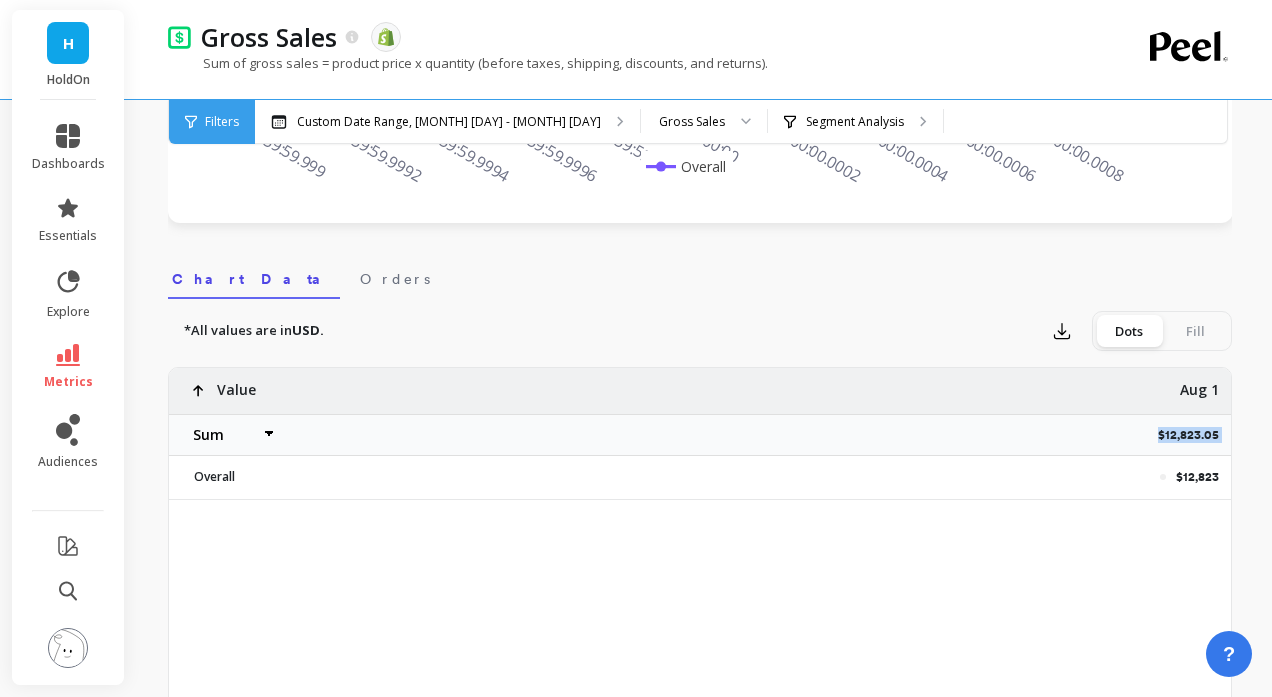 click on "$12,823.05" at bounding box center [1194, 435] 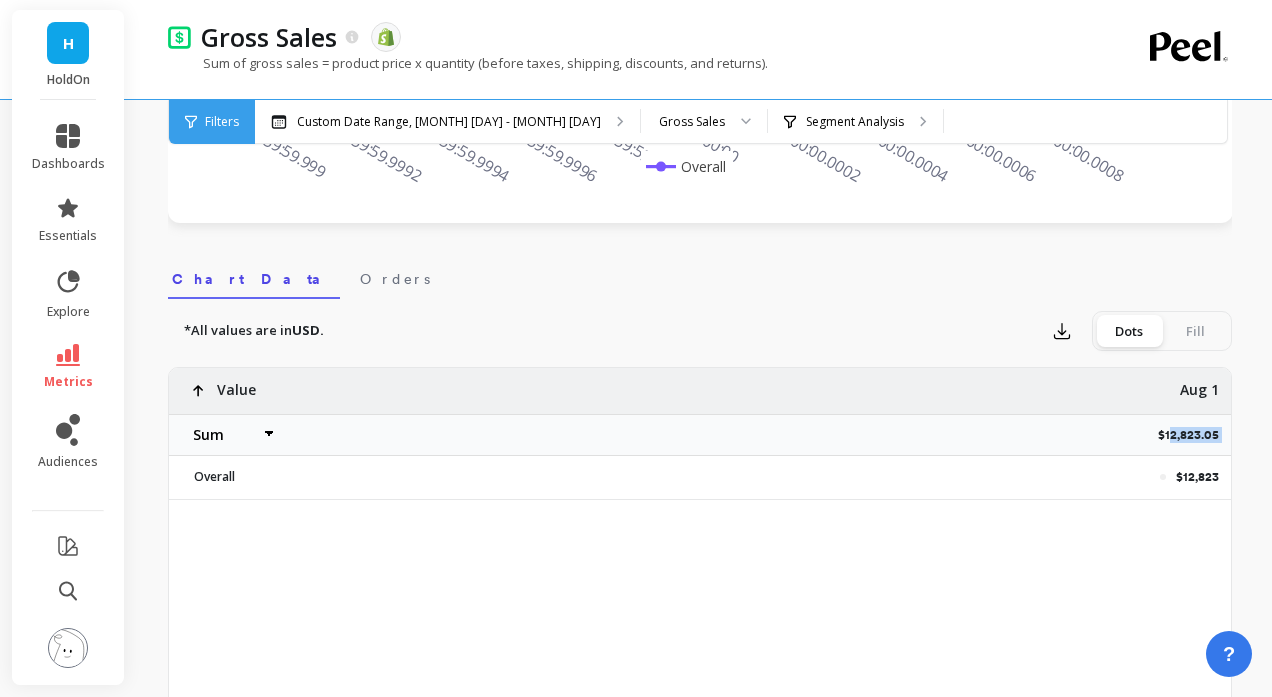 click on "$12,823.05" at bounding box center [1194, 435] 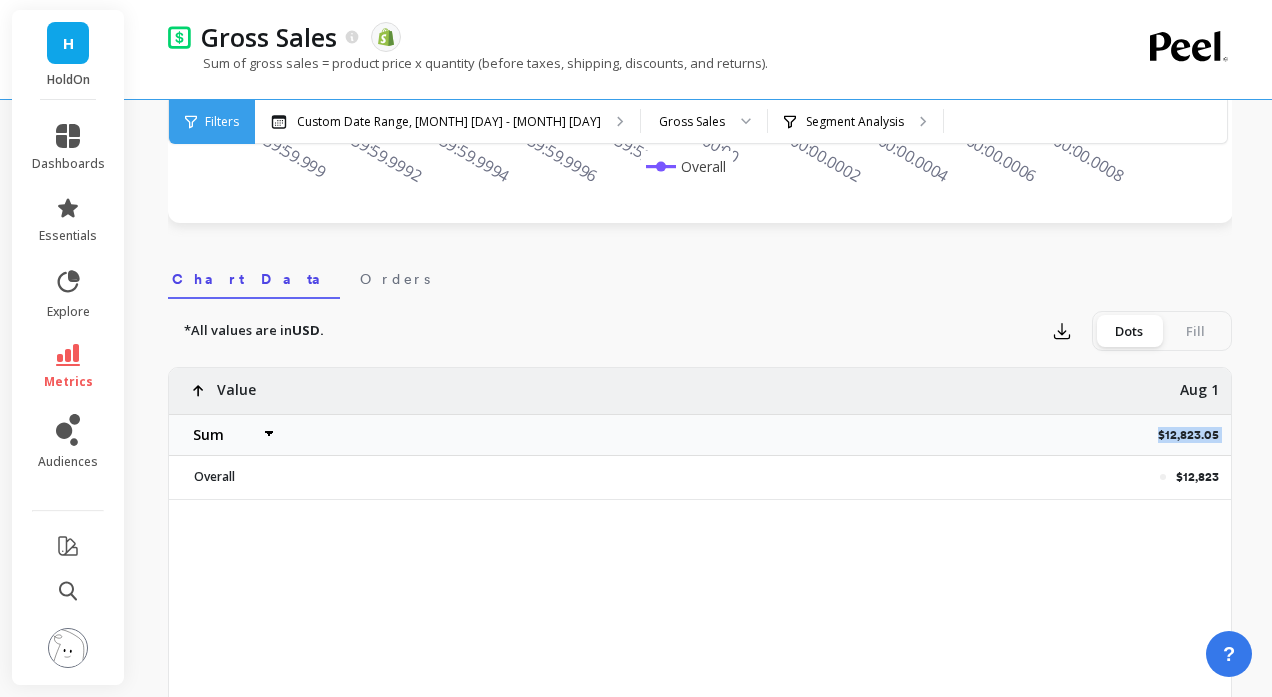 click on "$12,823.05" at bounding box center [800, 435] 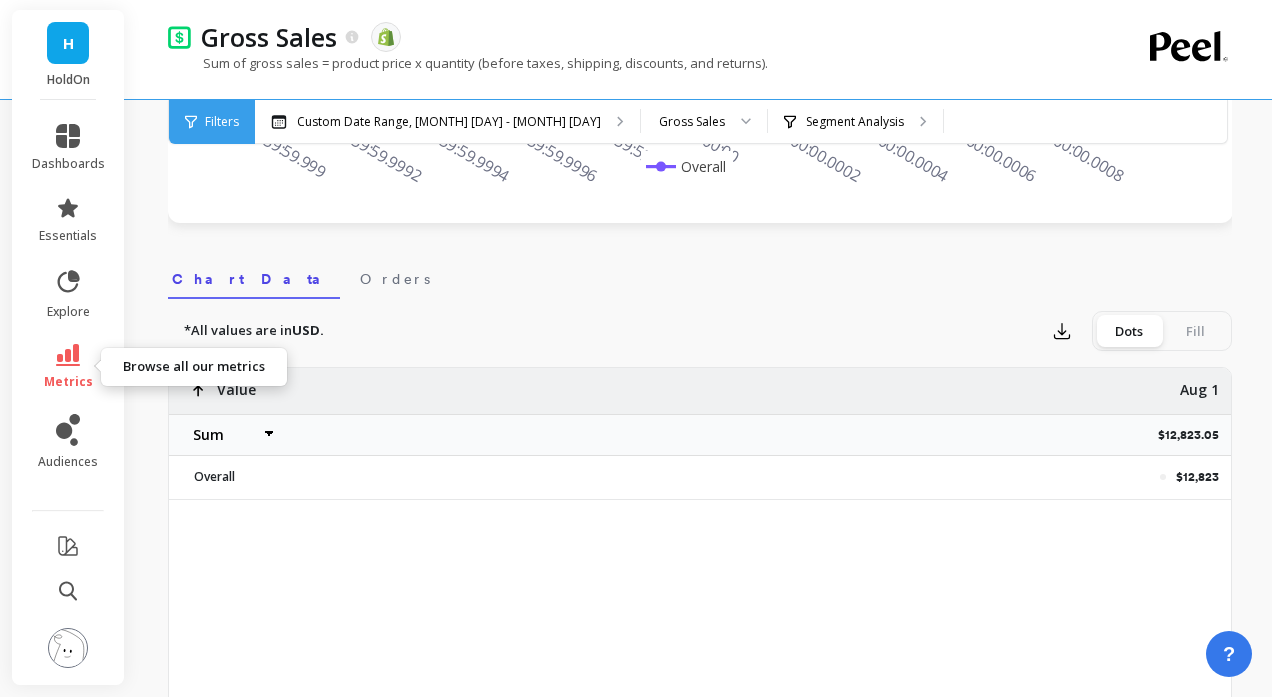click on "metrics" at bounding box center [68, 367] 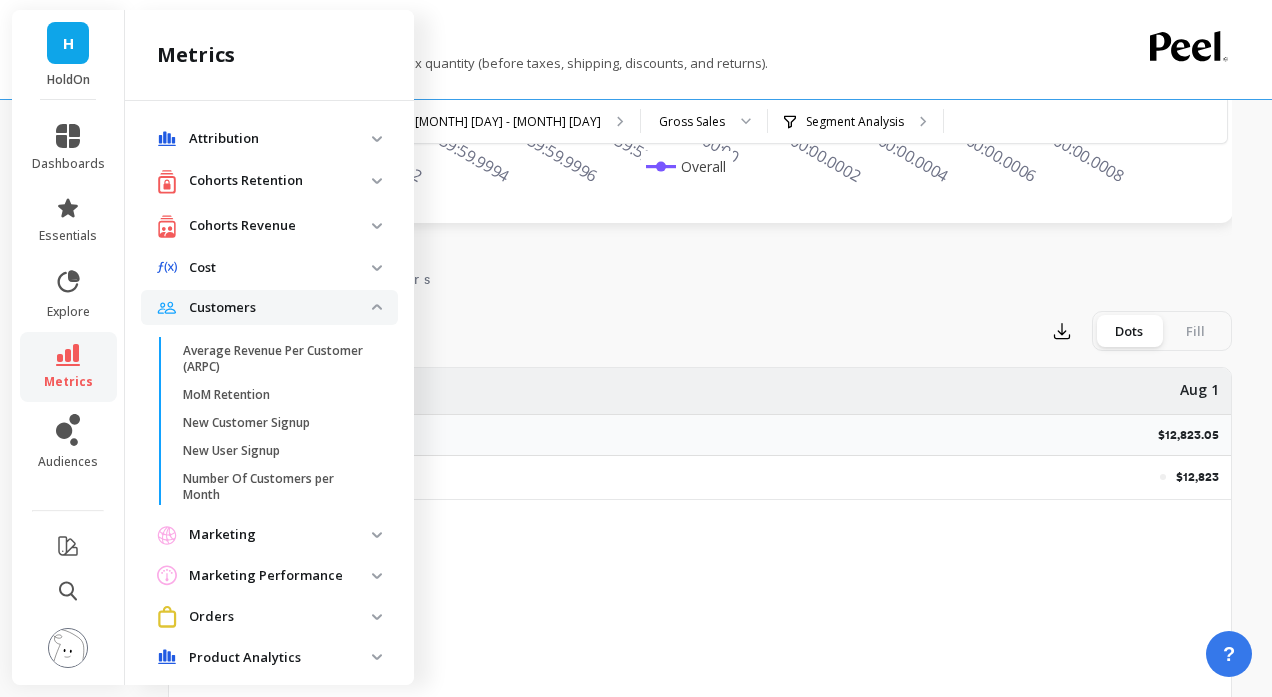 scroll, scrollTop: 458, scrollLeft: 0, axis: vertical 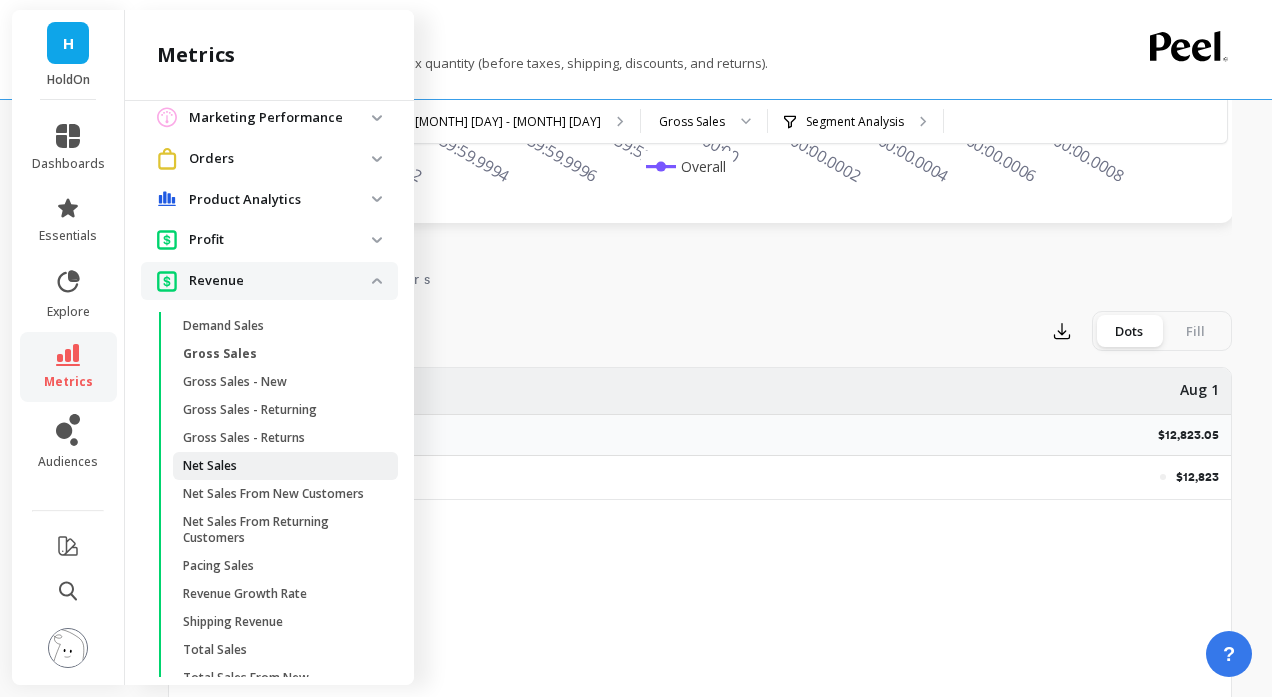 click on "Net Sales" at bounding box center (210, 466) 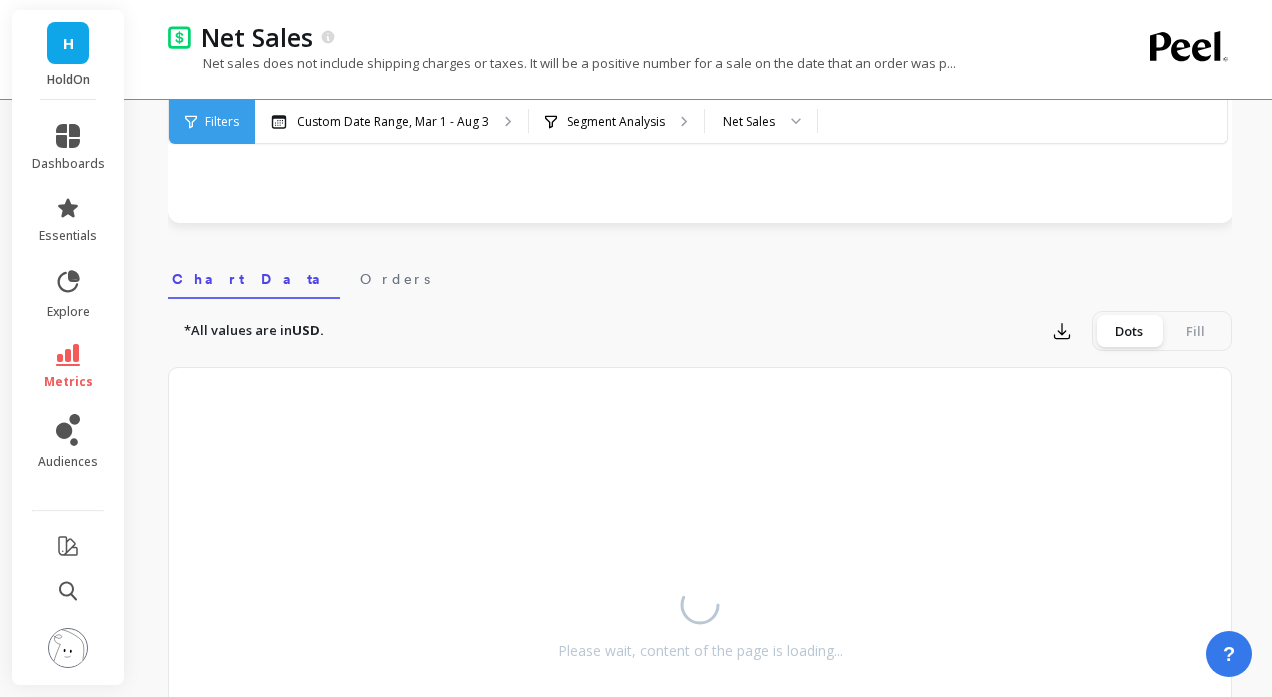 scroll, scrollTop: 0, scrollLeft: 0, axis: both 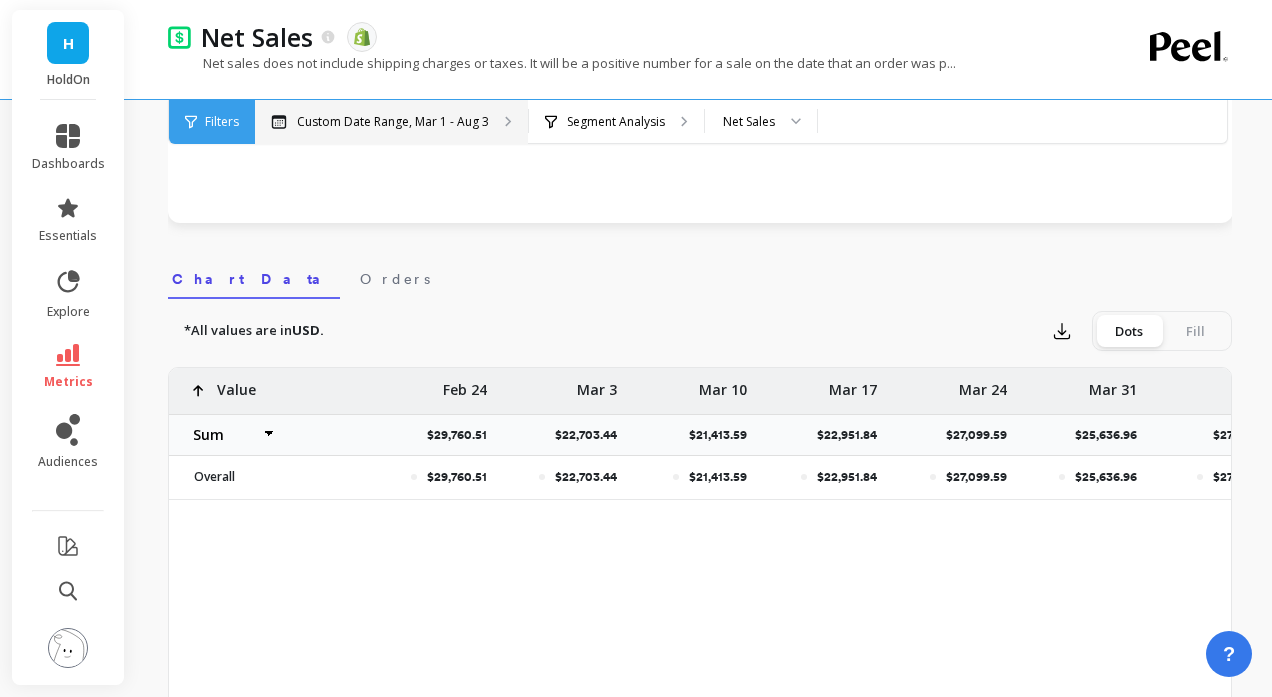 click on "Custom Date Range,  Mar 1 - Aug 3" at bounding box center [393, 122] 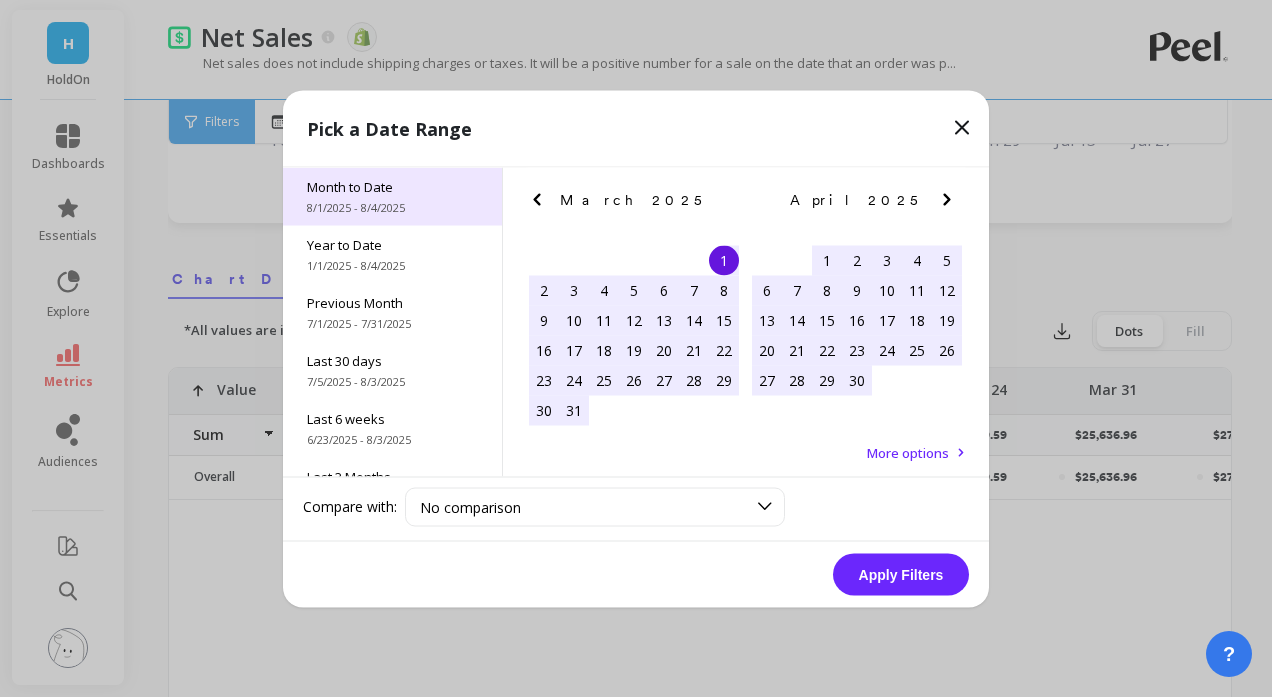 select on "sum" 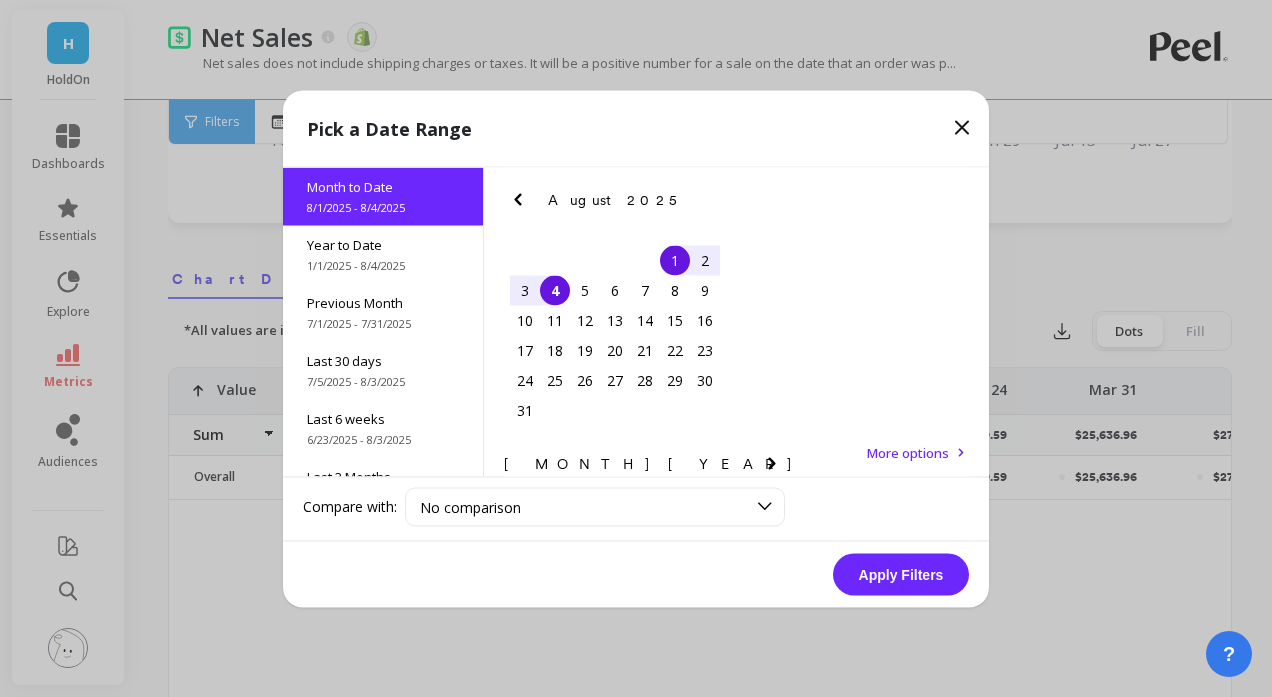 drag, startPoint x: 695, startPoint y: 258, endPoint x: 577, endPoint y: 294, distance: 123.36936 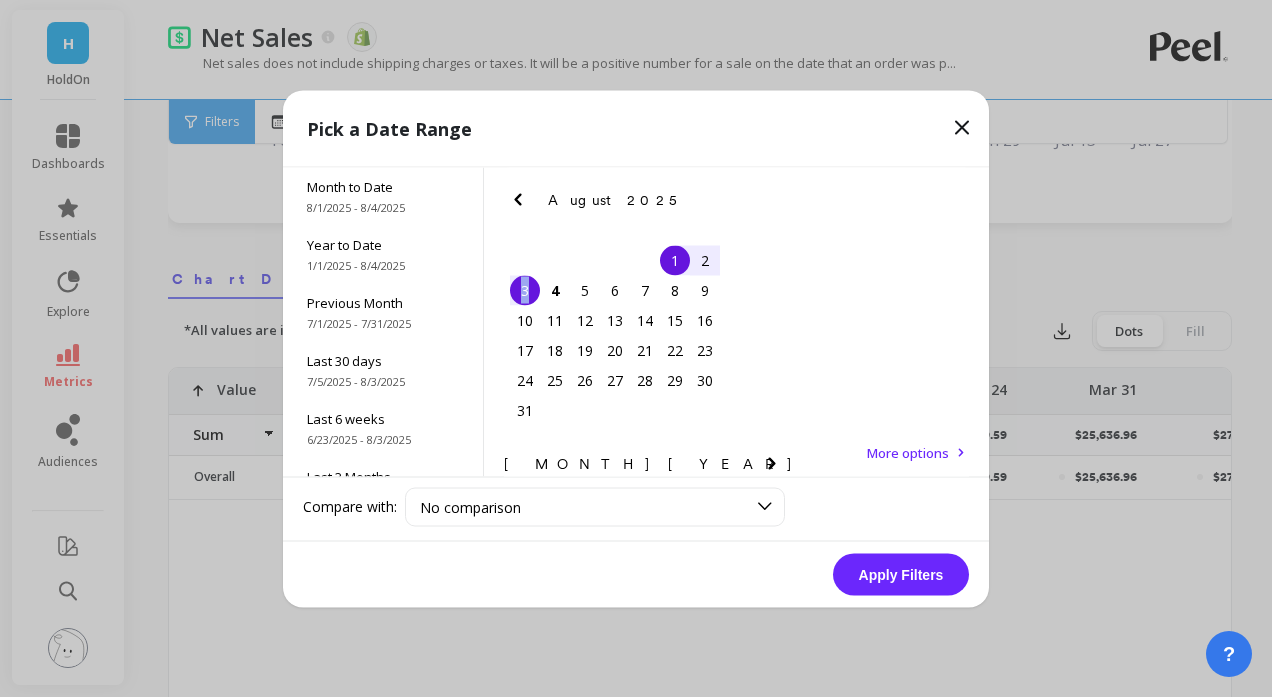 click on "3" at bounding box center [525, 290] 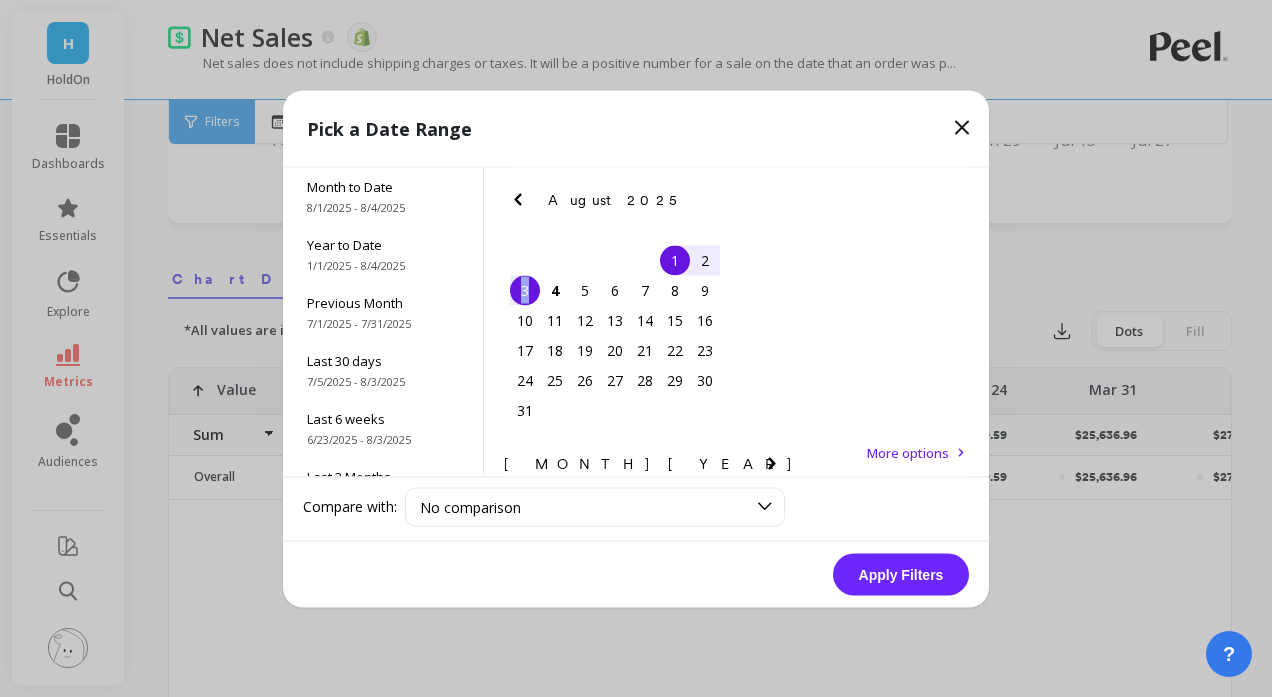 click on "Apply Filters" at bounding box center [901, 574] 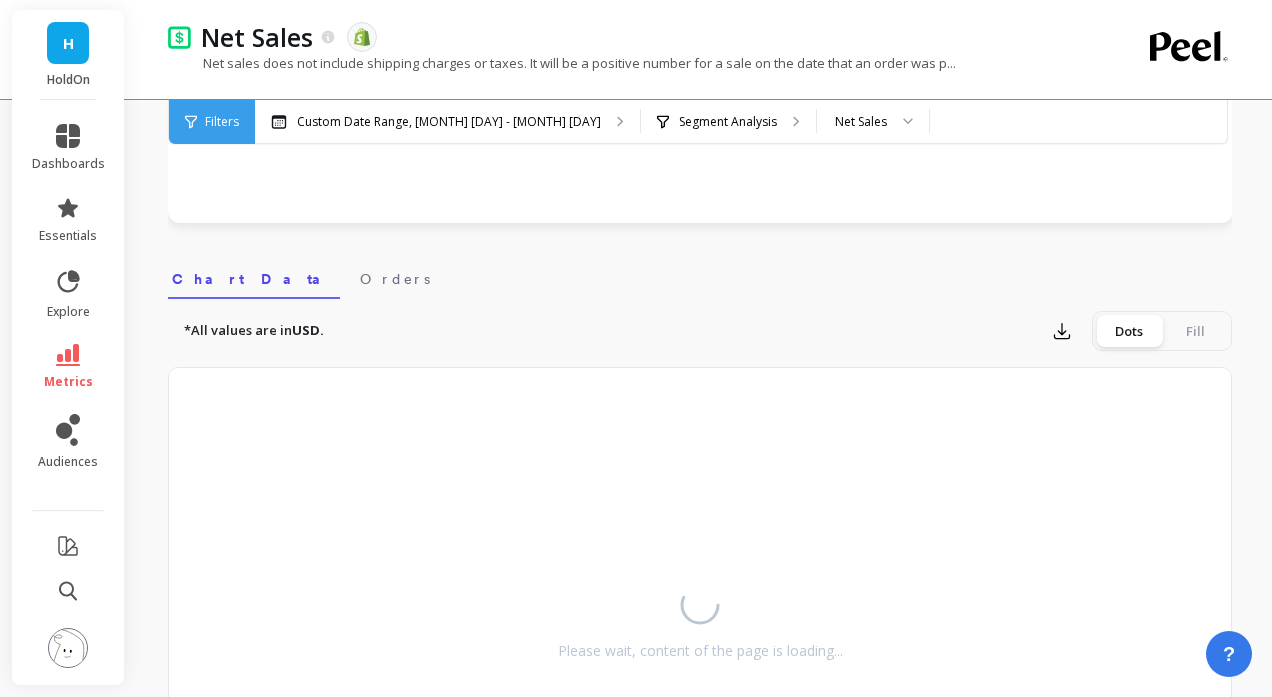select on "sum" 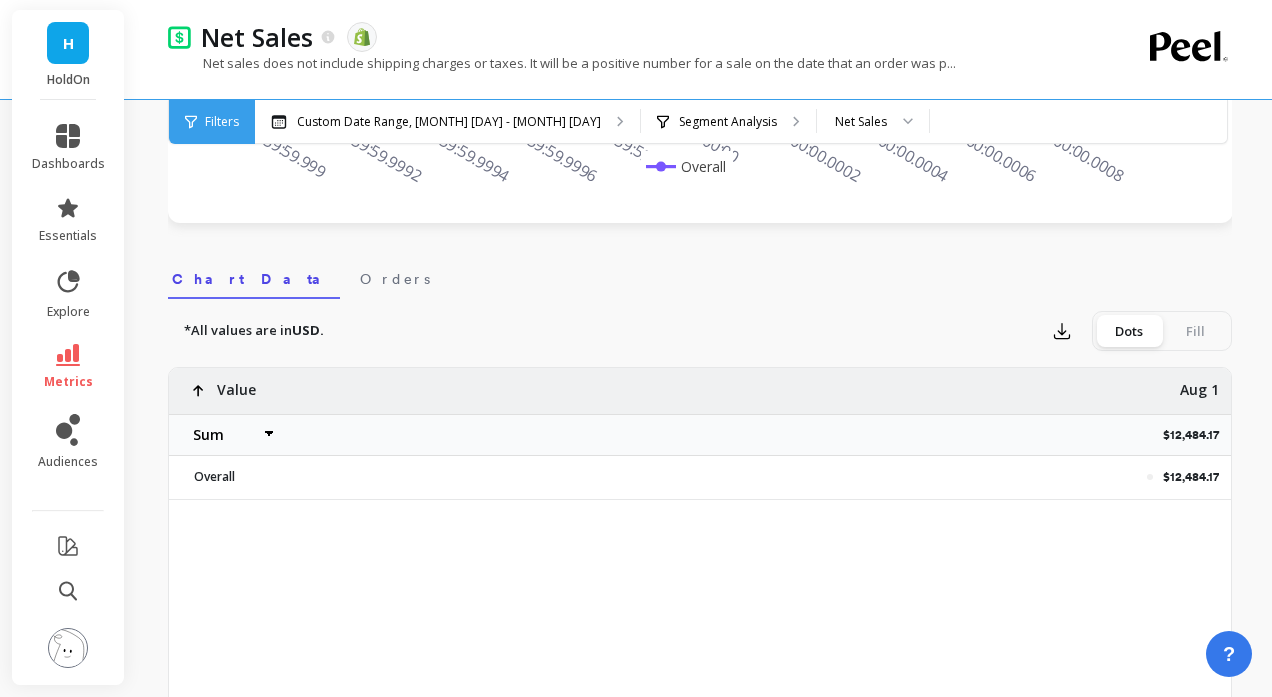 click on "$12,484.17" at bounding box center [1197, 435] 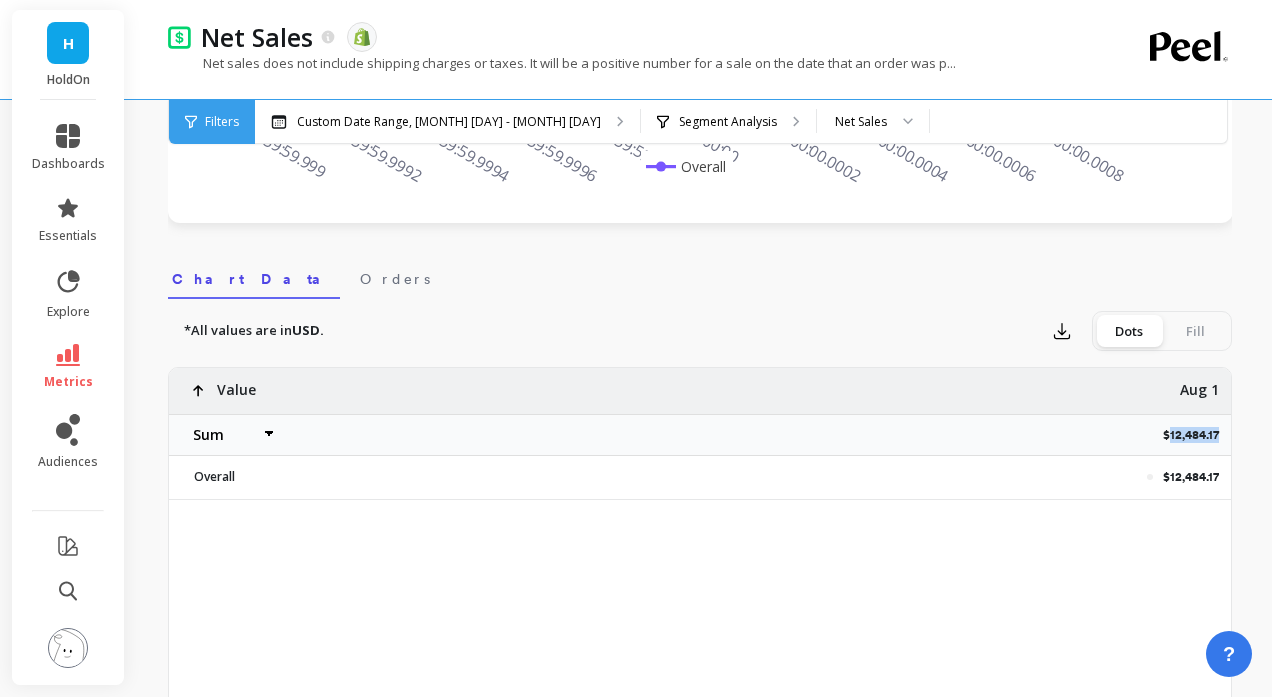 click on "$12,484.17" at bounding box center (1197, 435) 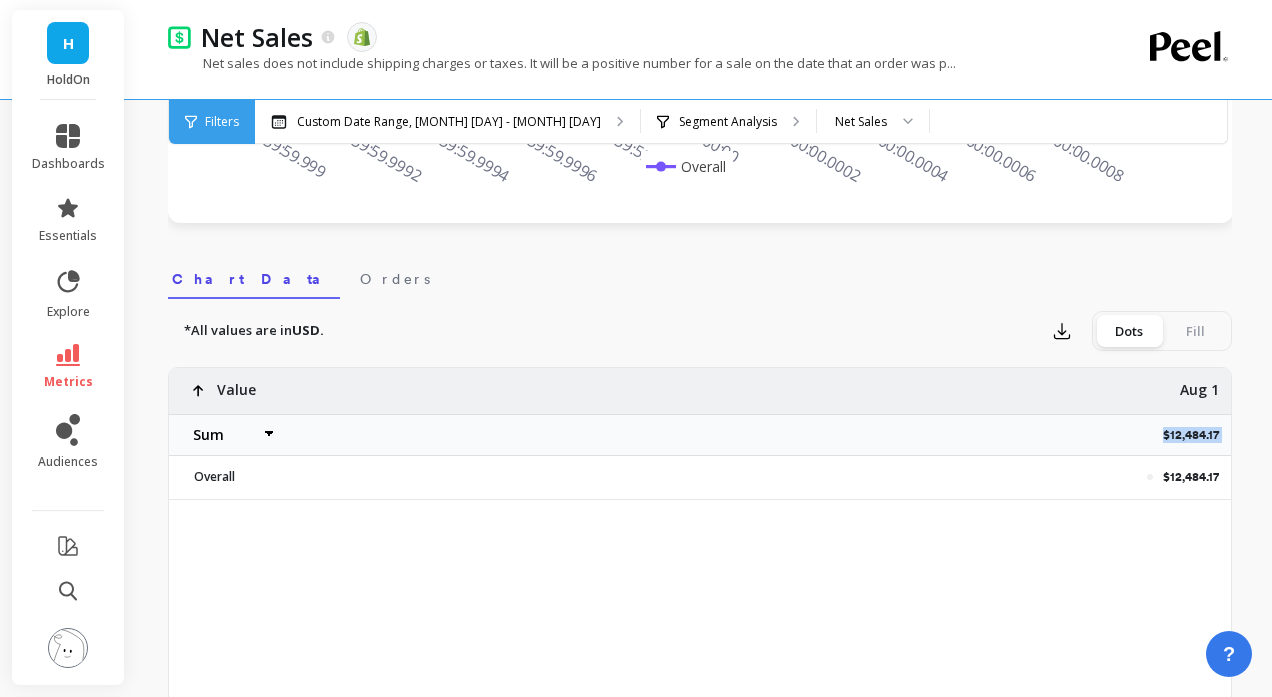 click on "$12,484.17" at bounding box center (1197, 435) 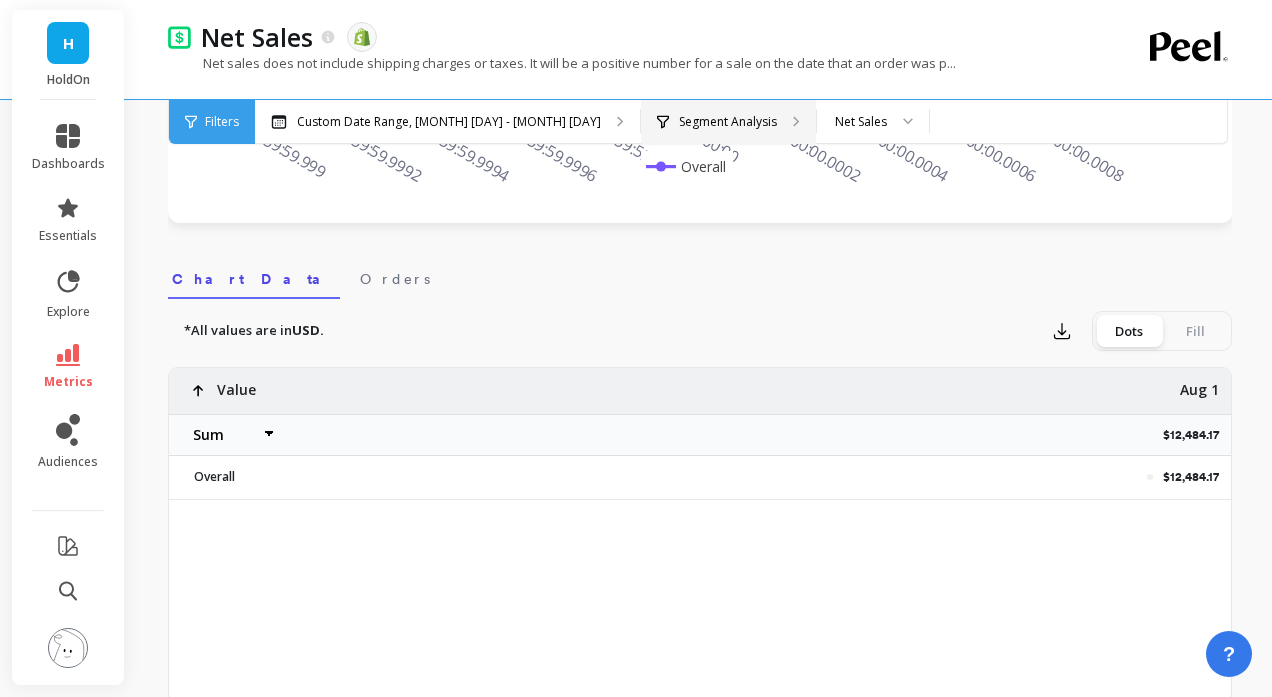 click on "Segment Analysis" at bounding box center (728, 122) 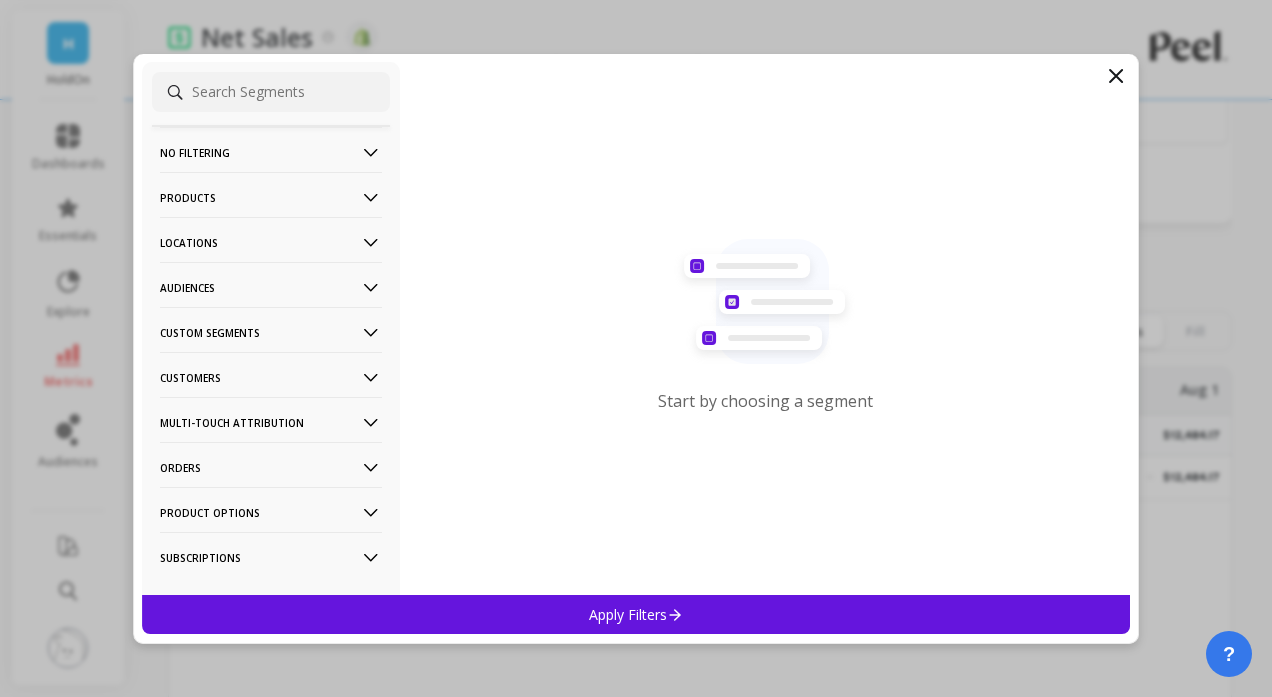 click at bounding box center (271, 92) 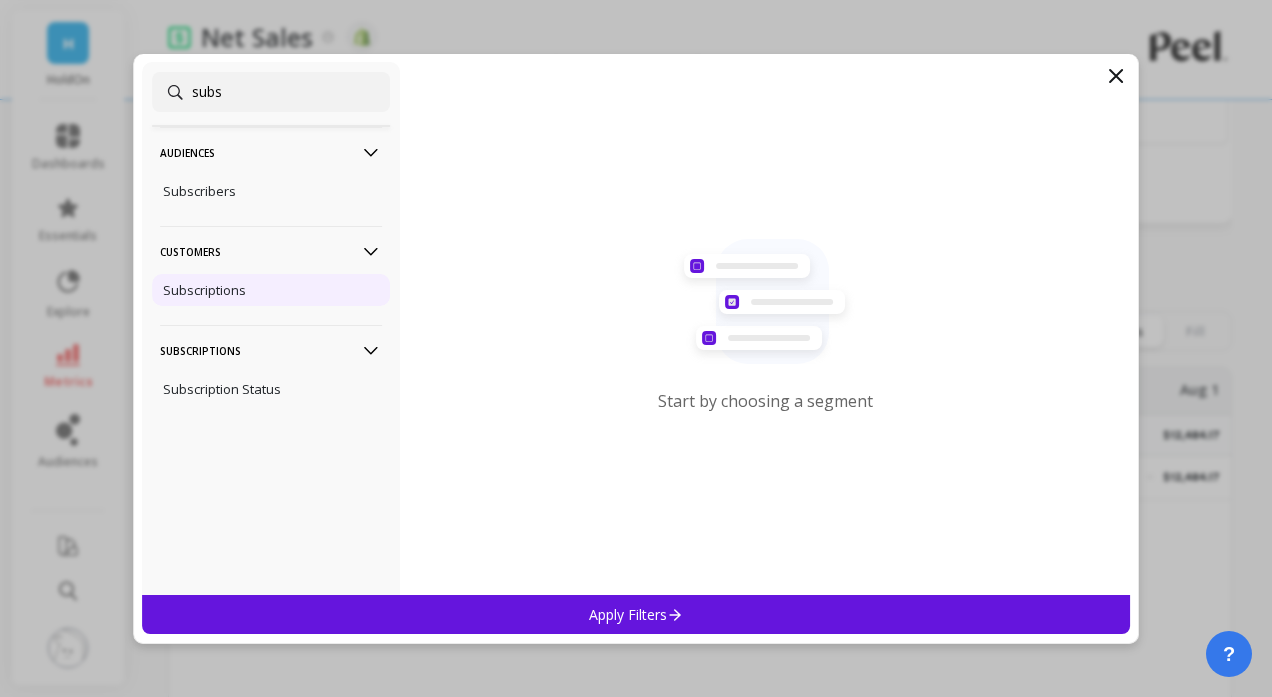 type on "subs" 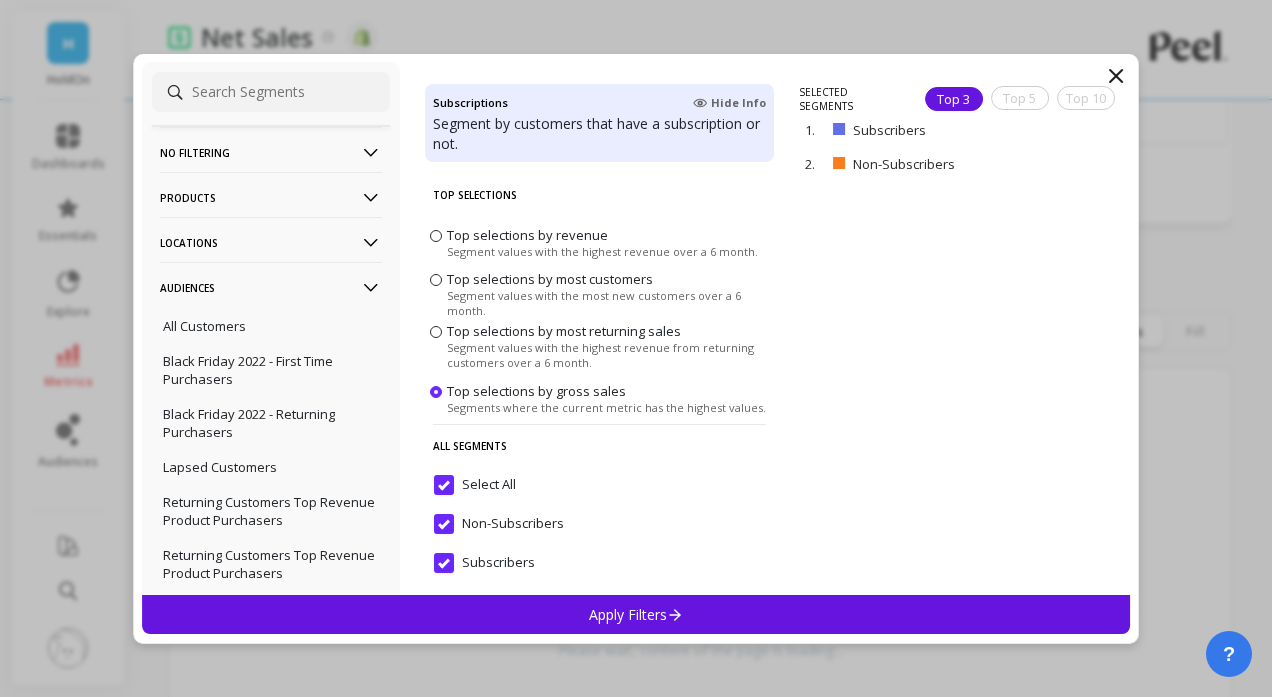 click 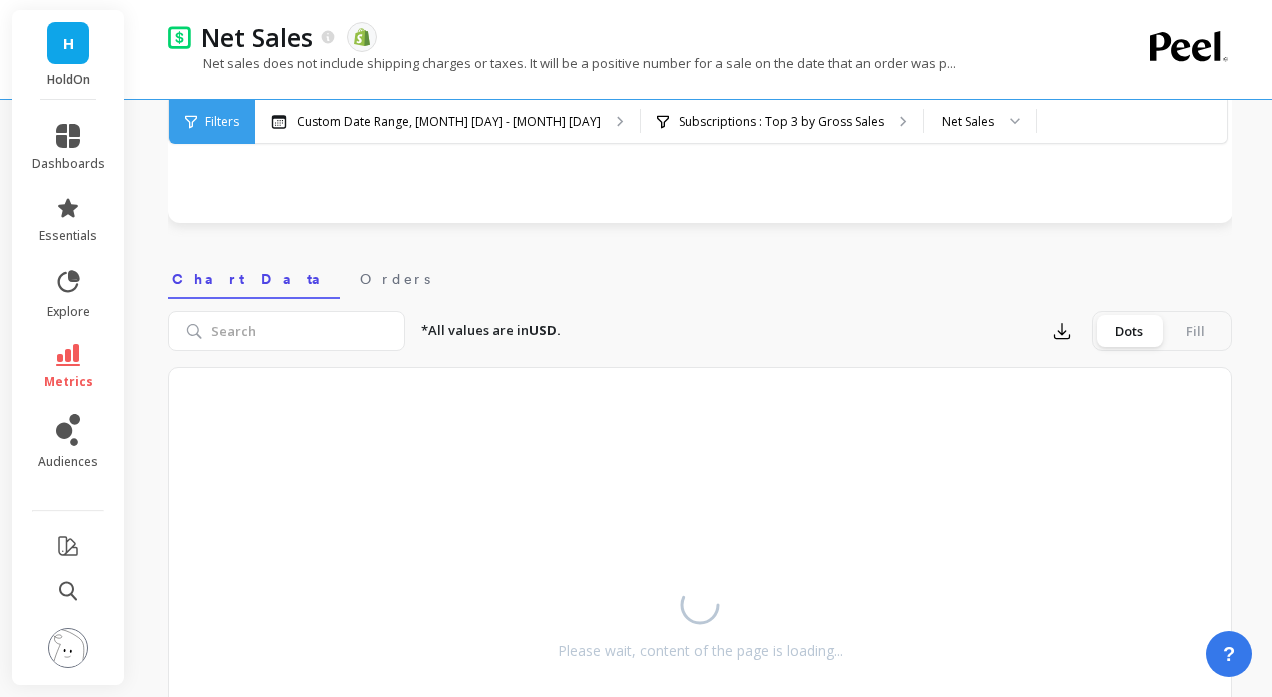 select on "sum" 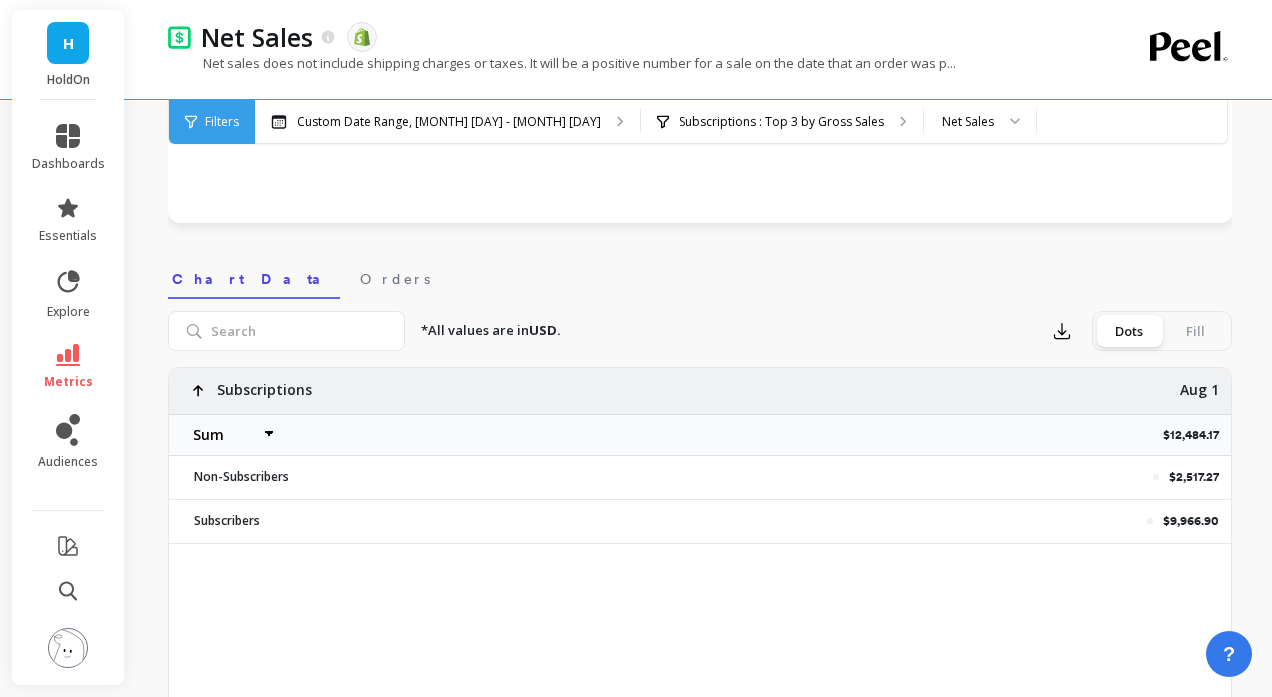 select on "sum" 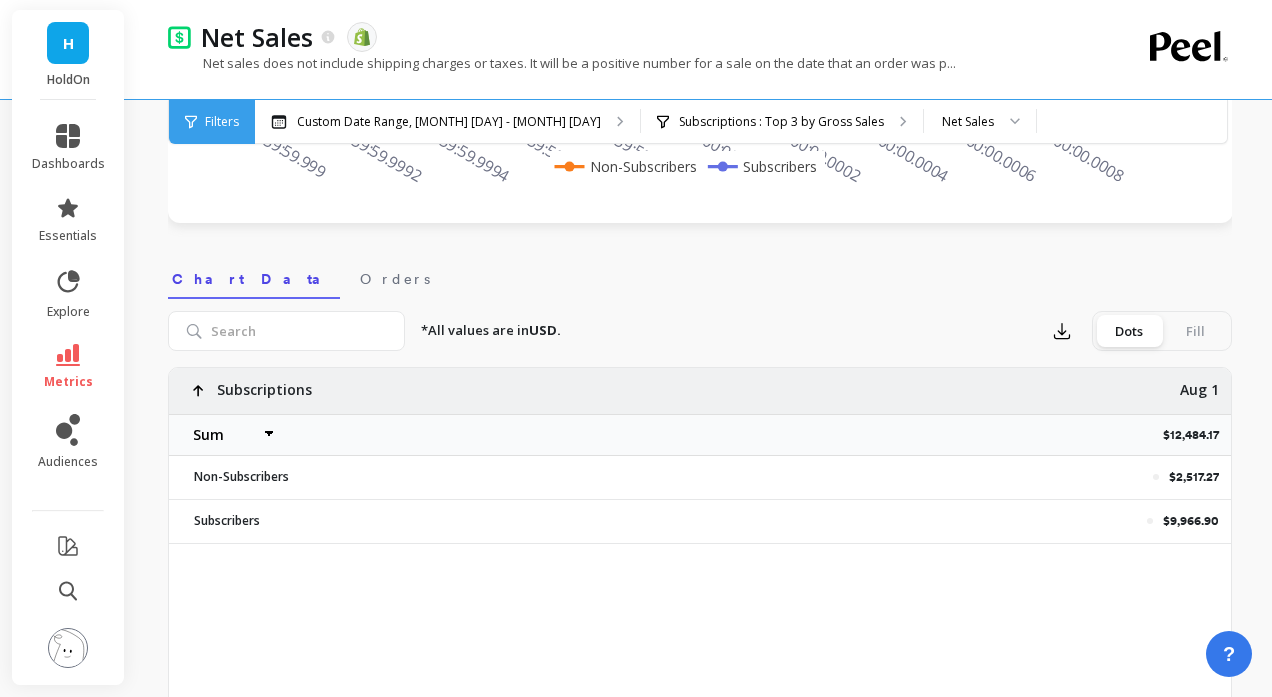 click on "$2,517.27" at bounding box center (1194, 477) 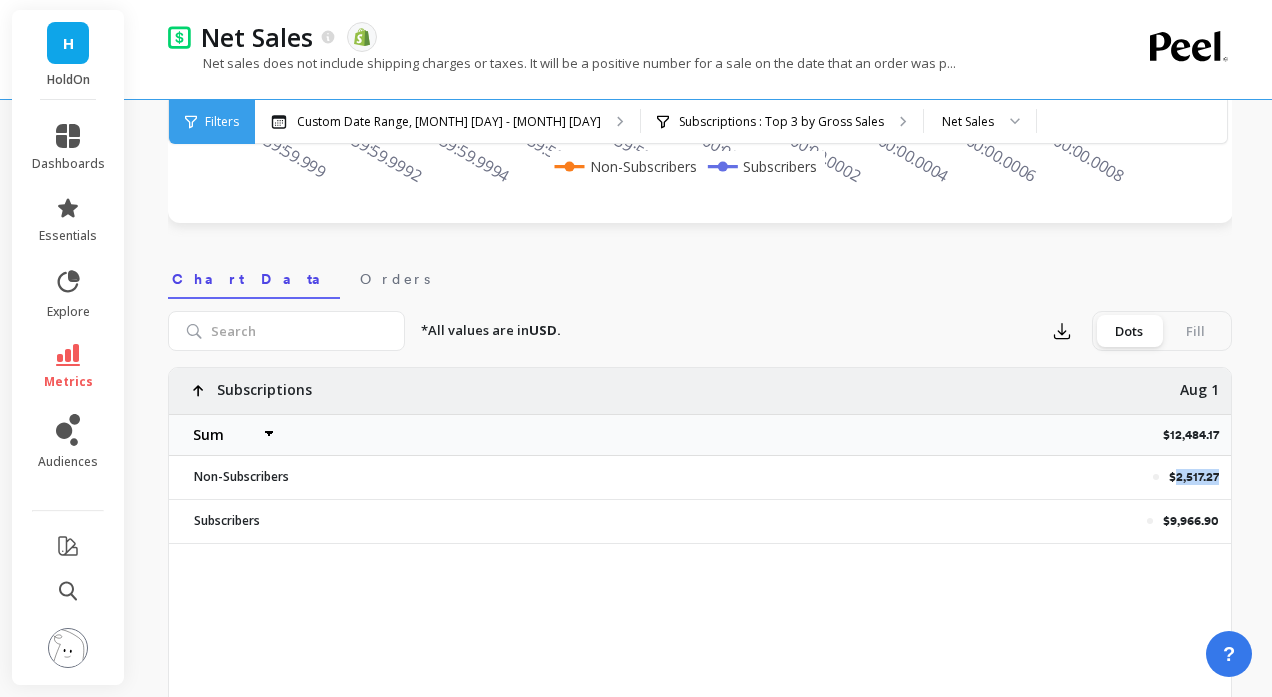 click on "$2,517.27" at bounding box center (1194, 477) 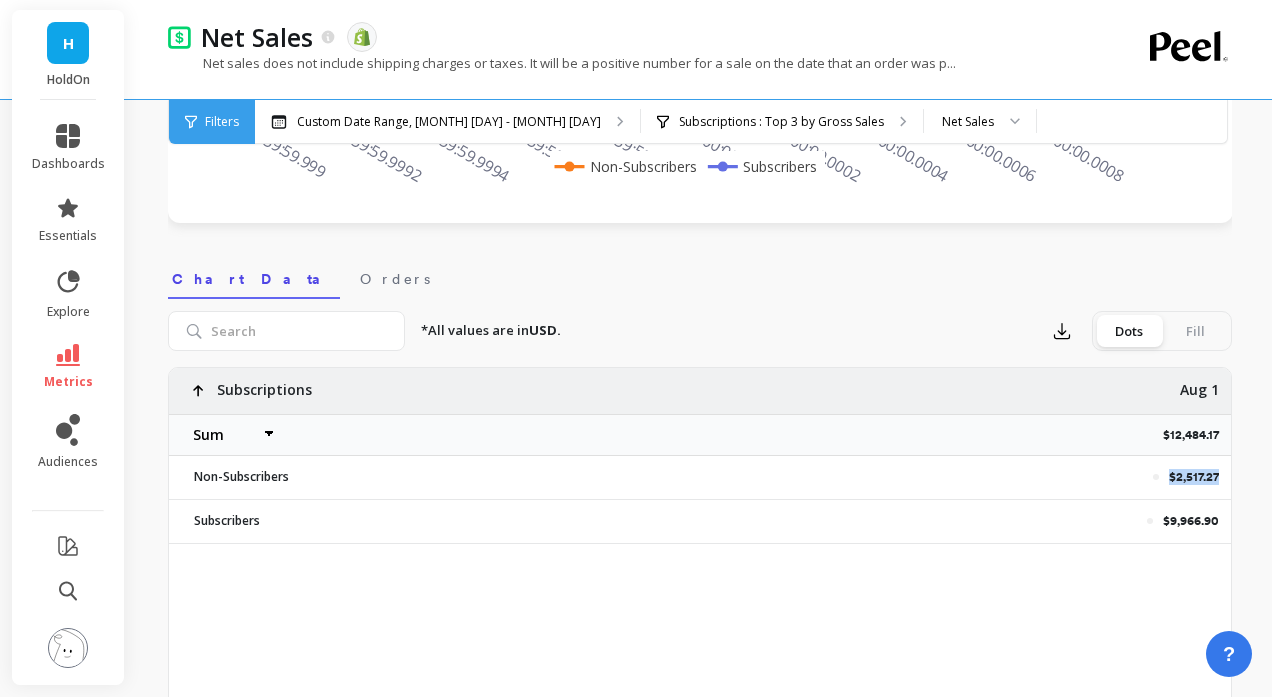 click on "$2,517.27" at bounding box center (1194, 477) 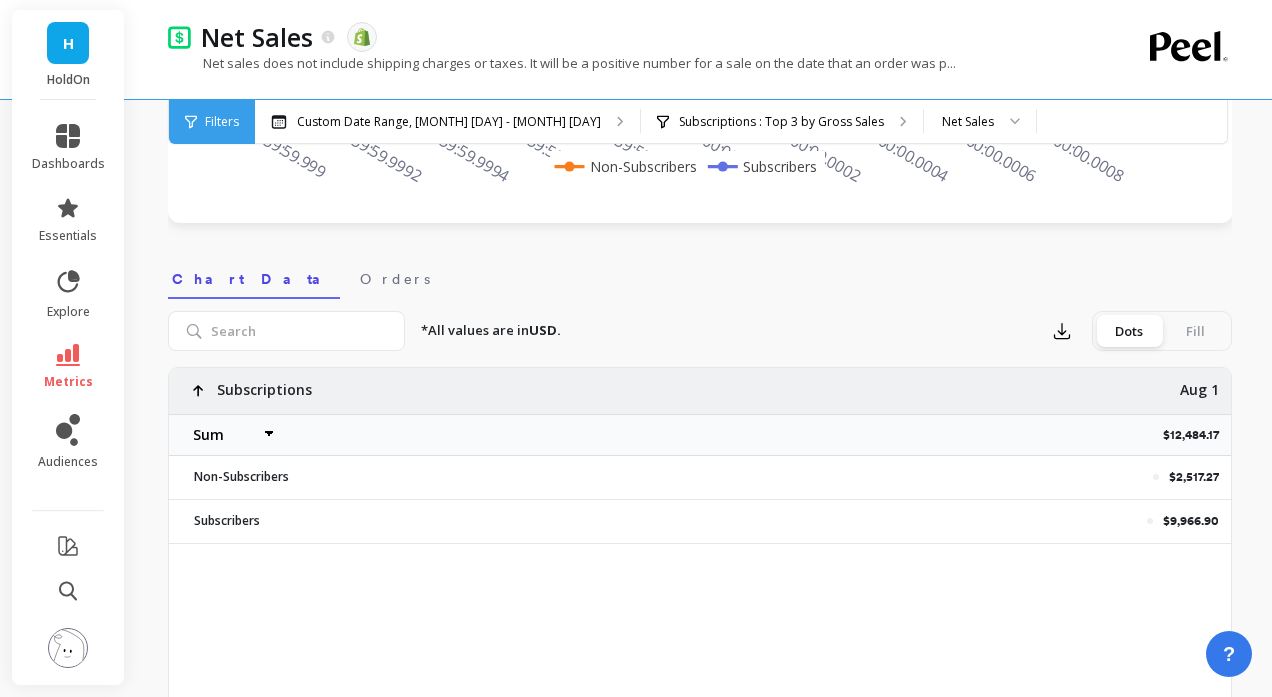 click on "$9,966.90" at bounding box center (1191, 521) 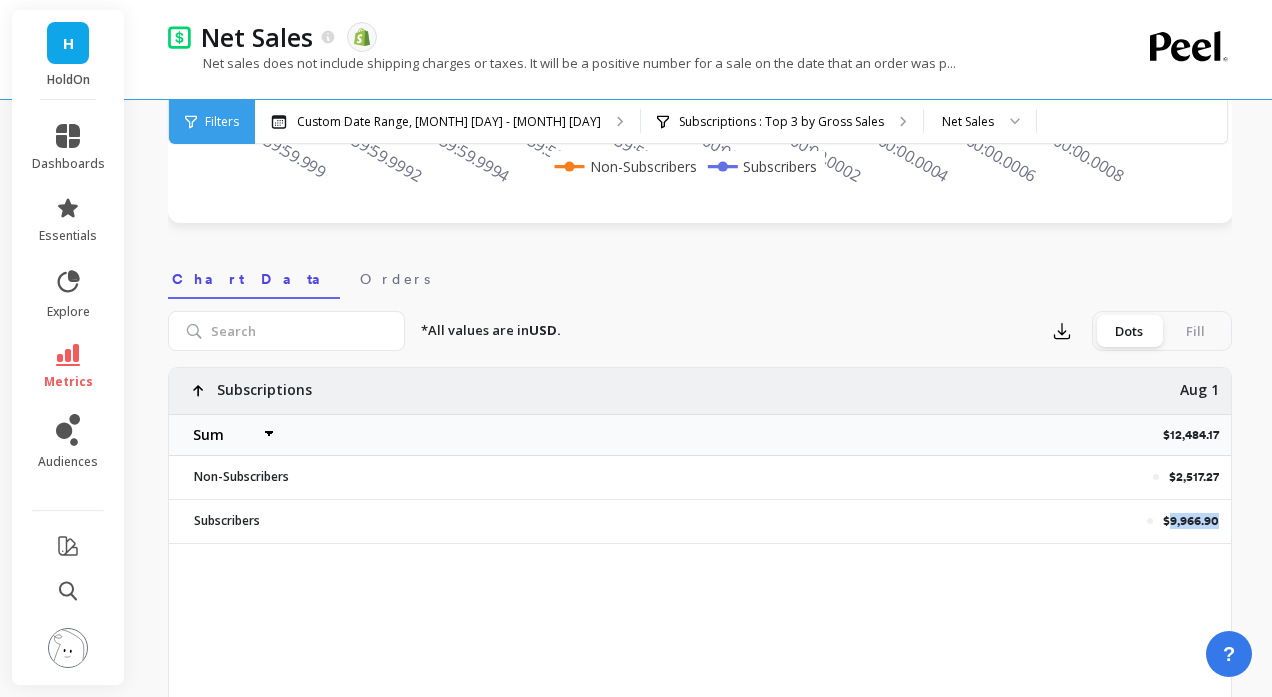 click on "$9,966.90" at bounding box center (1191, 521) 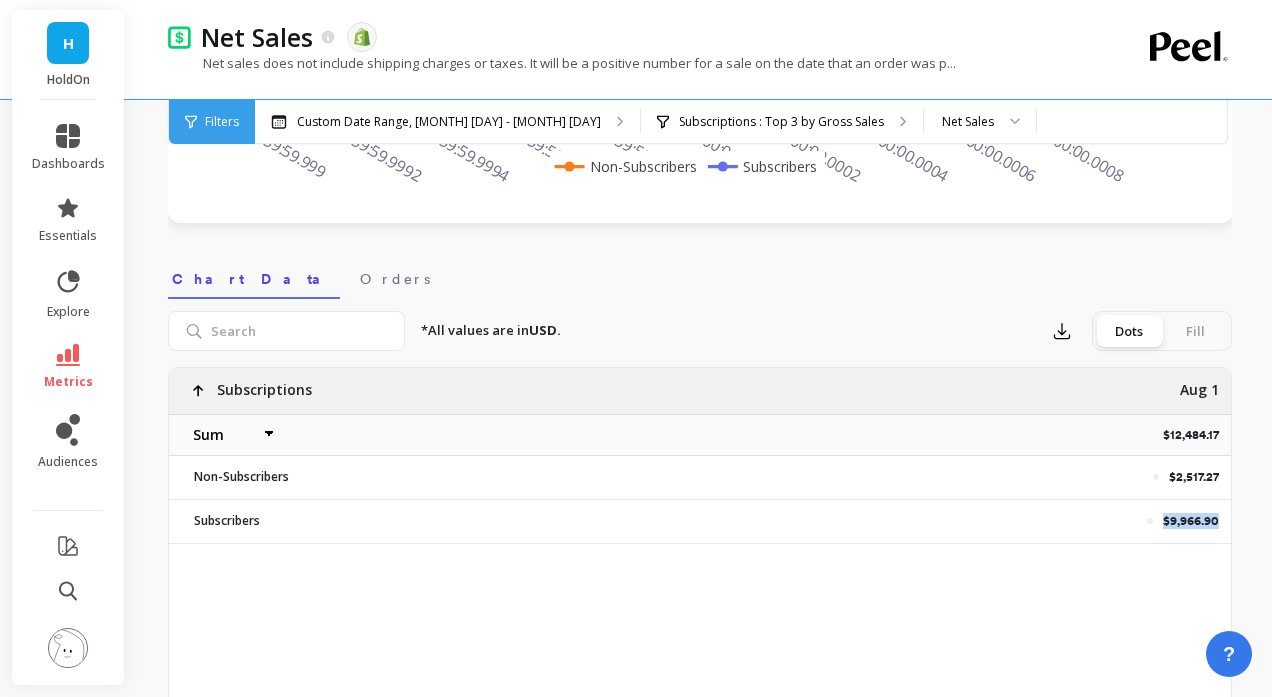 click on "$9,966.90" at bounding box center (1191, 521) 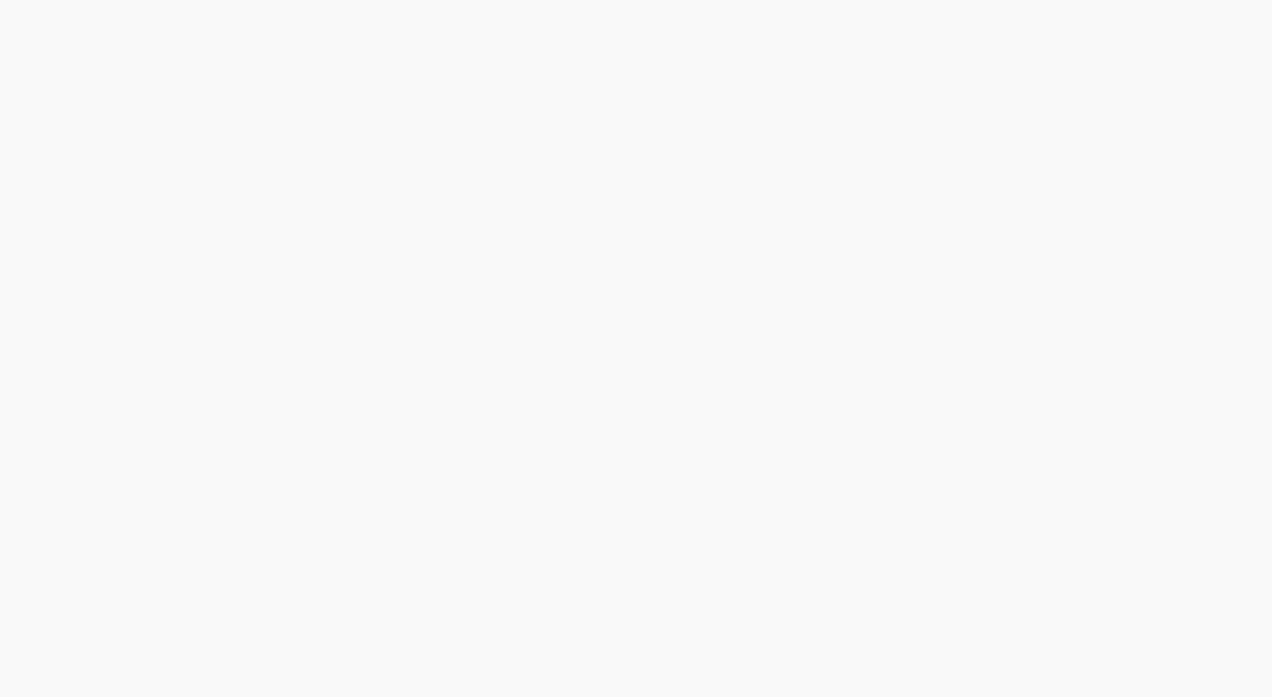 scroll, scrollTop: 0, scrollLeft: 0, axis: both 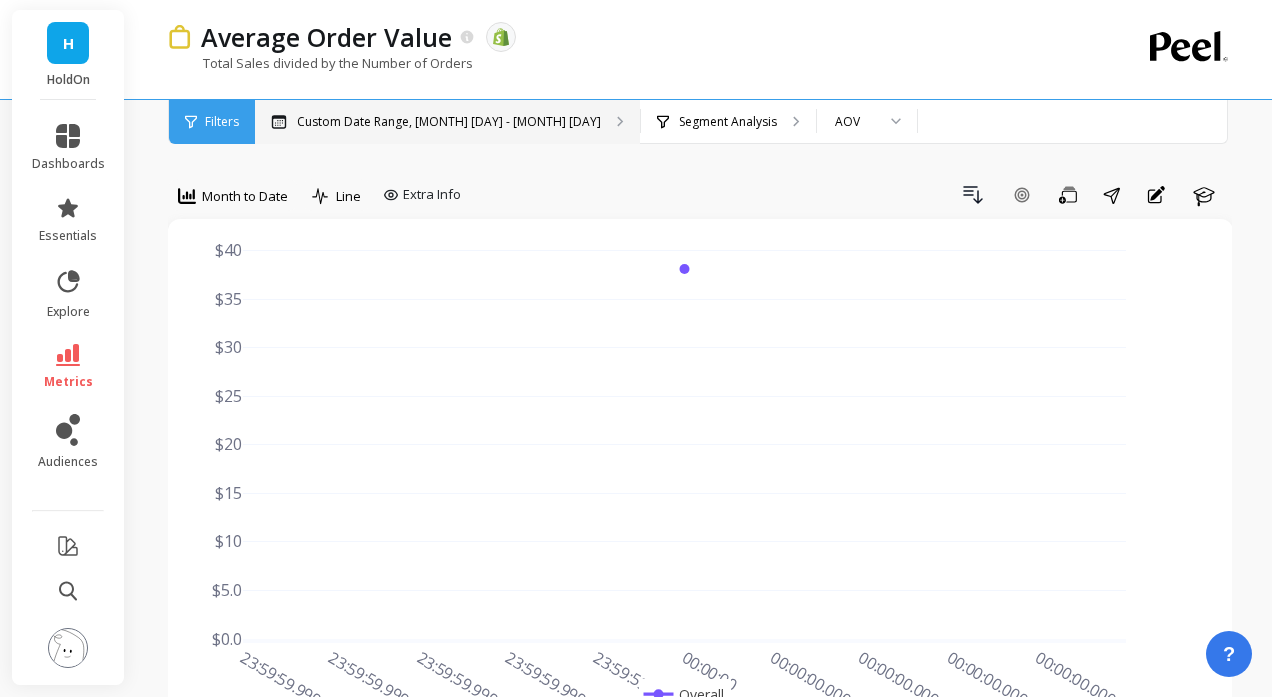click on "Custom Date Range,  Jan 15 - Jan 21" at bounding box center [449, 122] 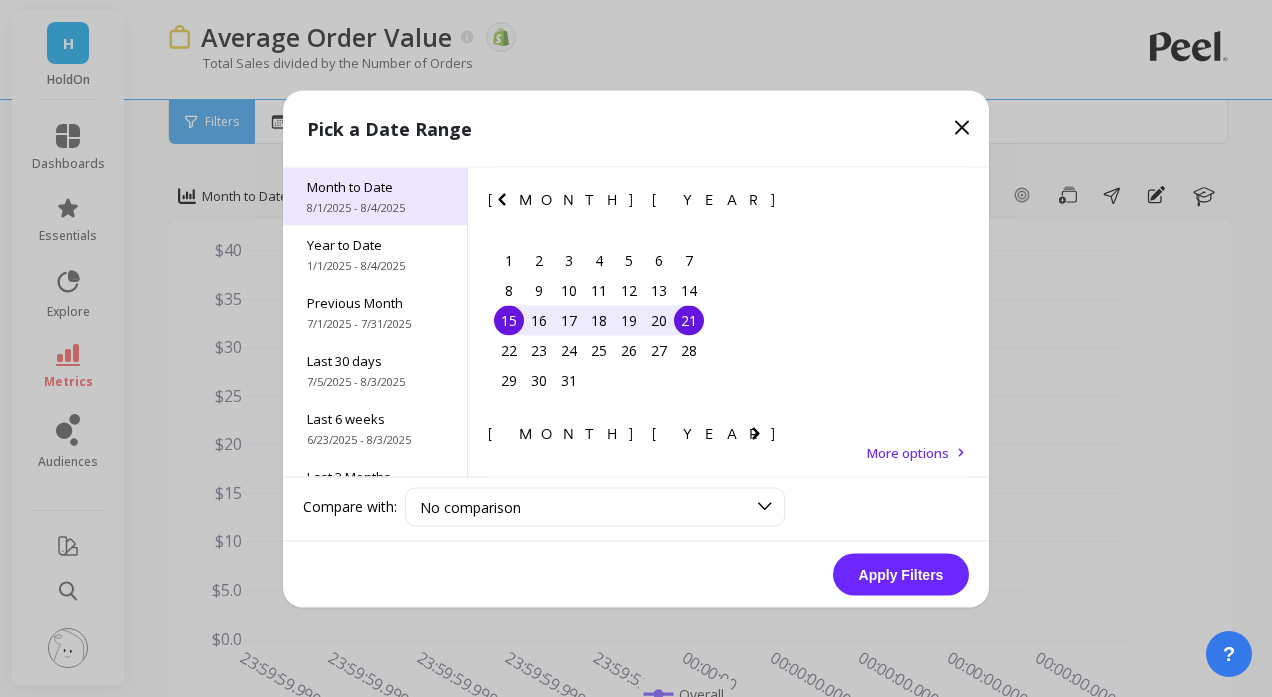 click on "8/1/2025 - 8/4/2025" at bounding box center [375, 207] 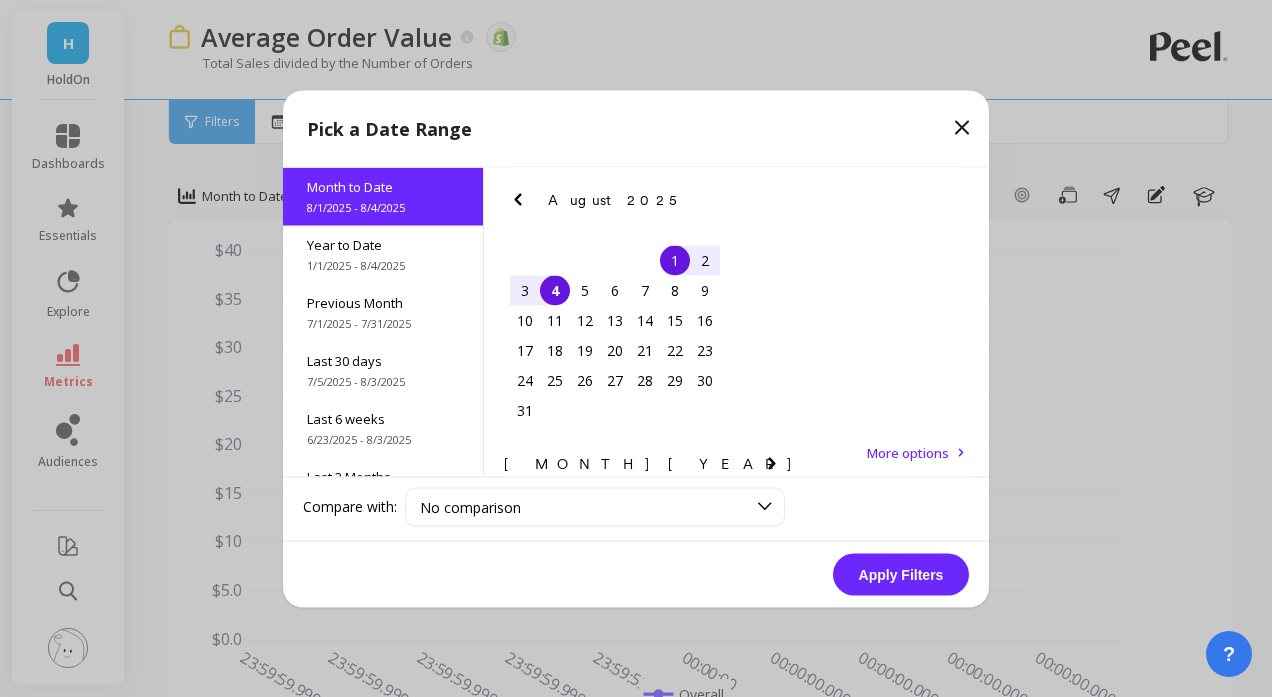click on "1" at bounding box center (675, 260) 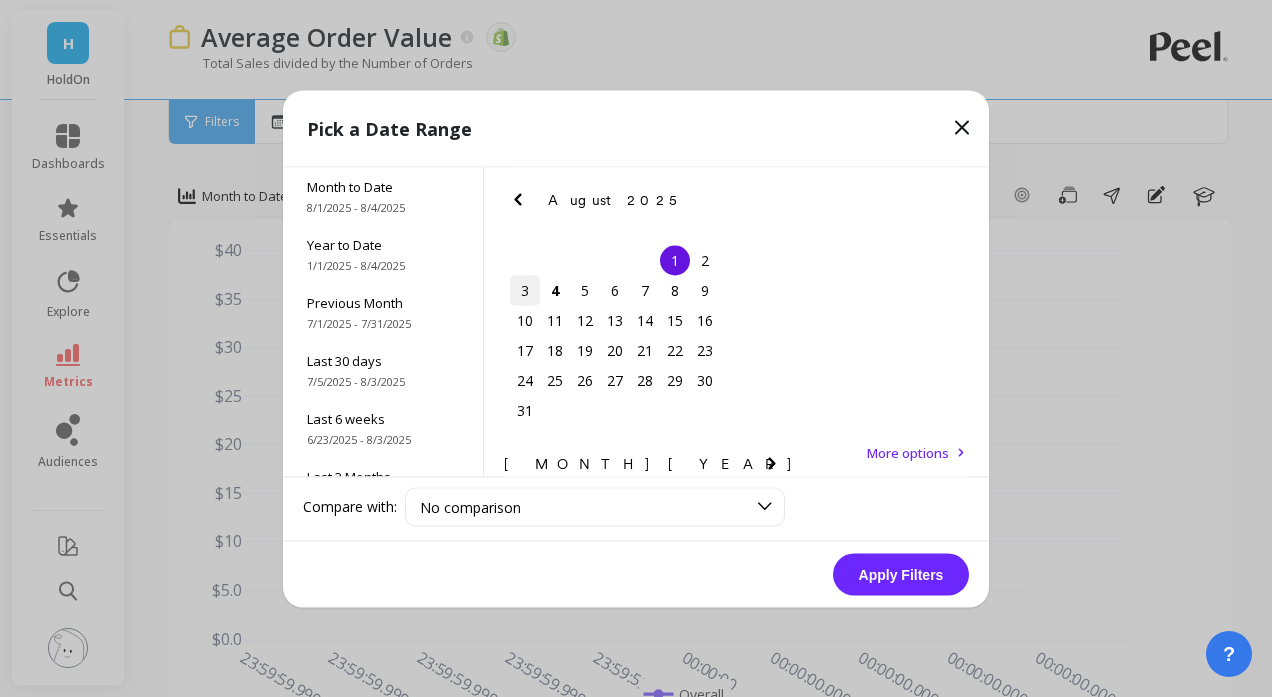 click on "3" at bounding box center [525, 290] 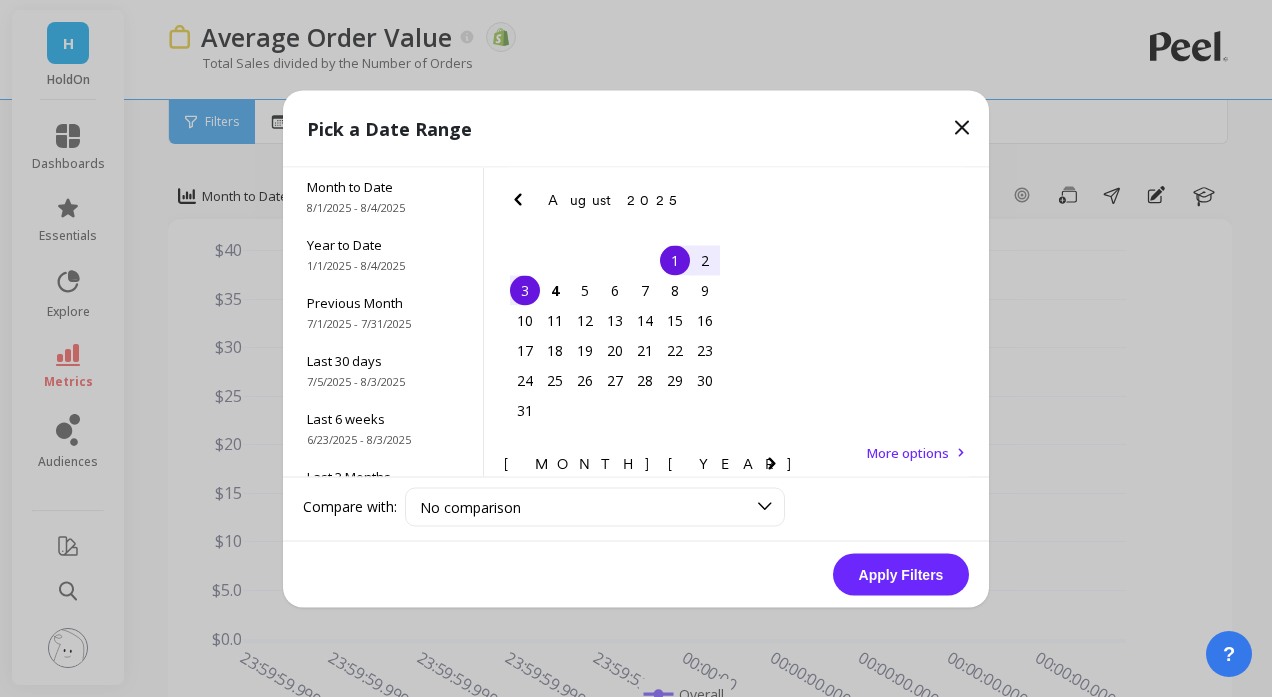 click on "Apply Filters" at bounding box center (901, 574) 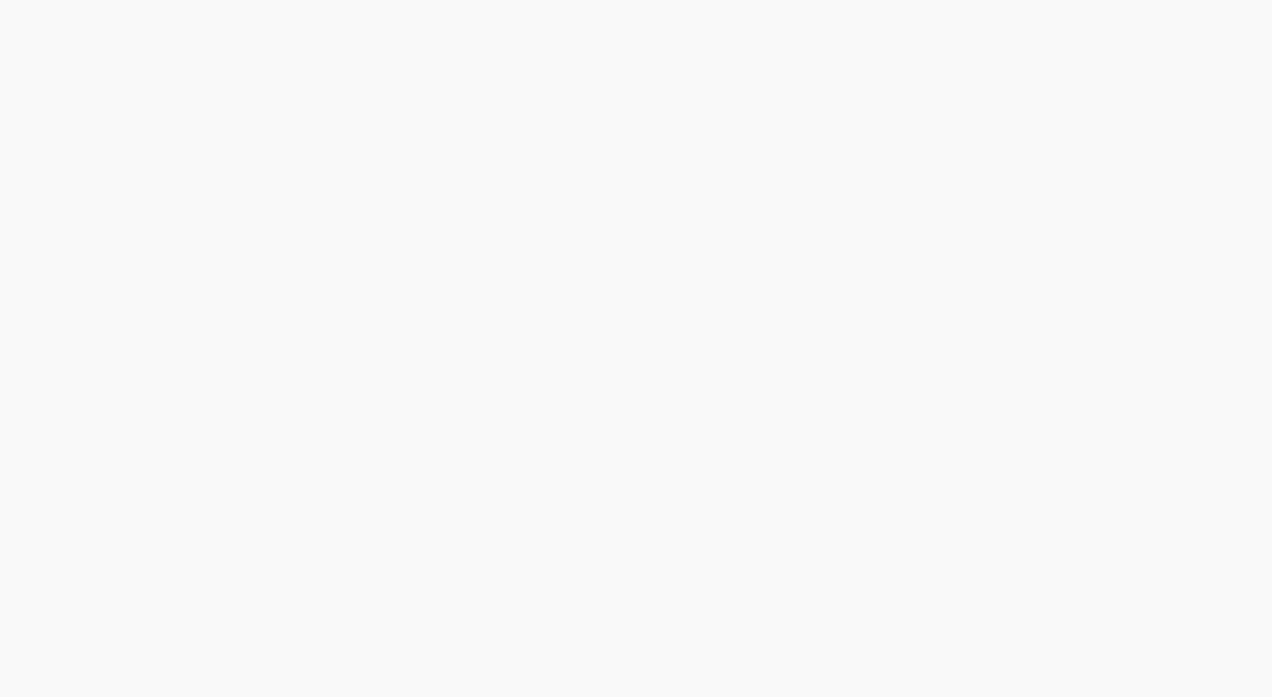 scroll, scrollTop: 0, scrollLeft: 0, axis: both 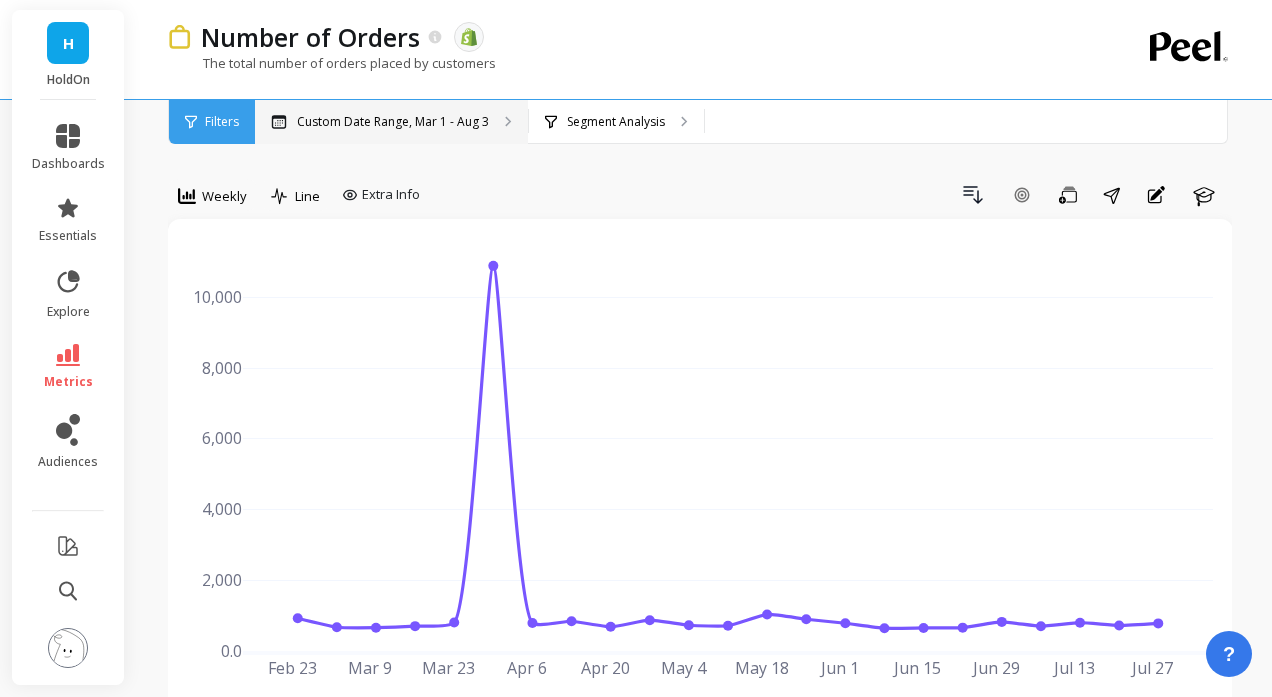 click on "Custom Date Range,  Mar 1 - Aug 3" at bounding box center (393, 122) 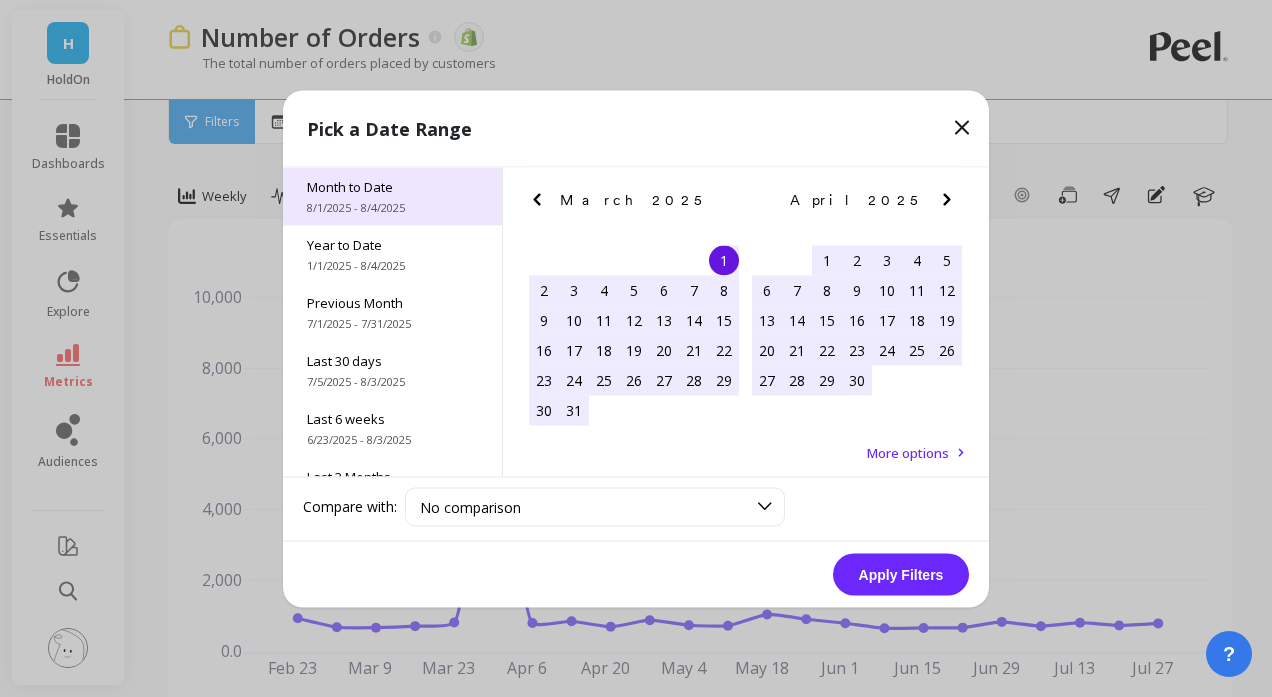 click on "[MONTH] to Date [MONTH]/[NUMBER]/[YEAR] - [MONTH]/[NUMBER]/[YEAR]" at bounding box center (392, 196) 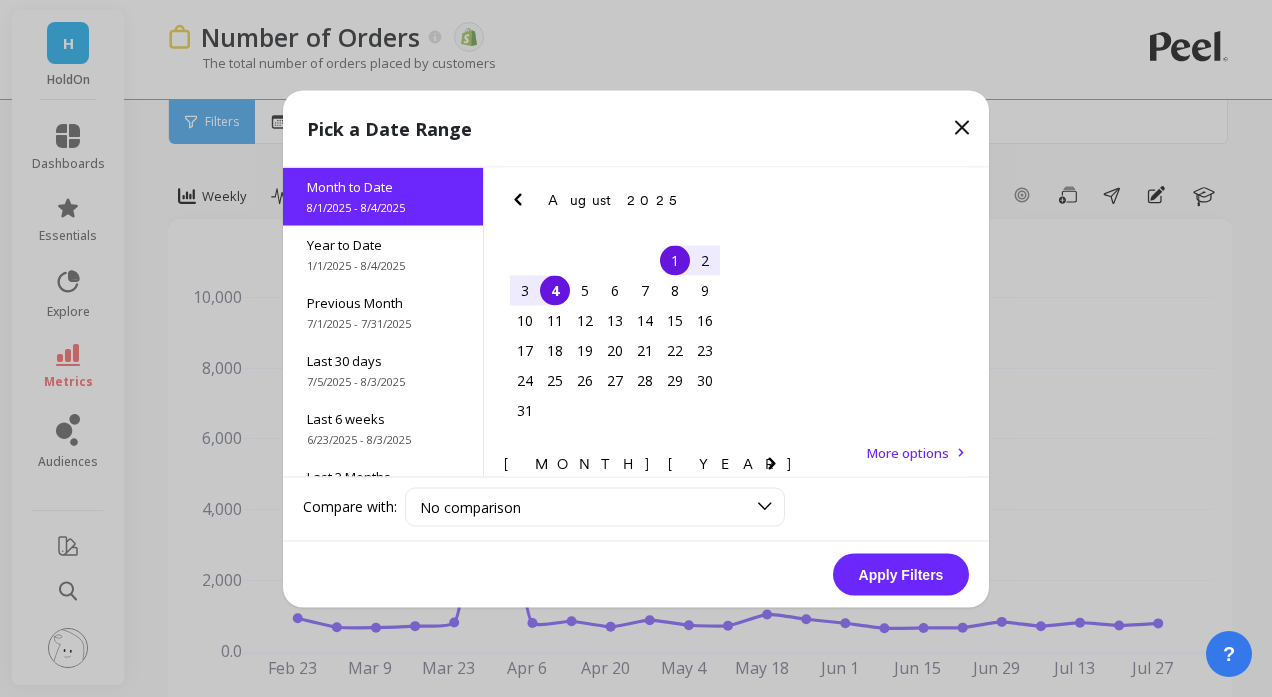 click on "1" at bounding box center (675, 260) 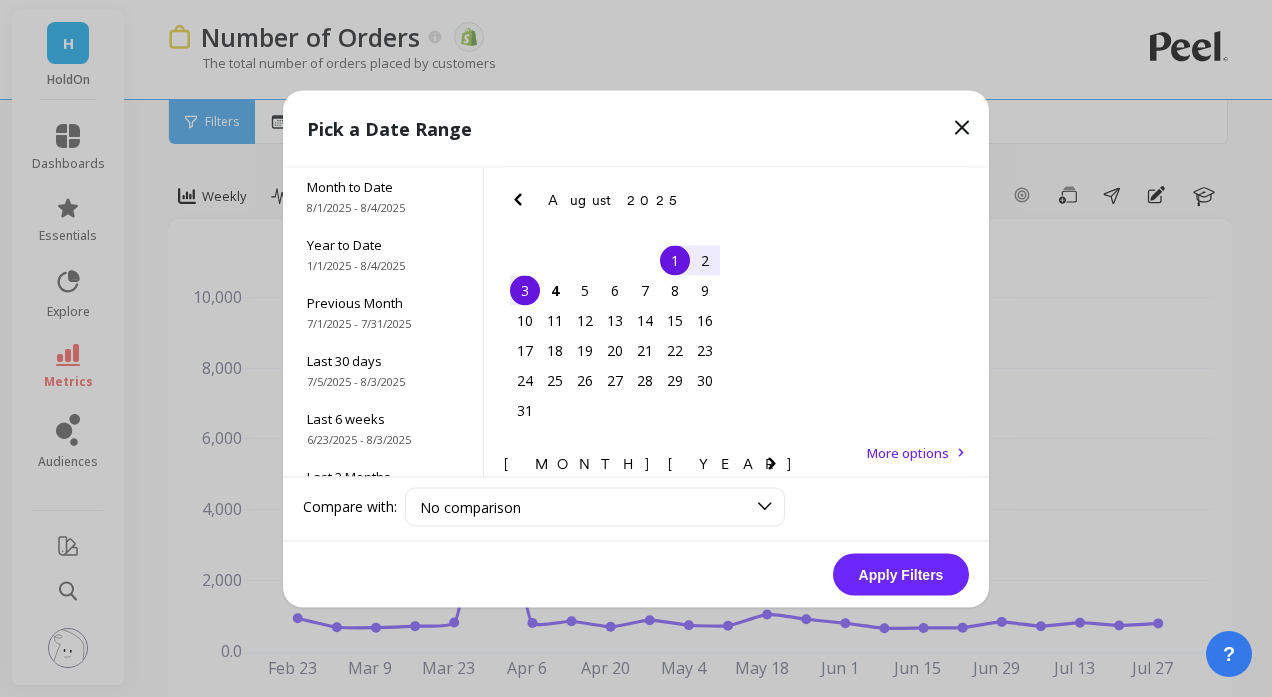 click on "3" at bounding box center [525, 290] 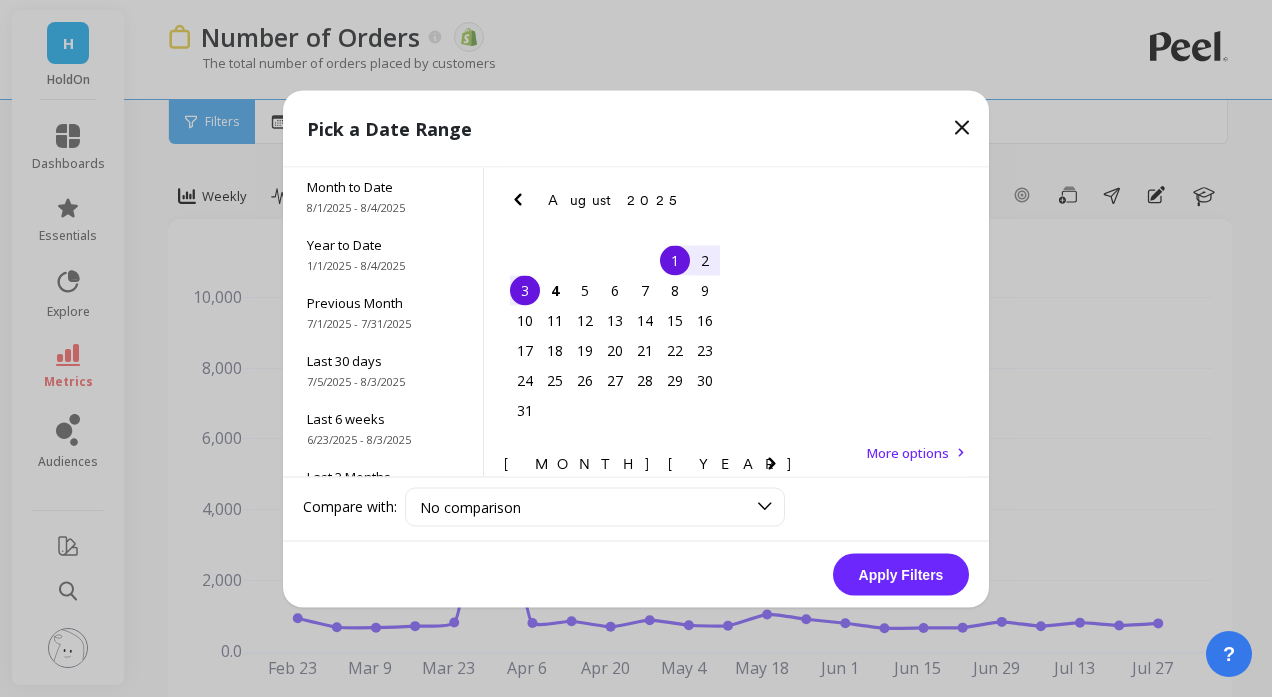 click on "Apply Filters" at bounding box center [901, 574] 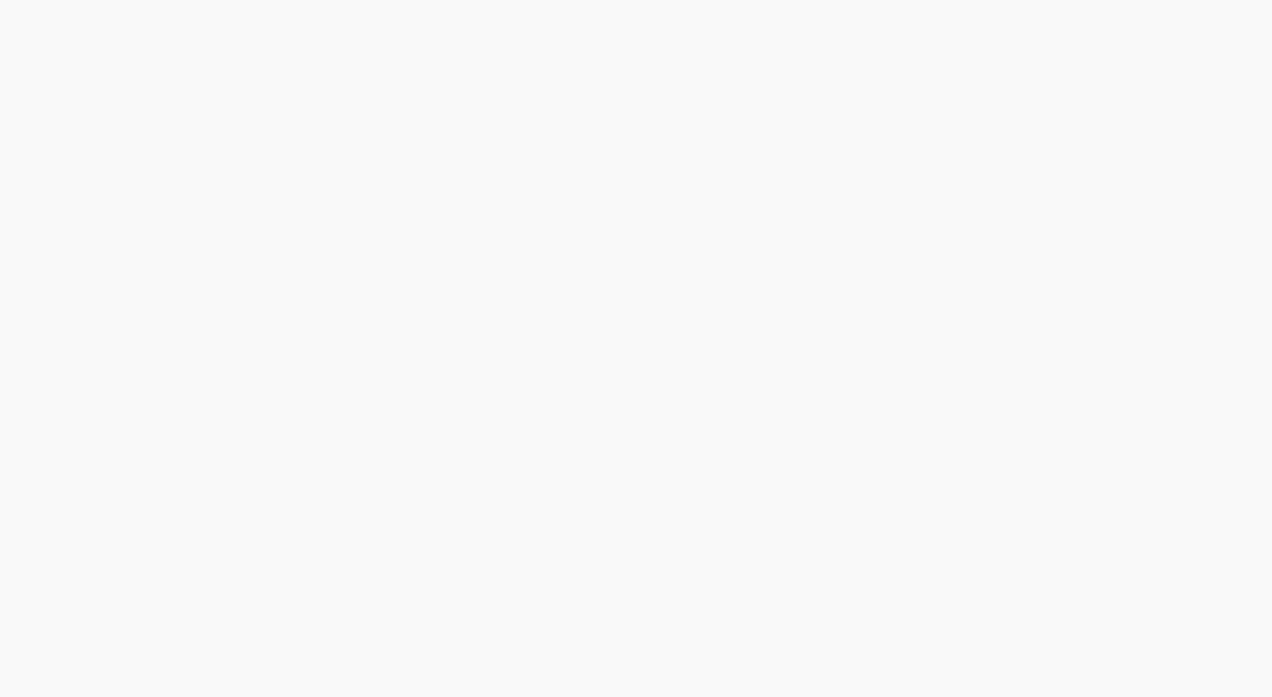 scroll, scrollTop: 0, scrollLeft: 0, axis: both 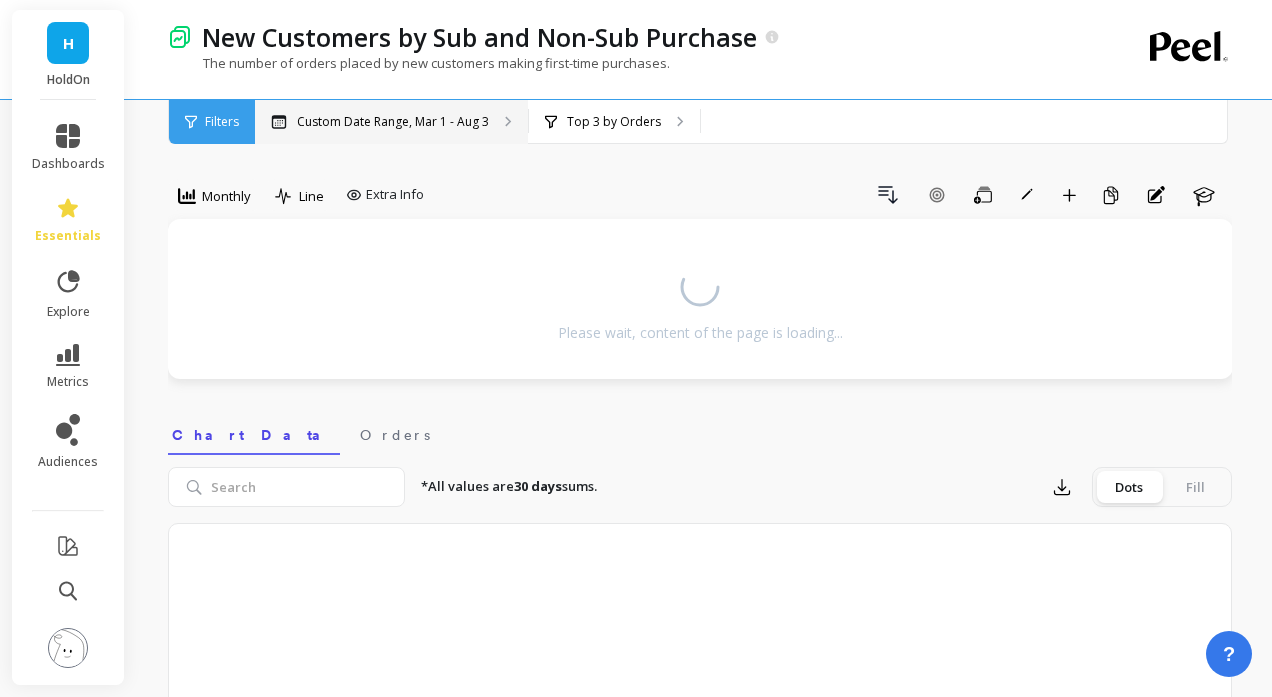 click on "Custom Date Range,  Mar 1 - Aug 3" at bounding box center (393, 122) 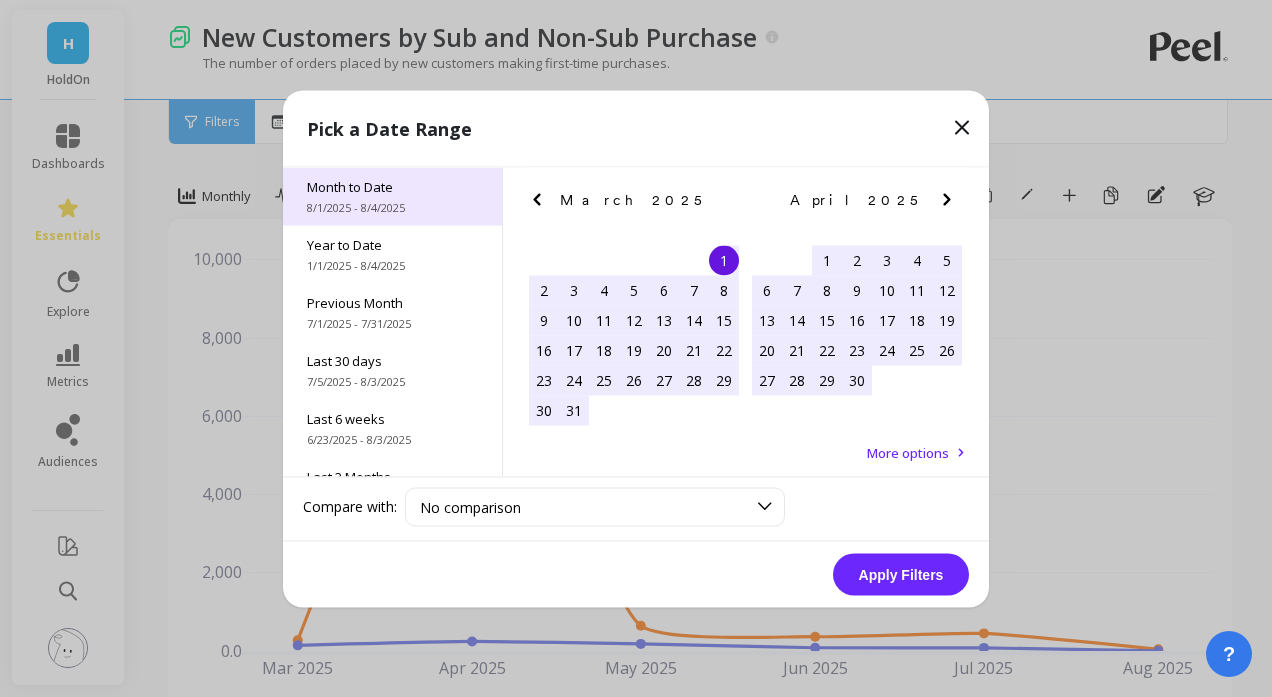 click on "[MONTH] to Date [DATE] - [DATE]" at bounding box center (392, 196) 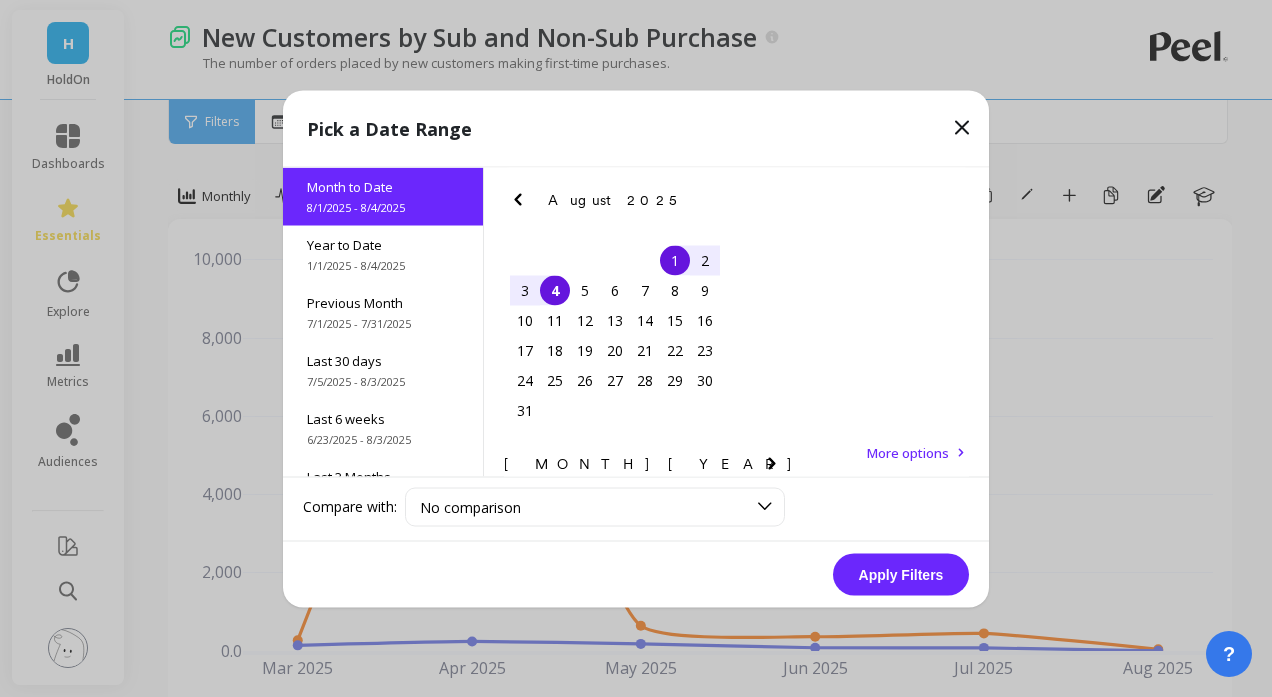 drag, startPoint x: 695, startPoint y: 258, endPoint x: 647, endPoint y: 278, distance: 52 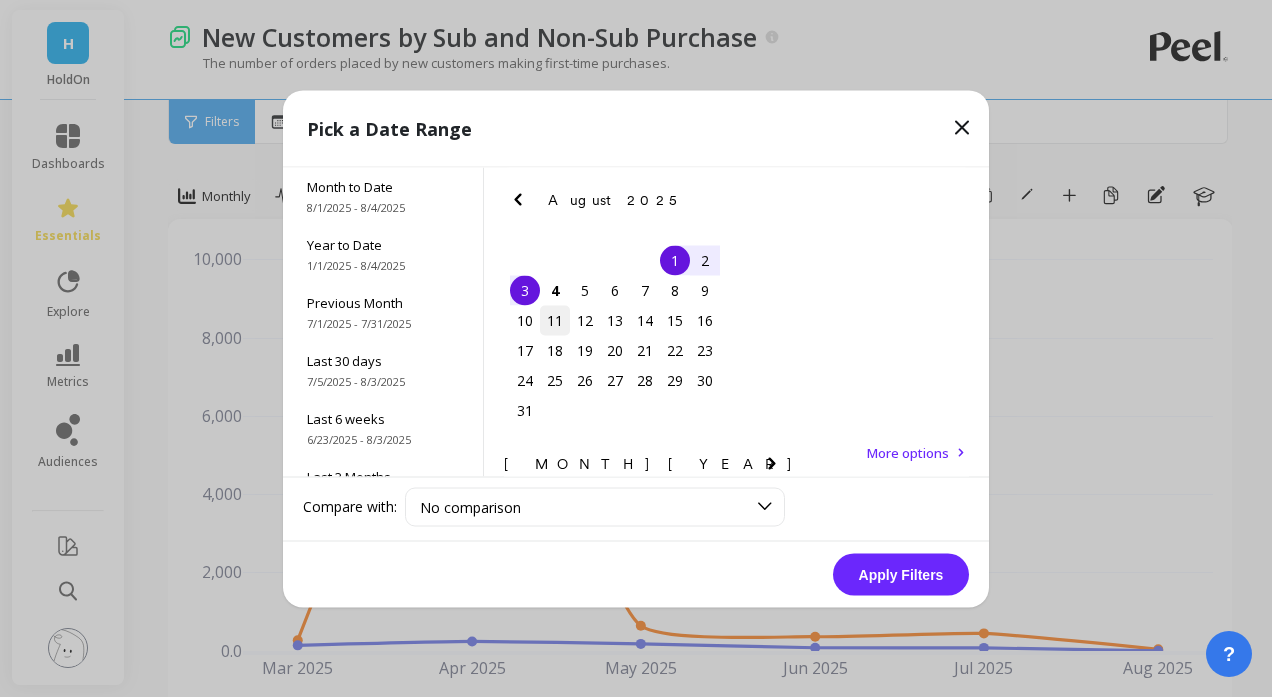 drag, startPoint x: 535, startPoint y: 293, endPoint x: 575, endPoint y: 312, distance: 44.28318 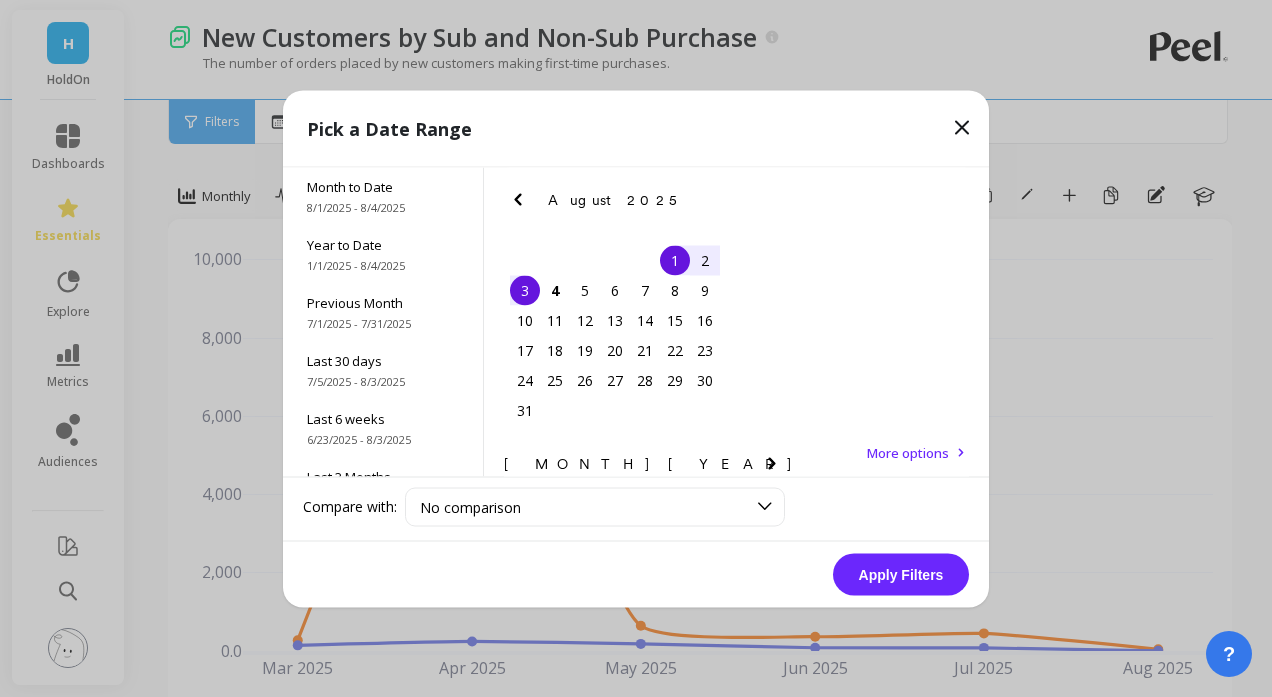 click on "Apply Filters" at bounding box center (636, 574) 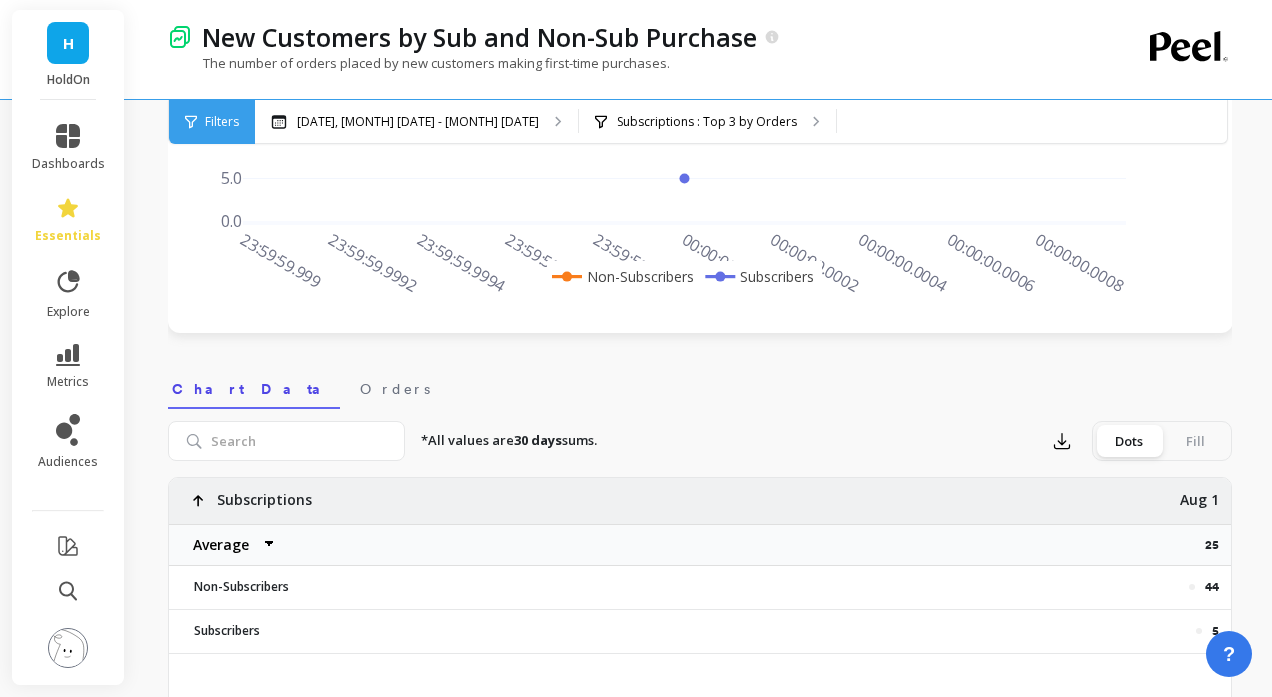 scroll, scrollTop: 476, scrollLeft: 0, axis: vertical 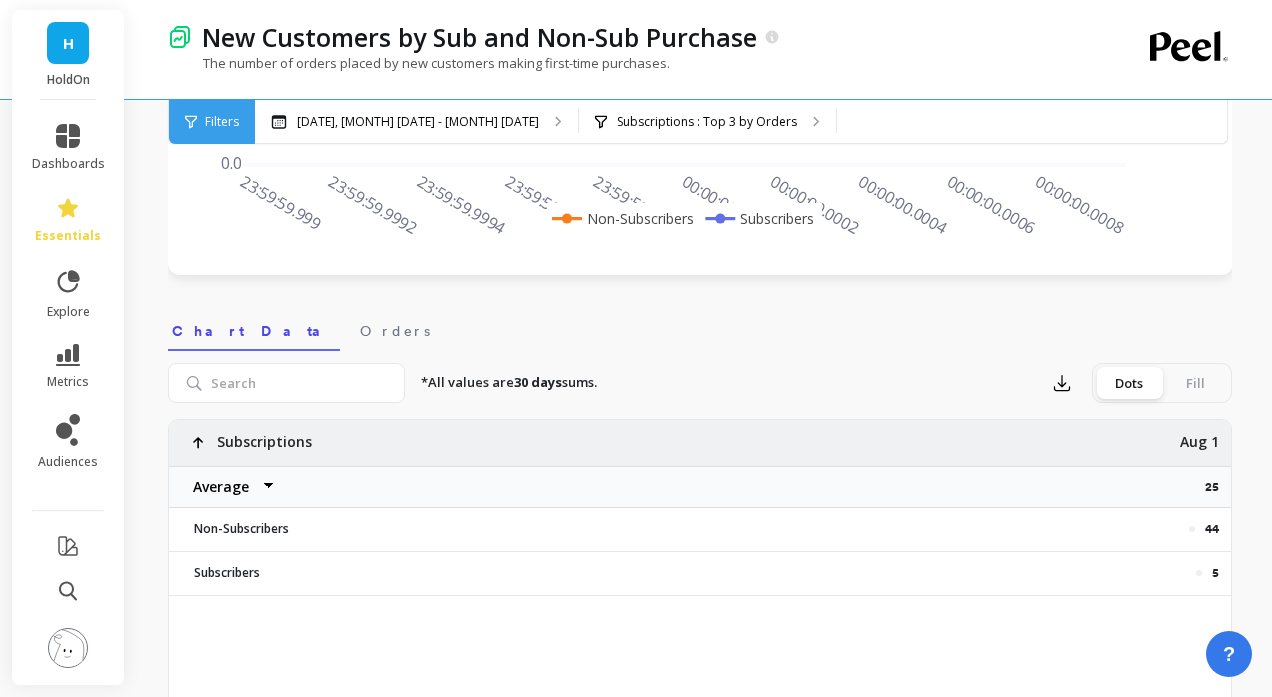 click on "Average Sum Max Min" at bounding box center [229, 487] 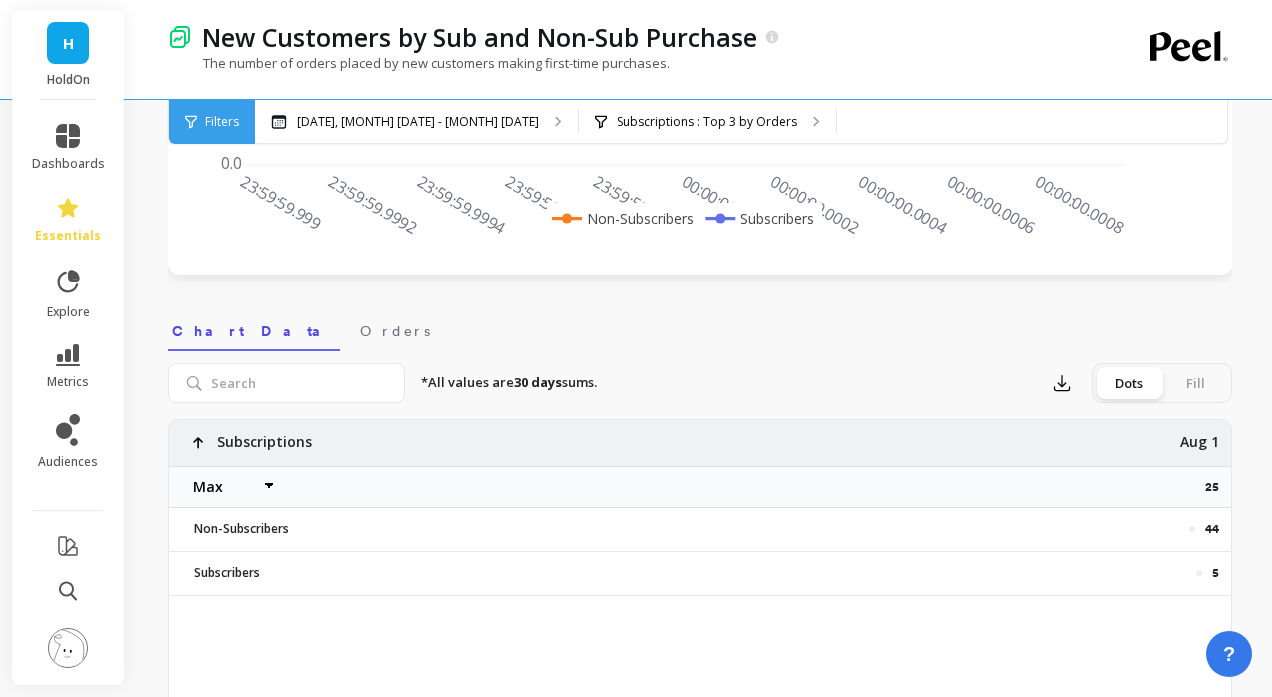 select on "max" 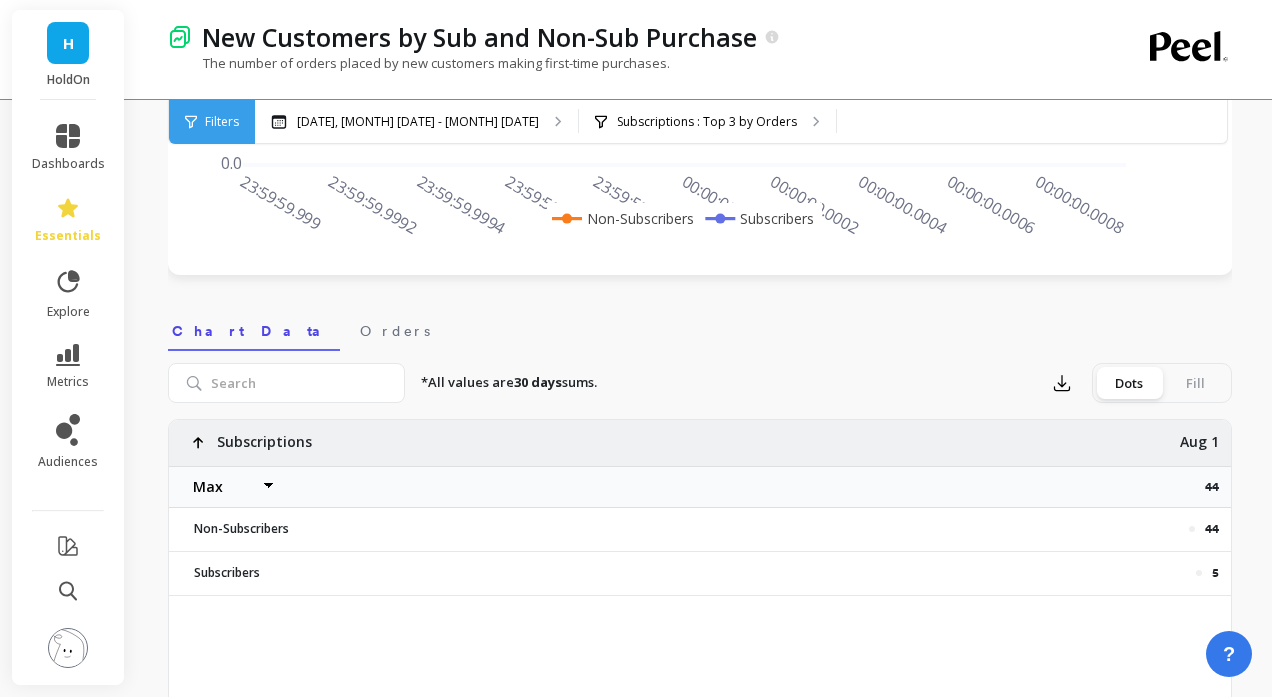 click on "Average Sum Max Min" at bounding box center (229, 487) 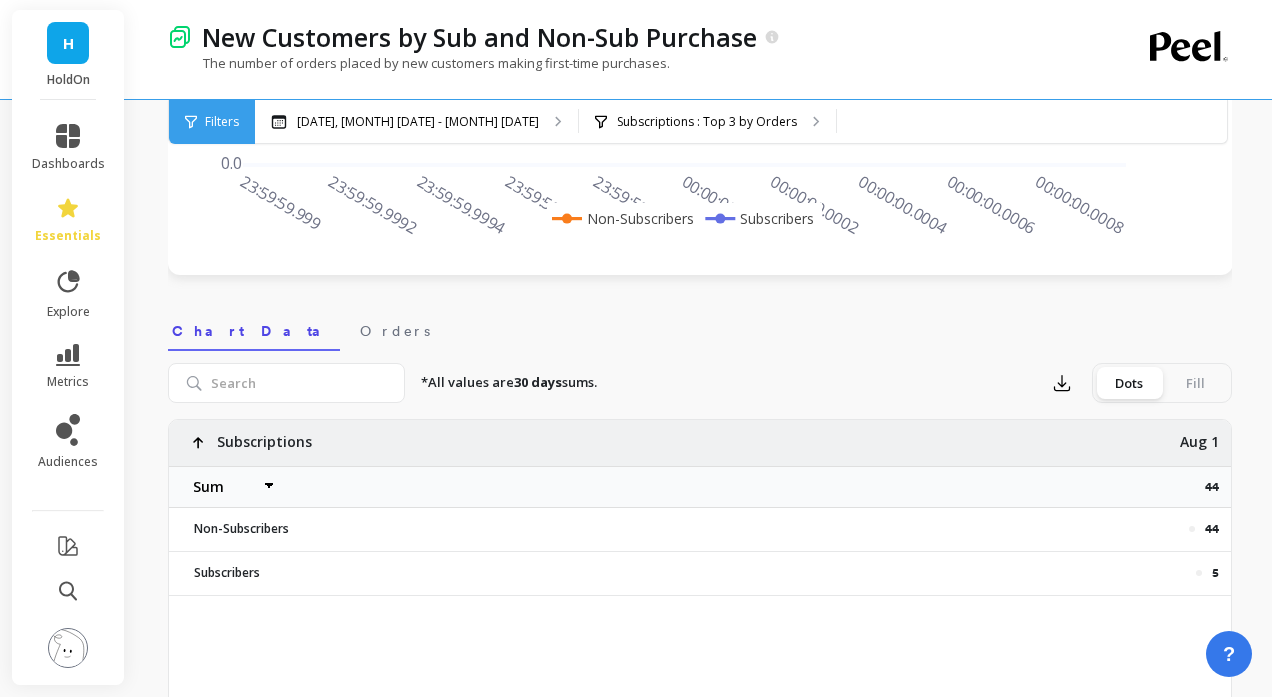 select on "sum" 